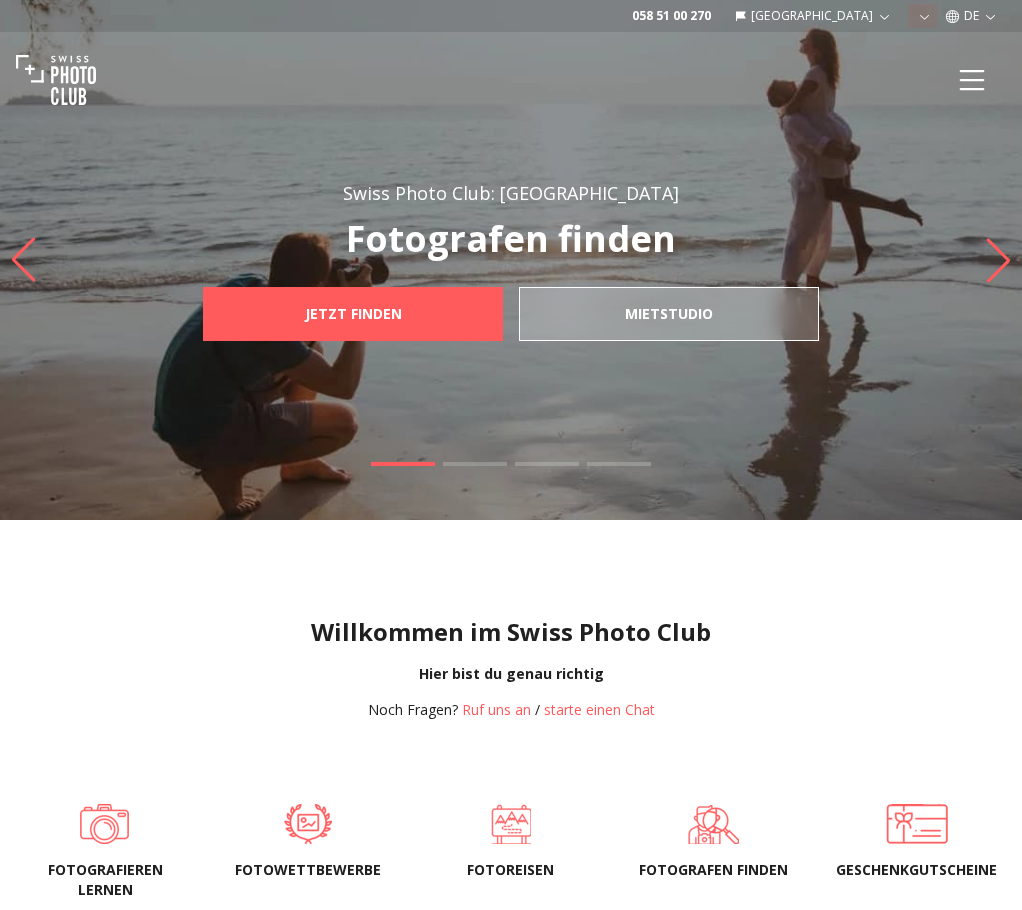 scroll, scrollTop: 0, scrollLeft: 0, axis: both 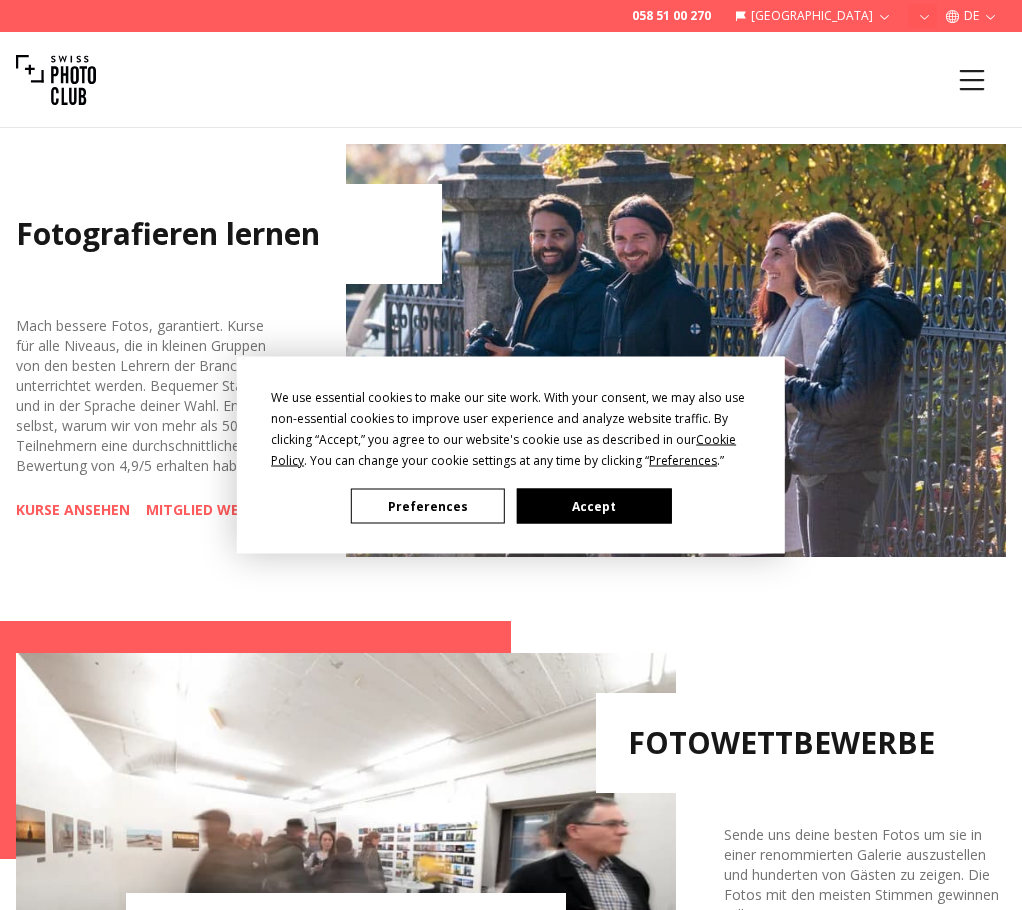 click on "Accept" at bounding box center (594, 506) 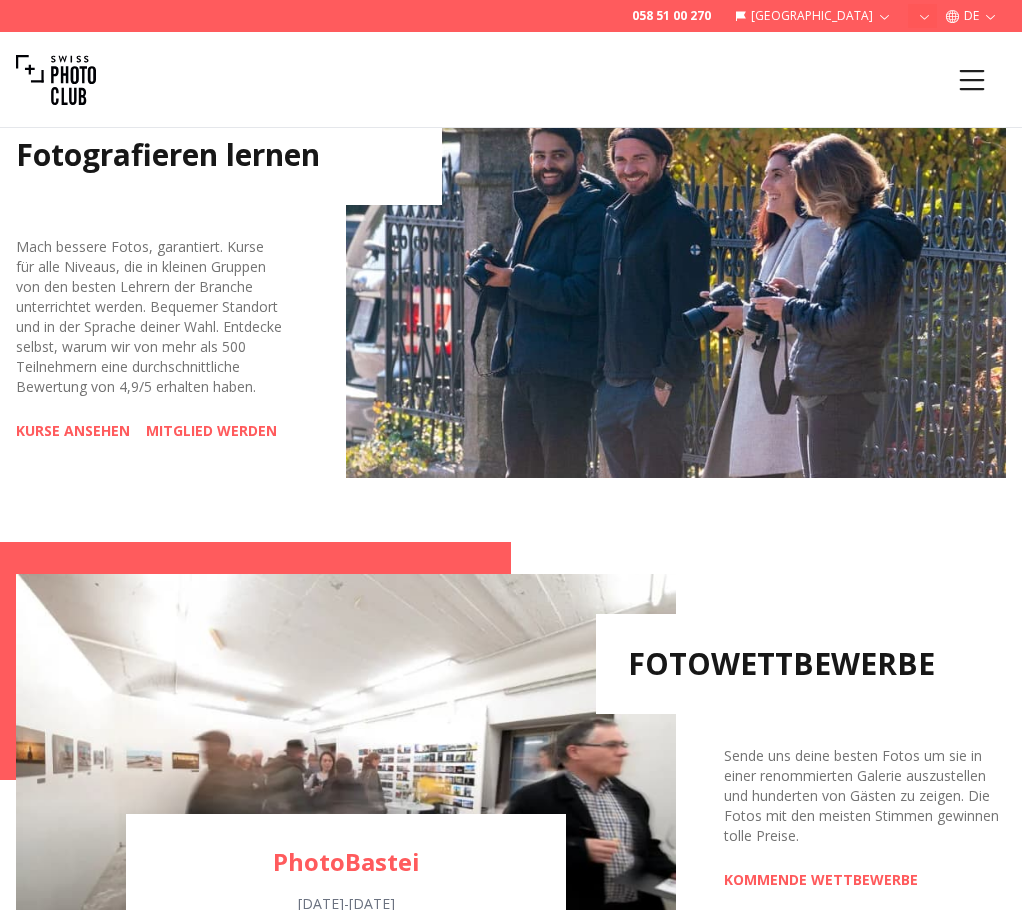 scroll, scrollTop: 1200, scrollLeft: 0, axis: vertical 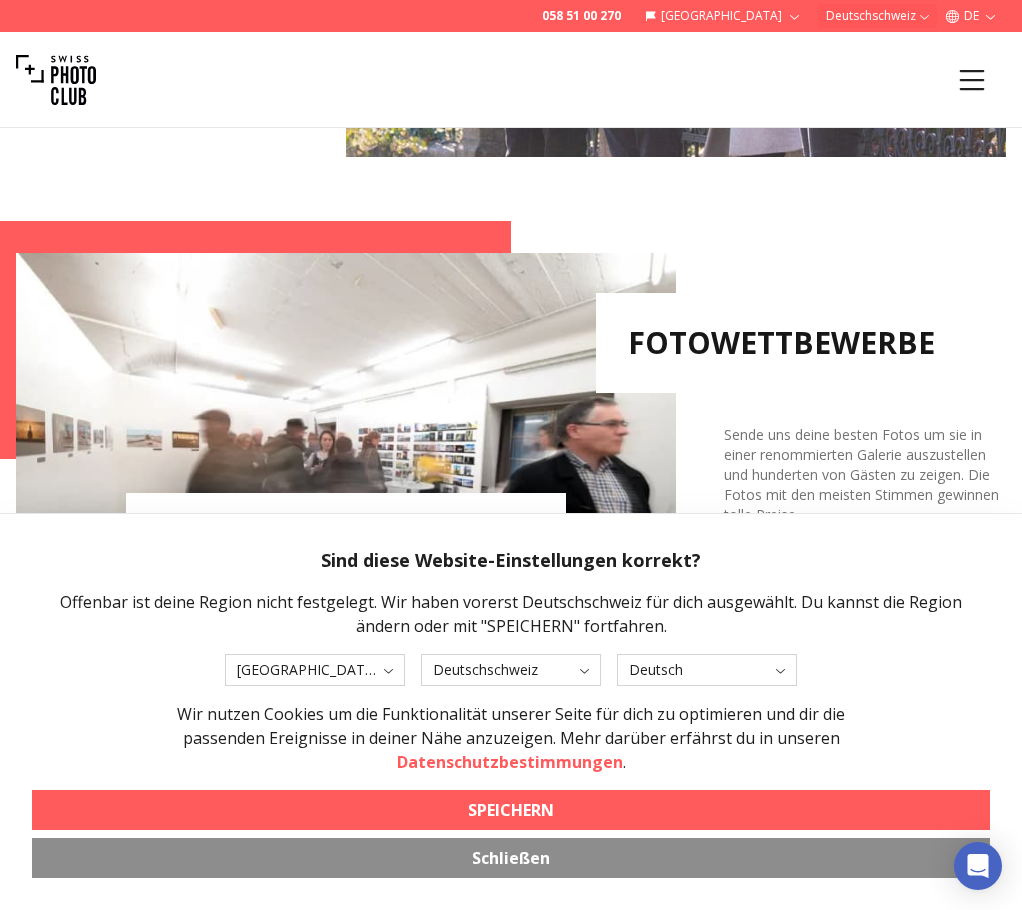 click on "SPEICHERN" at bounding box center [511, 810] 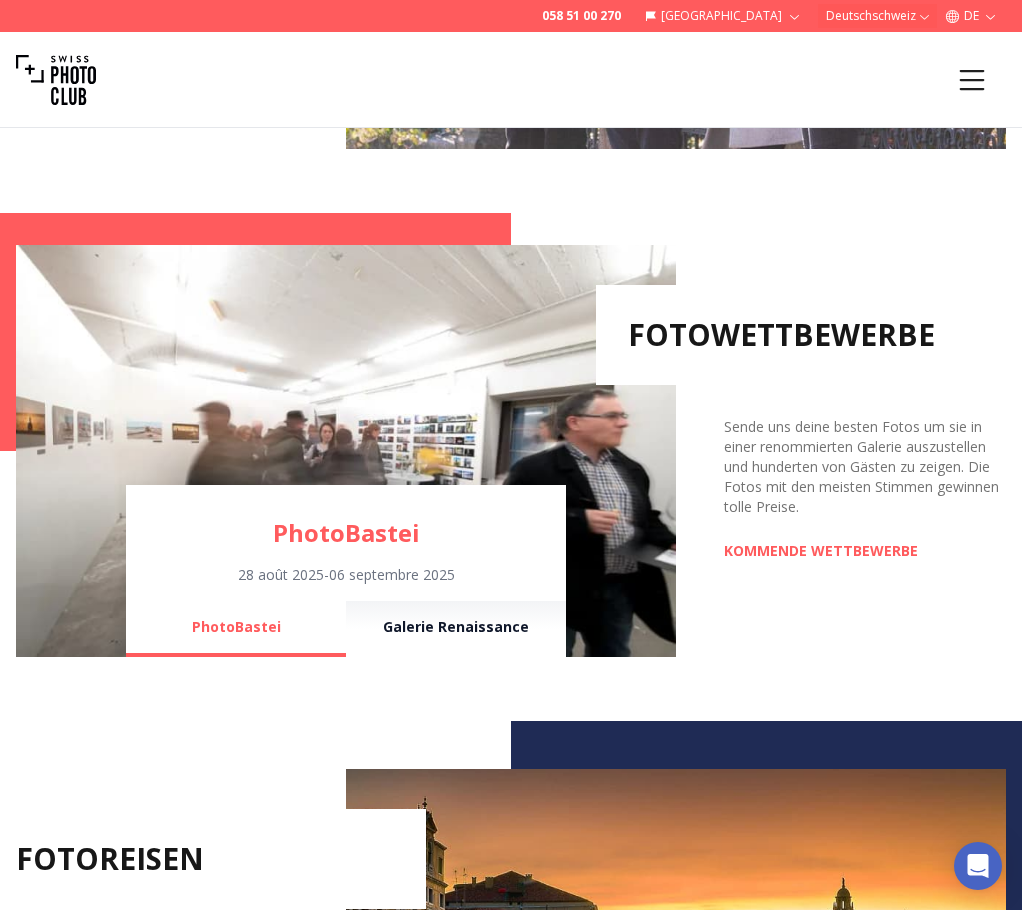 scroll, scrollTop: 1267, scrollLeft: 0, axis: vertical 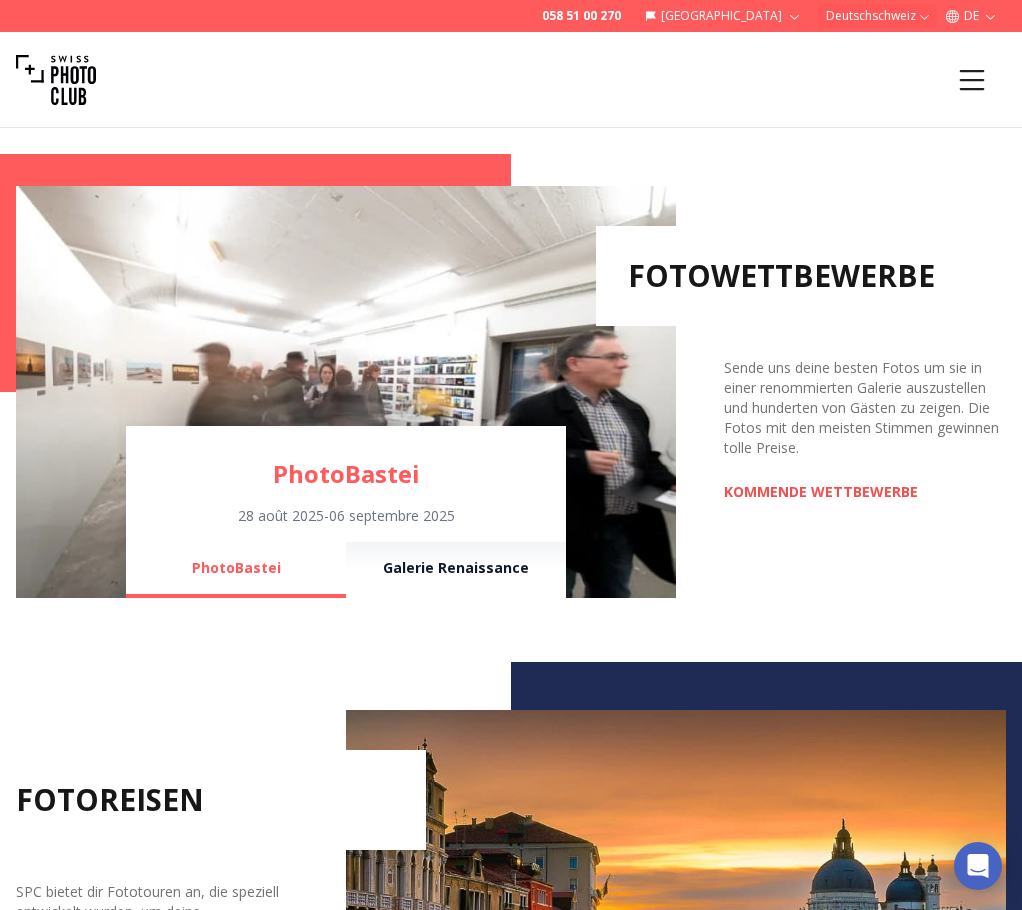 click on "KOMMENDE WETTBEWERBE" at bounding box center [821, 492] 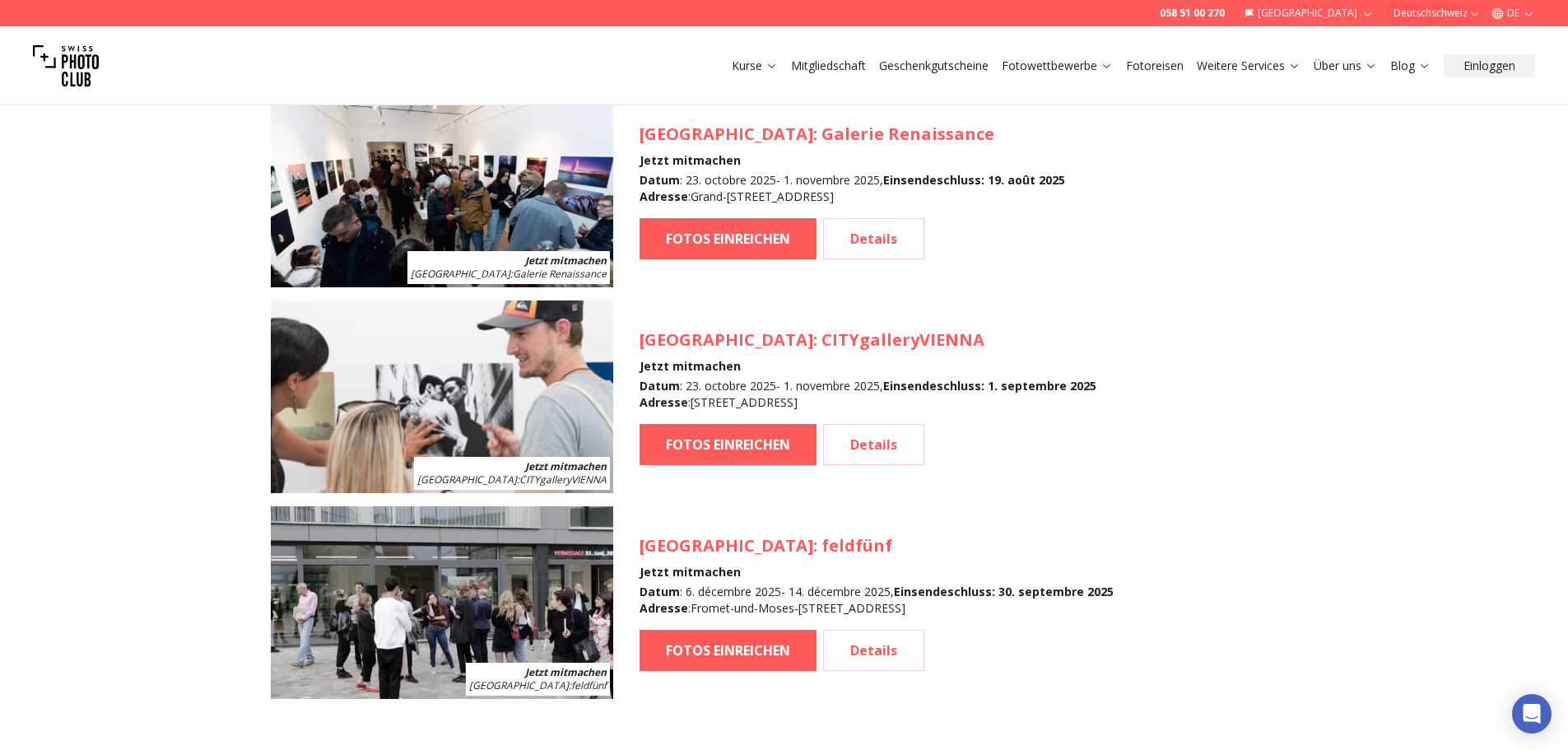 scroll, scrollTop: 2196, scrollLeft: 0, axis: vertical 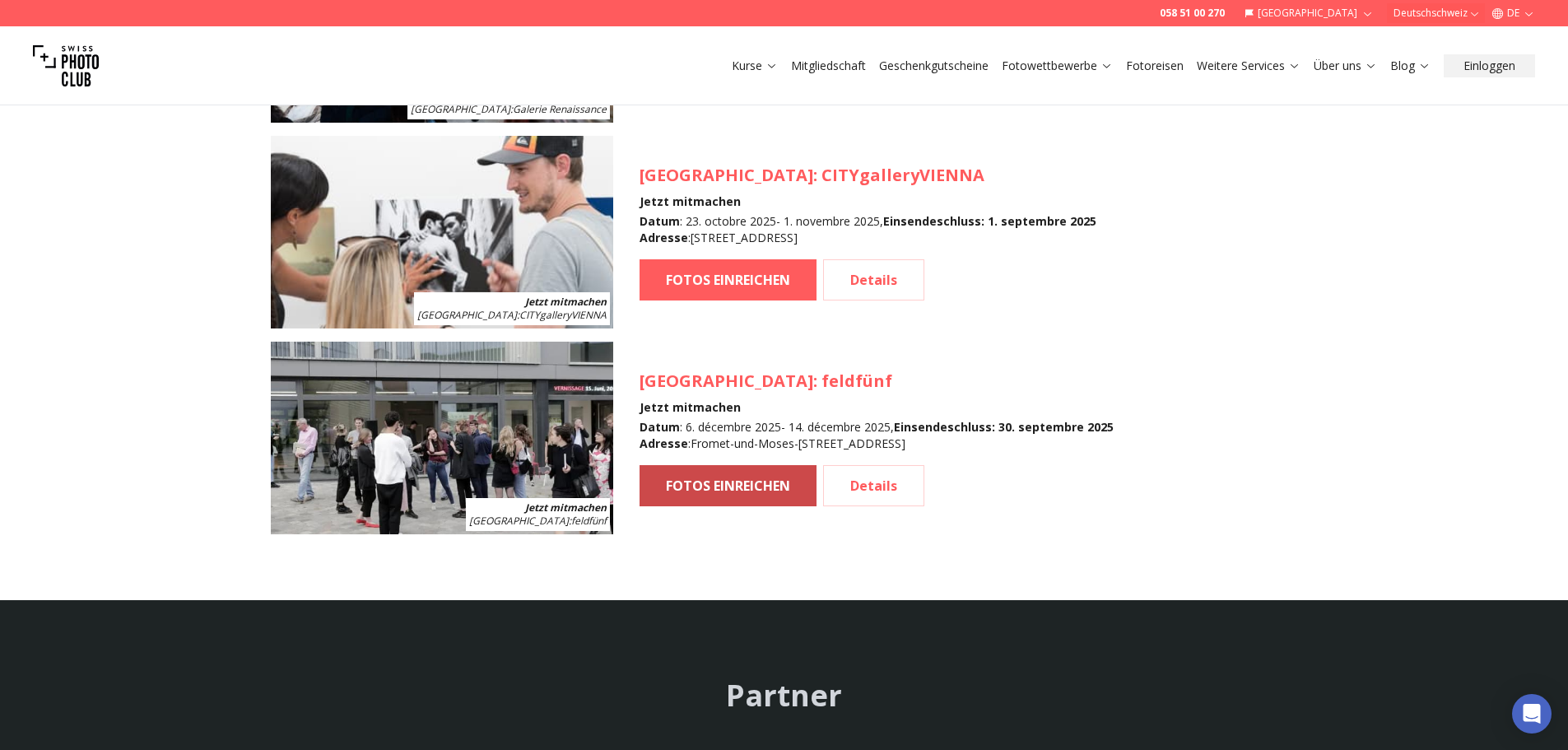 click on "FOTOS EINREICHEN" at bounding box center [728, 486] 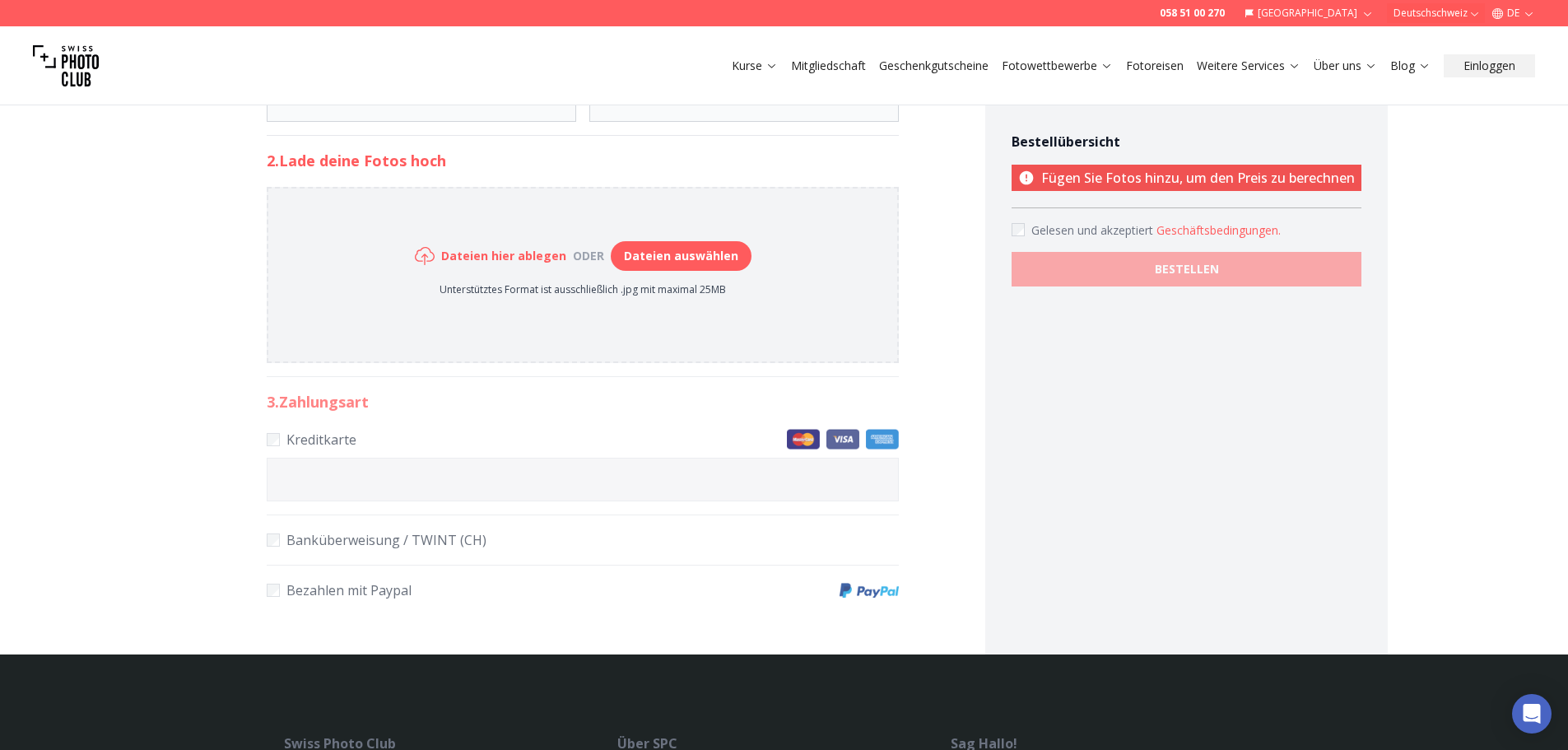 scroll, scrollTop: 768, scrollLeft: 0, axis: vertical 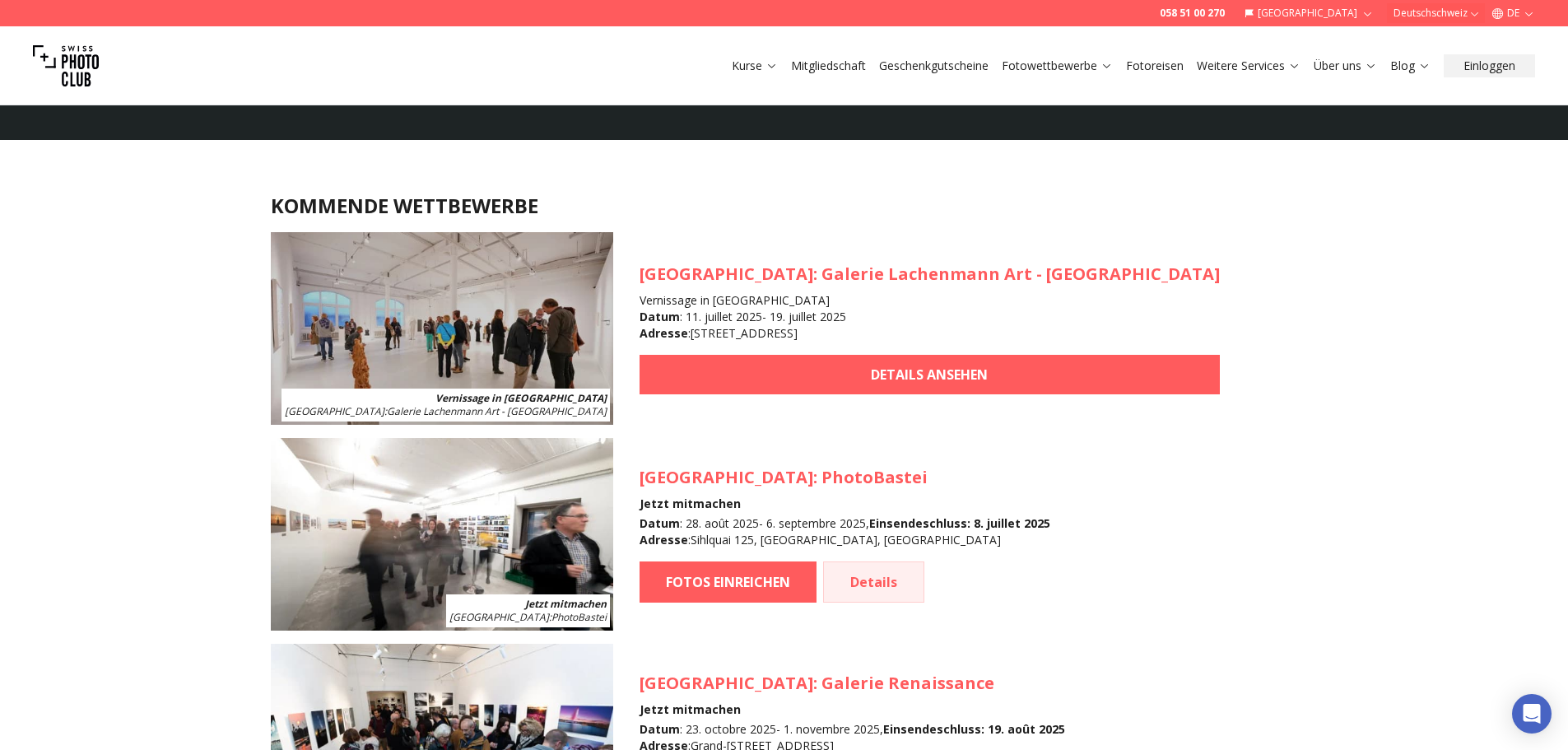 click on "Details" at bounding box center (873, 582) 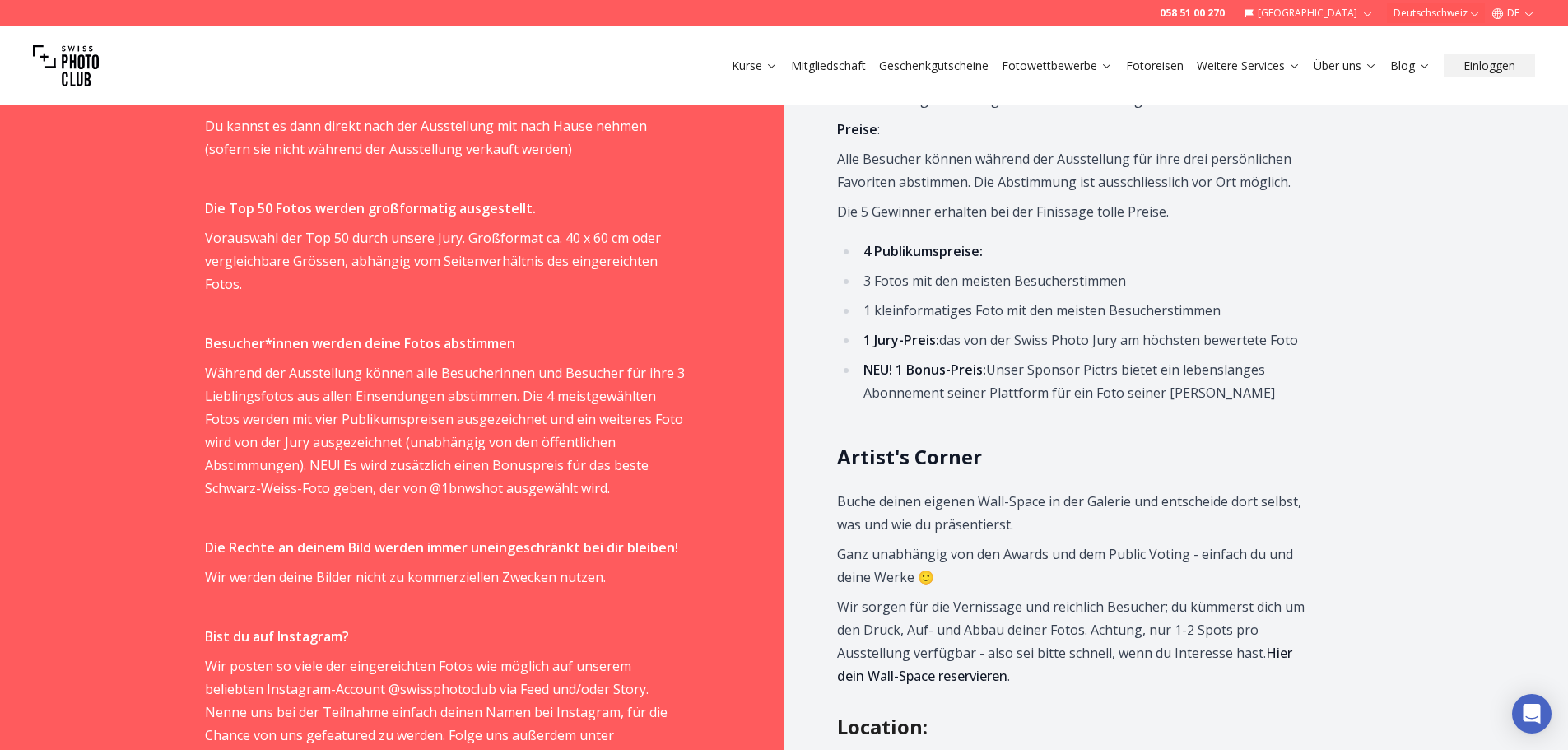 scroll, scrollTop: 1208, scrollLeft: 0, axis: vertical 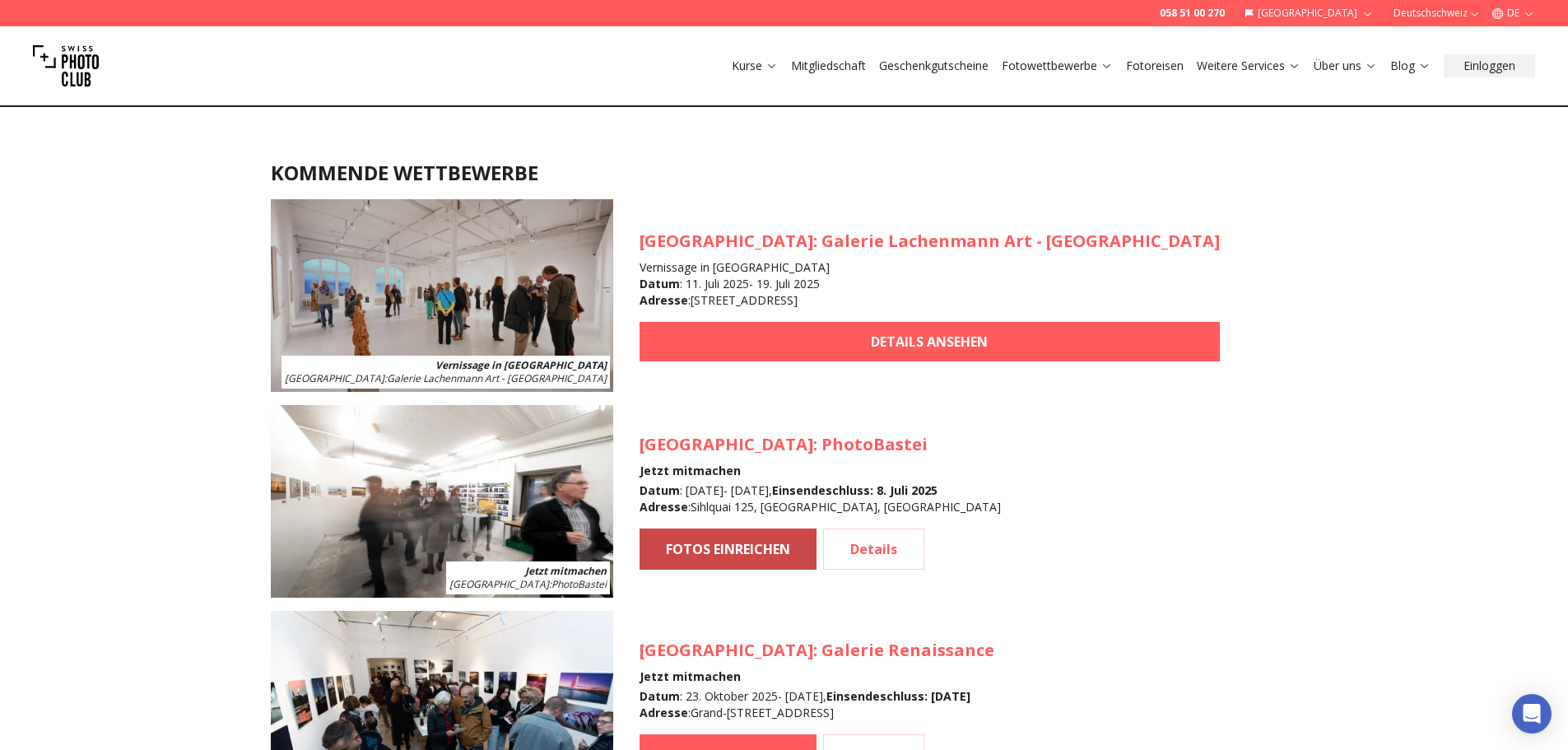click on "FOTOS EINREICHEN" at bounding box center [728, 549] 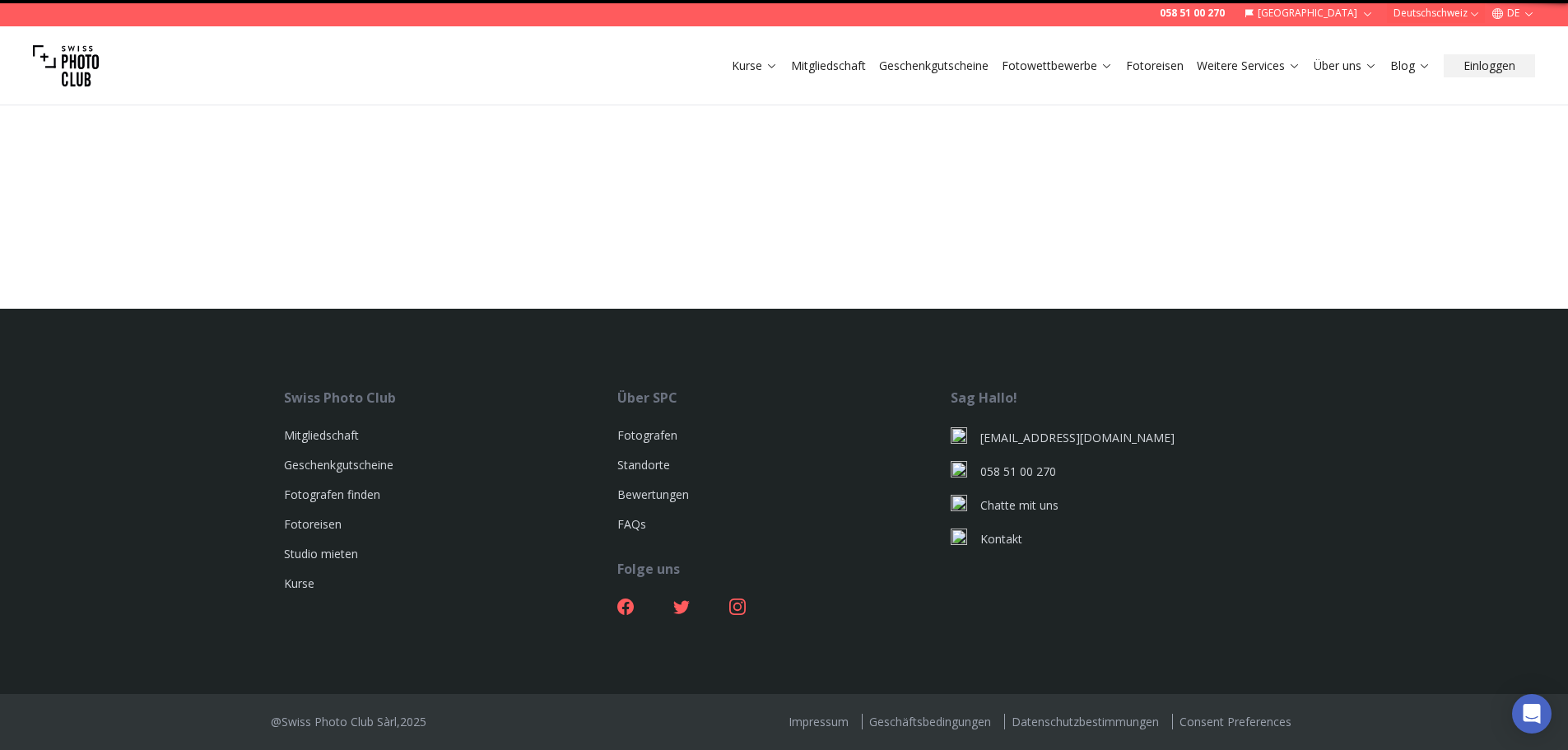 scroll, scrollTop: 0, scrollLeft: 0, axis: both 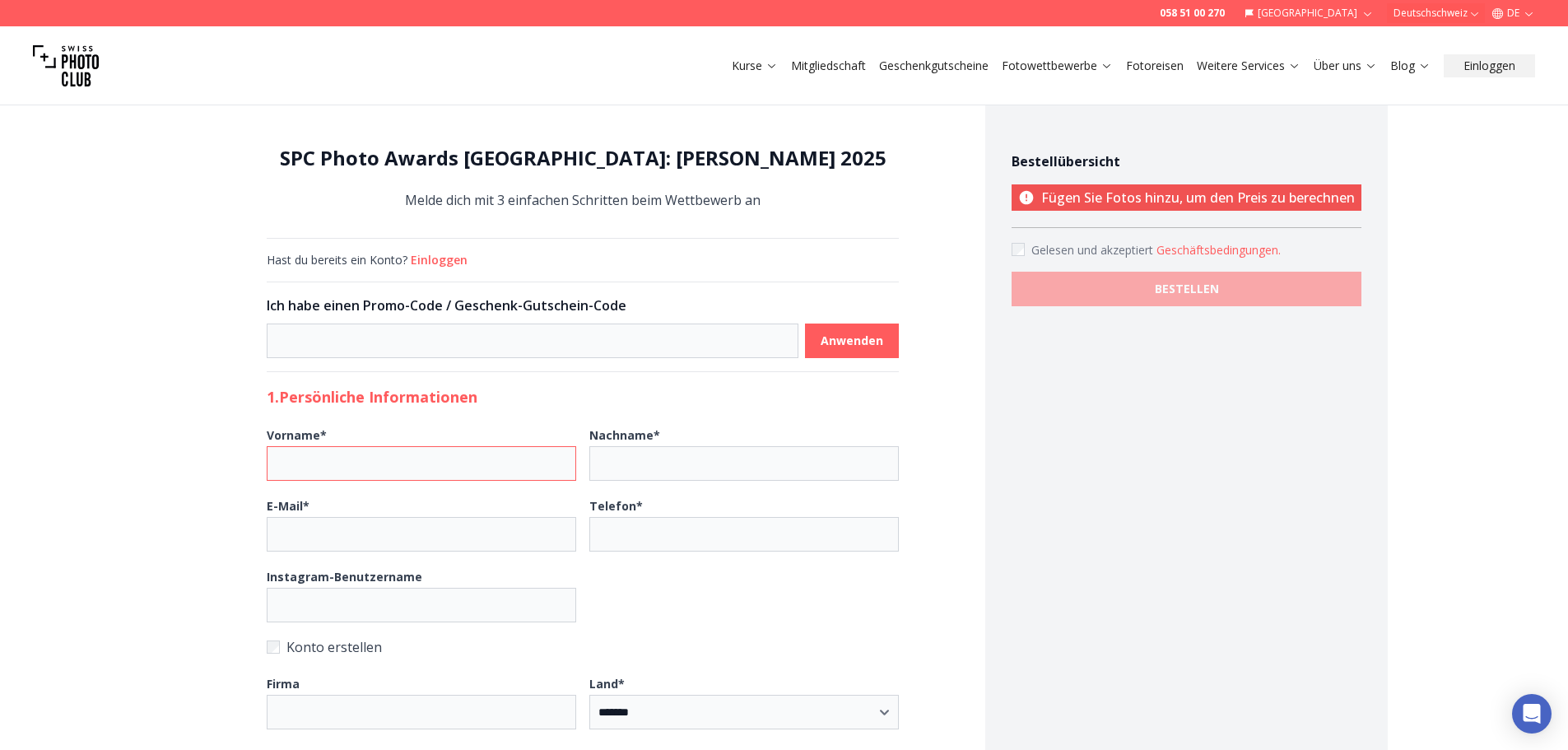 click on "Vorname *" at bounding box center (421, 464) 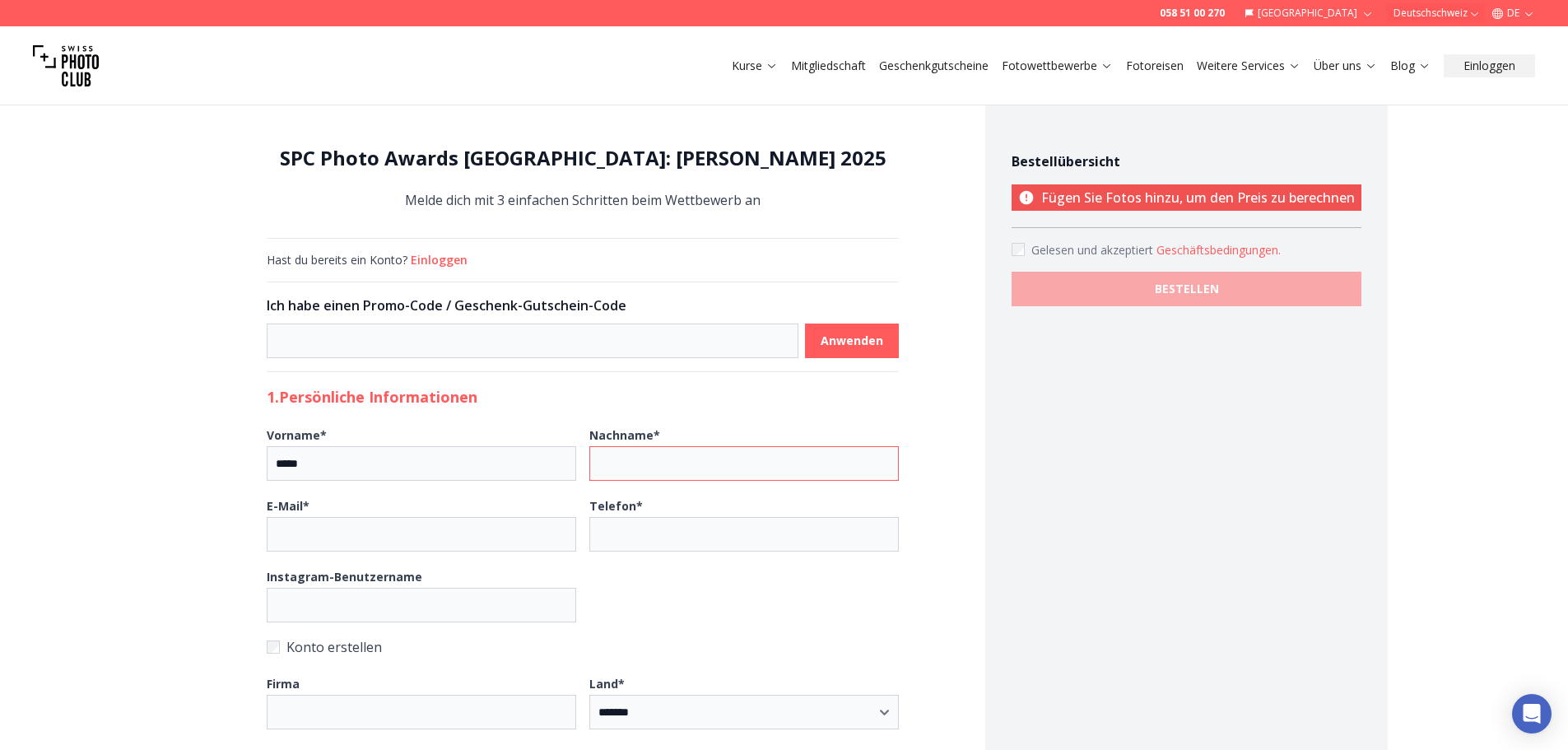type on "******" 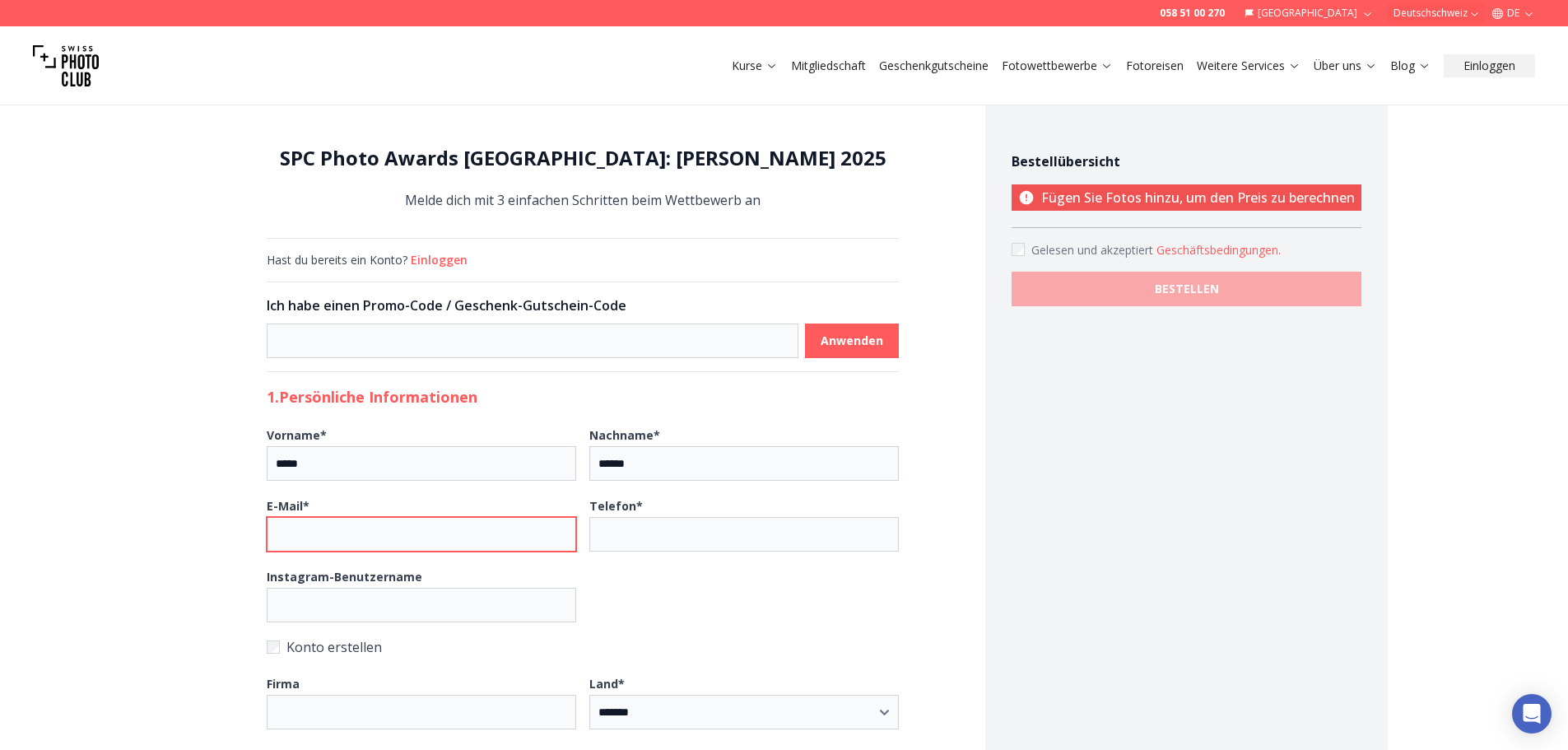 type on "**********" 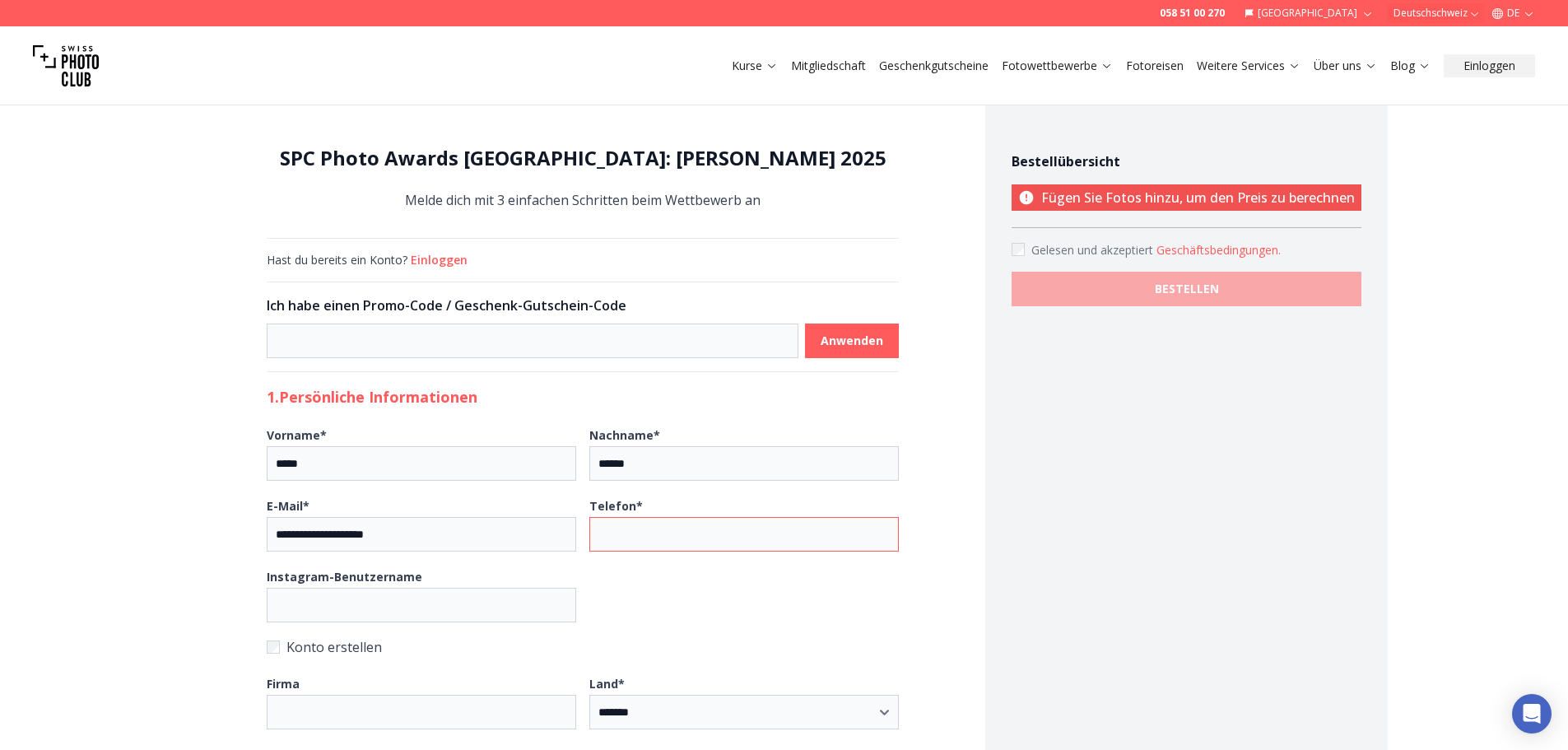 type on "**********" 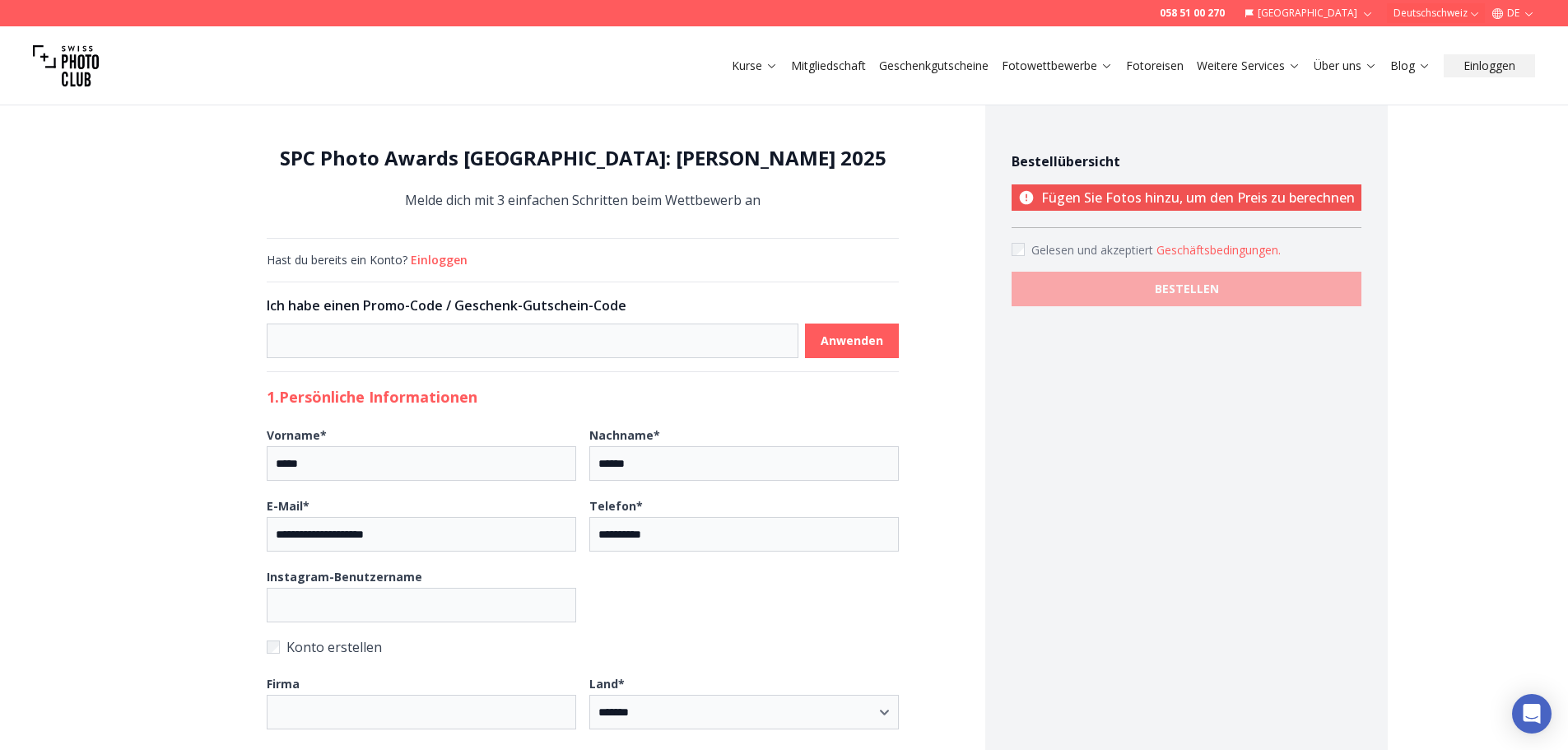type on "**********" 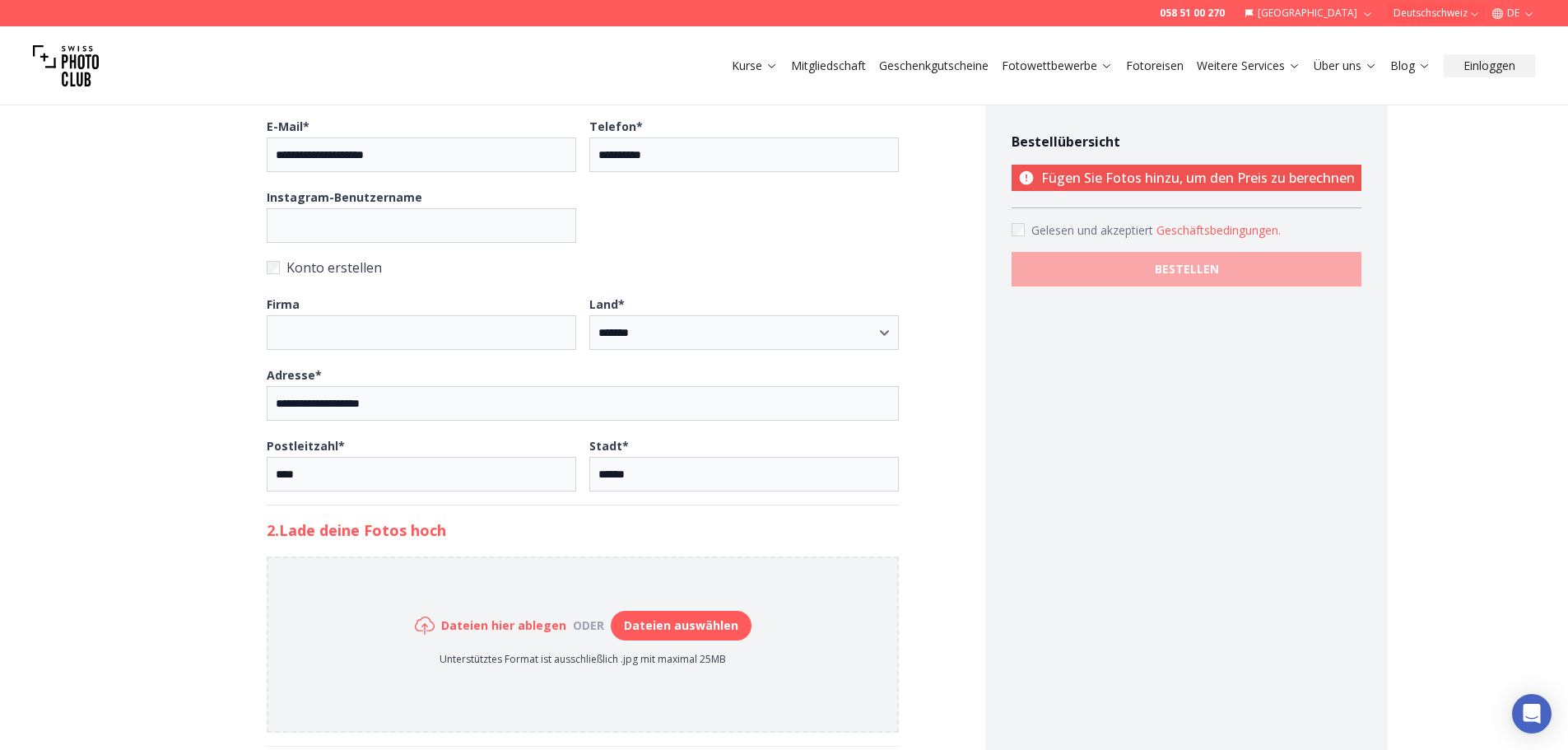 scroll, scrollTop: 384, scrollLeft: 0, axis: vertical 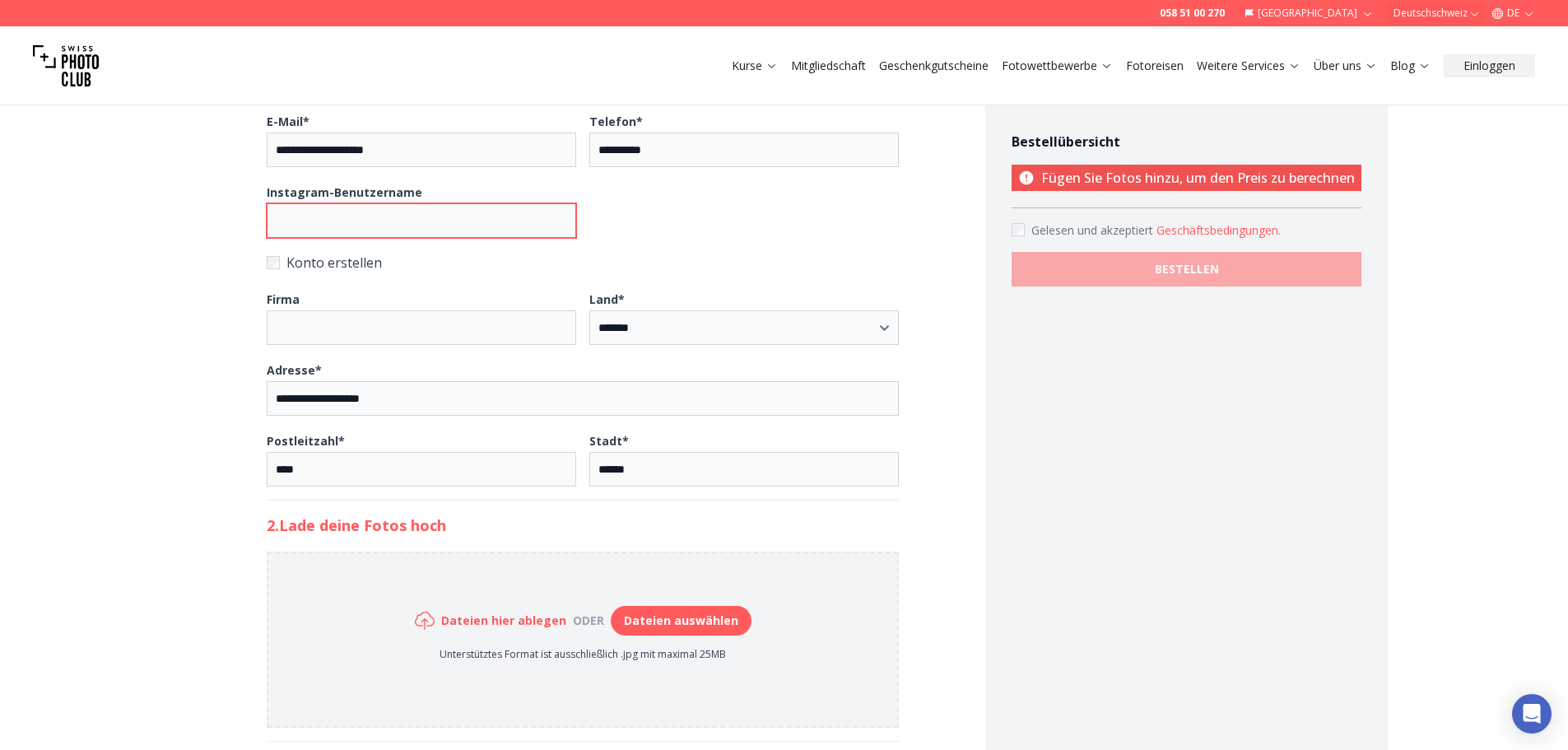 click on "Instagram-Benutzername" at bounding box center (421, 221) 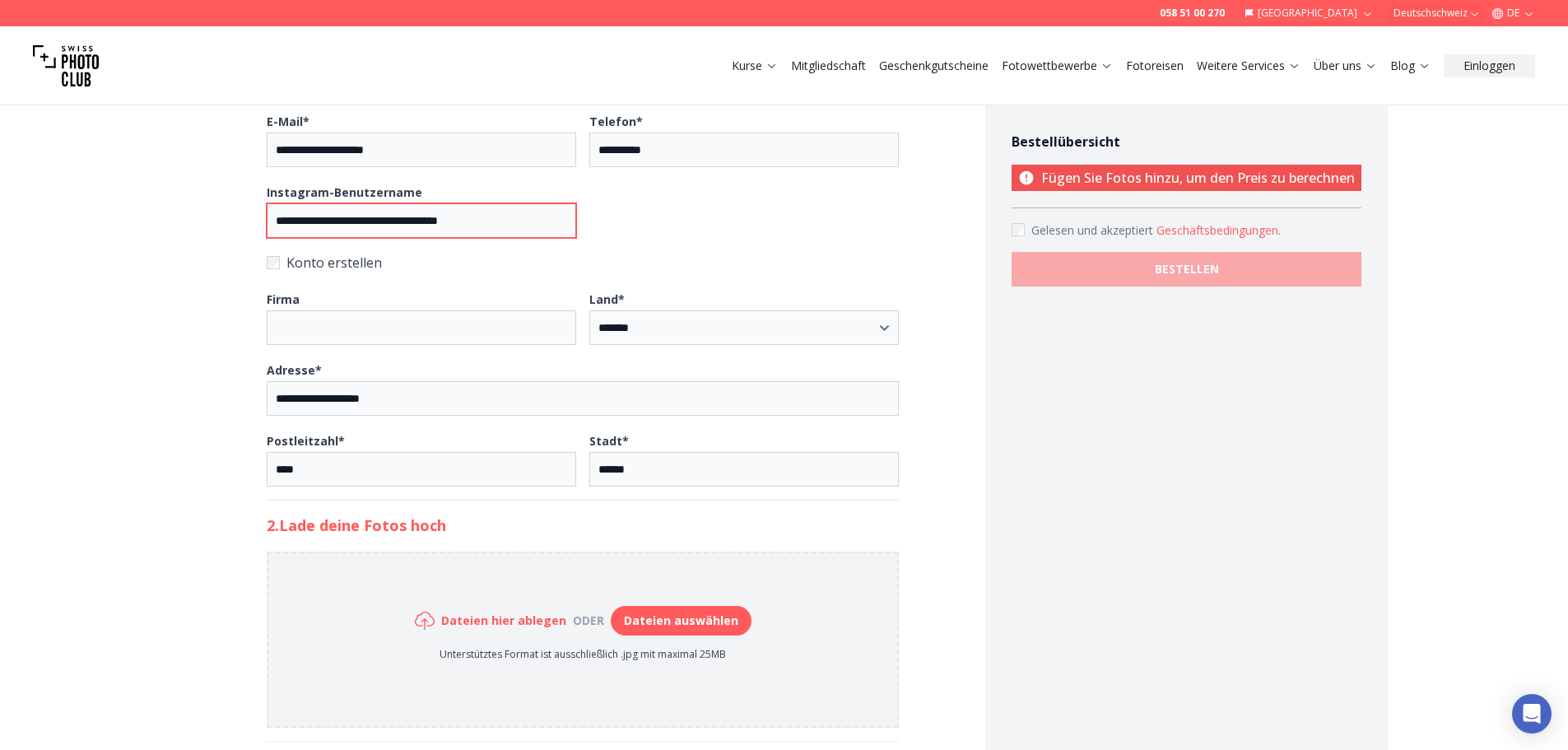 click on "**********" at bounding box center (421, 221) 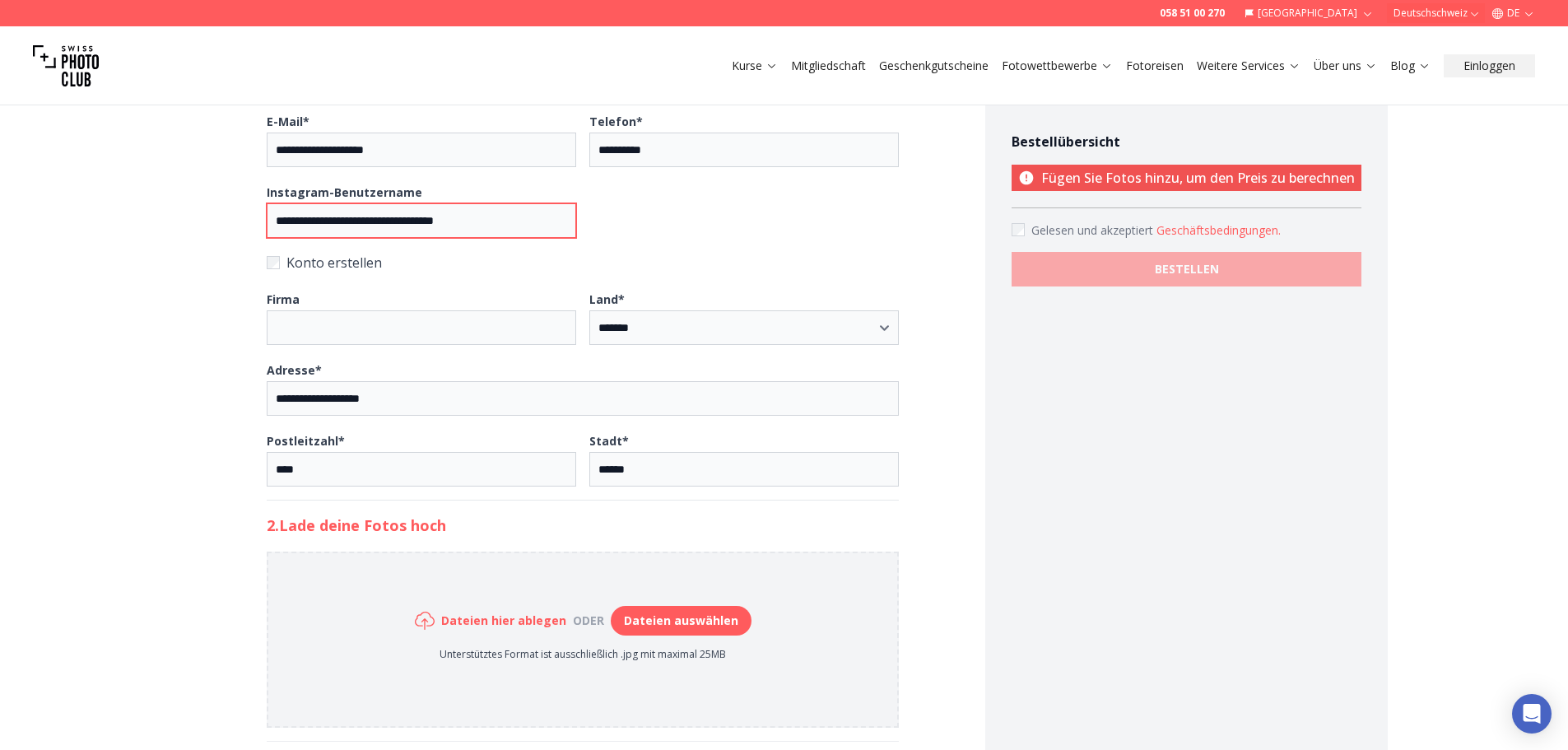 drag, startPoint x: 315, startPoint y: 214, endPoint x: 137, endPoint y: 217, distance: 178.02528 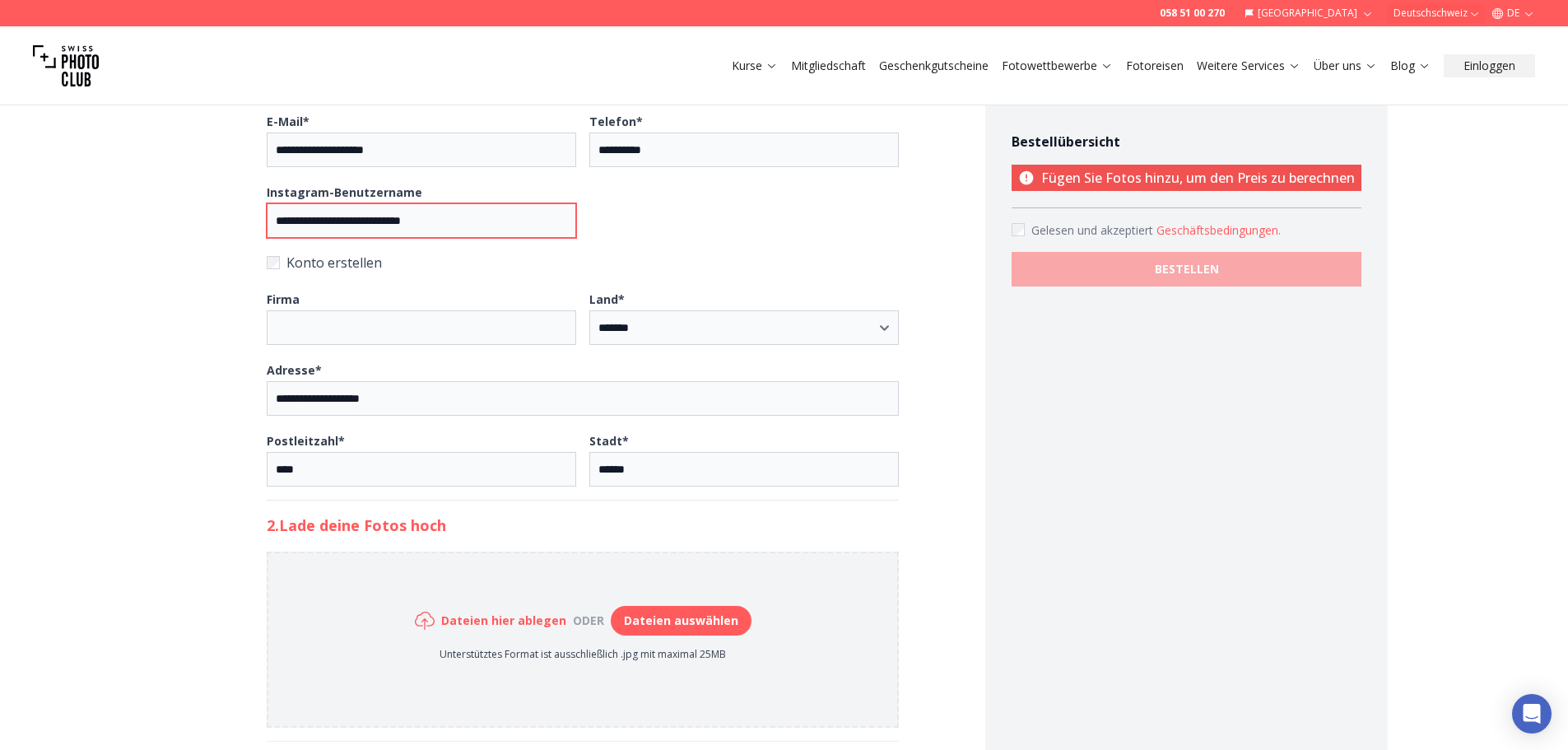 drag, startPoint x: 305, startPoint y: 223, endPoint x: 201, endPoint y: 226, distance: 104.04326 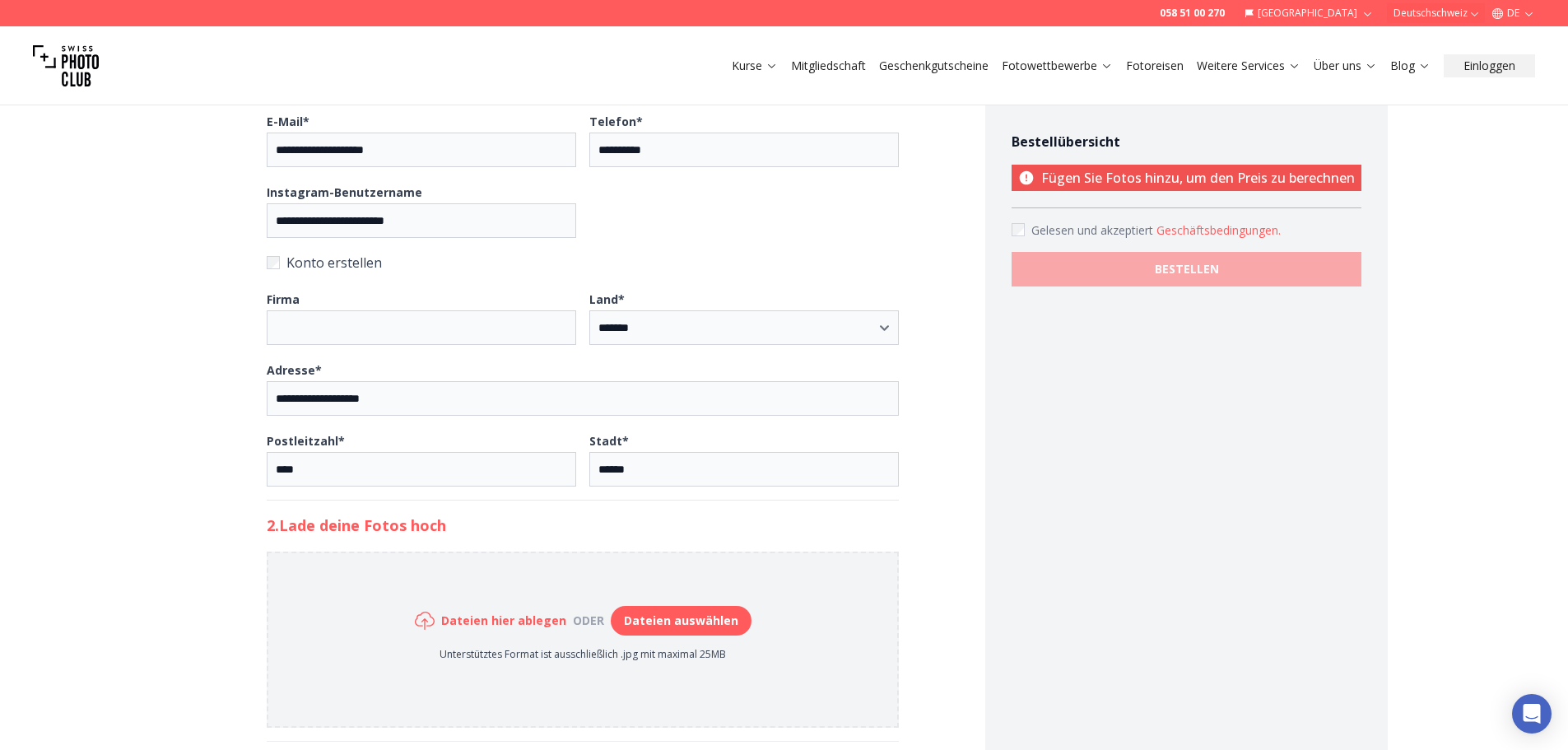 click at bounding box center (744, 209) 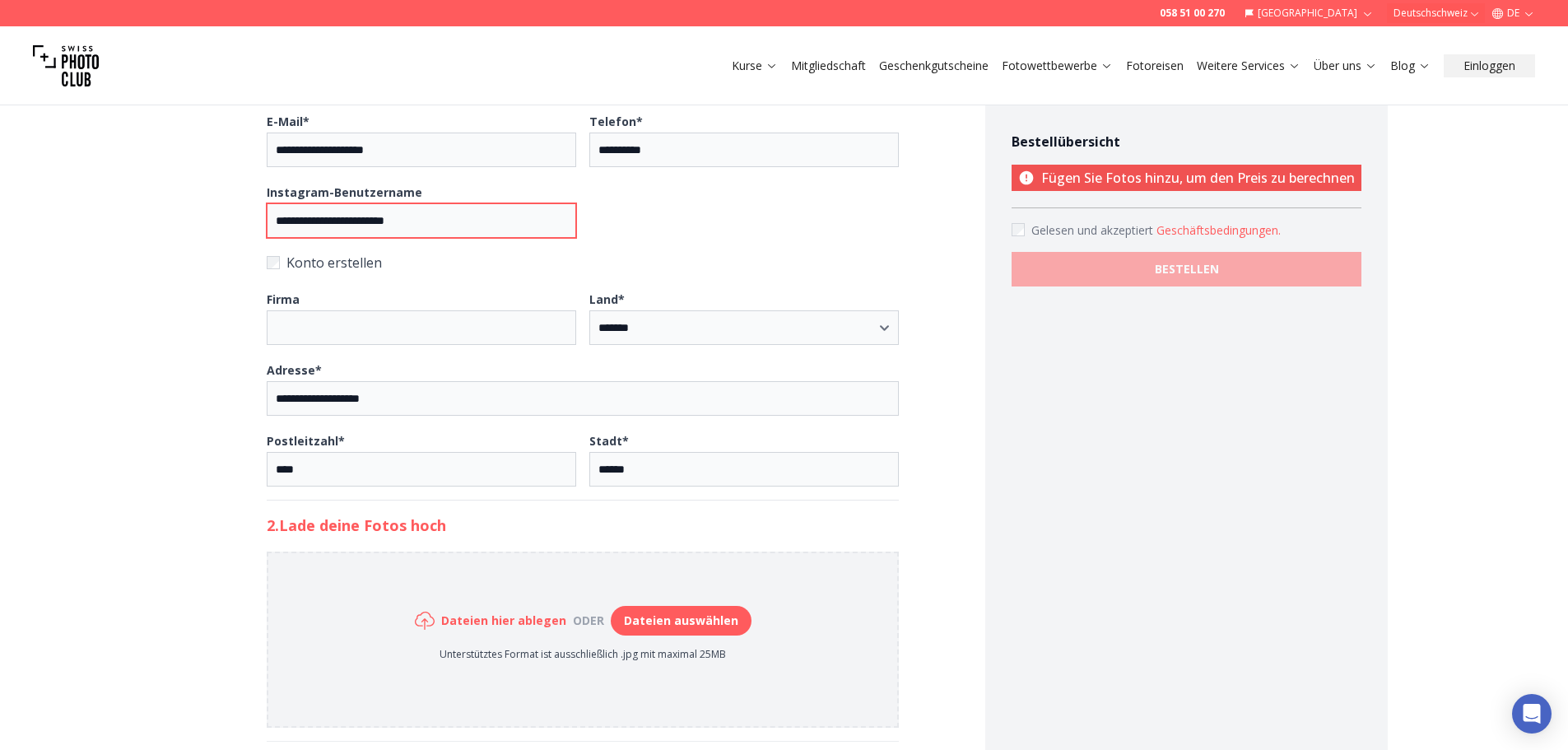 click on "**********" at bounding box center (421, 221) 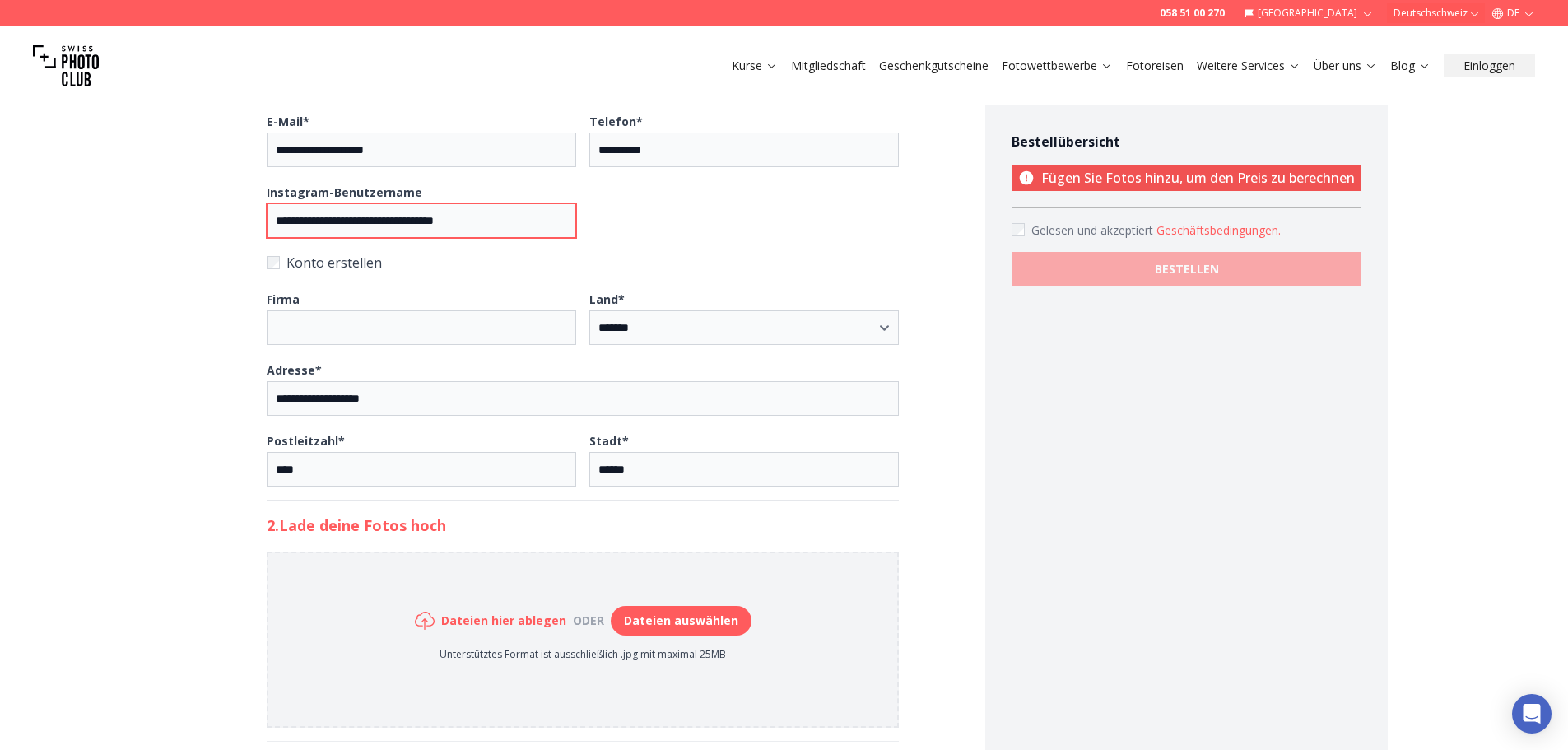 type on "**********" 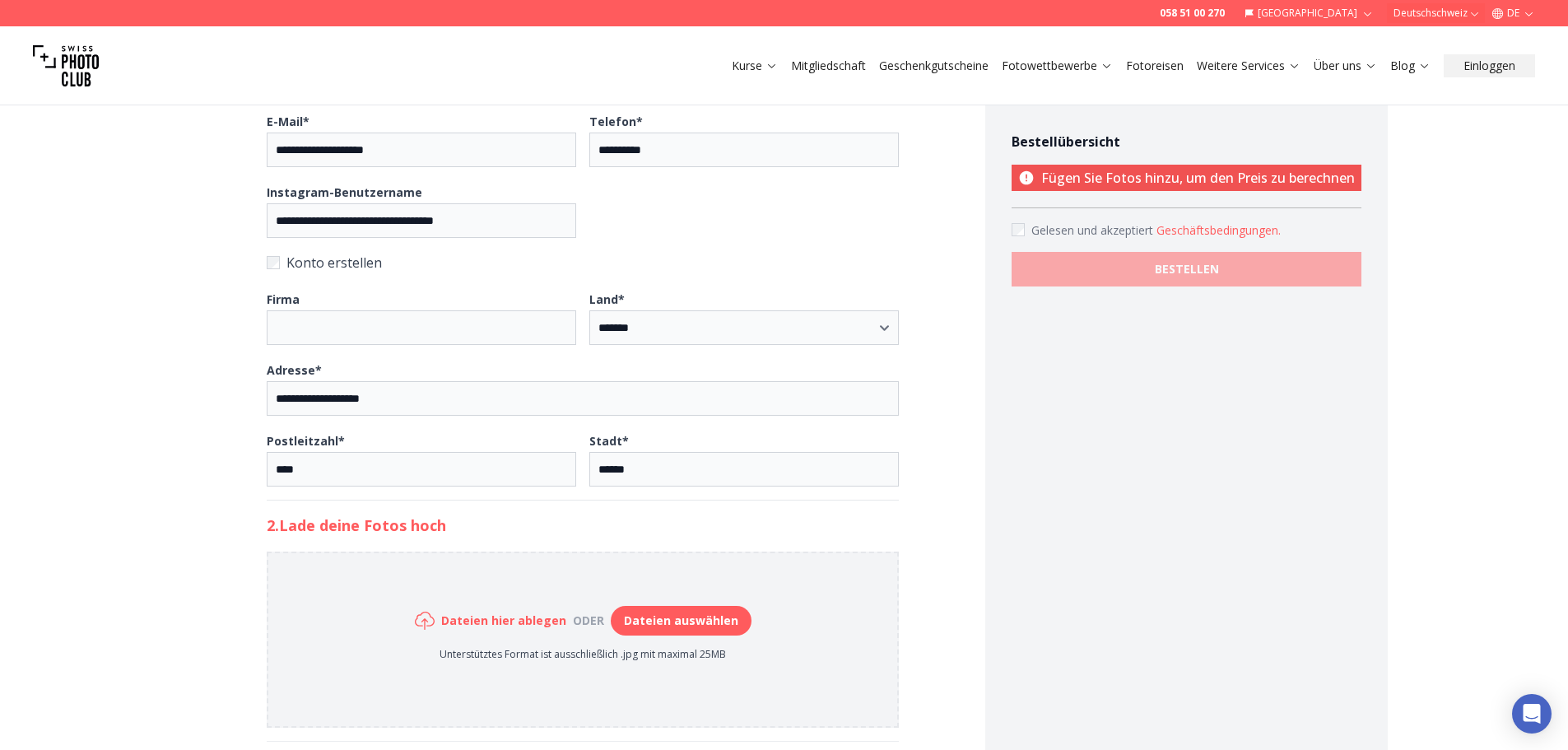 click at bounding box center [744, 209] 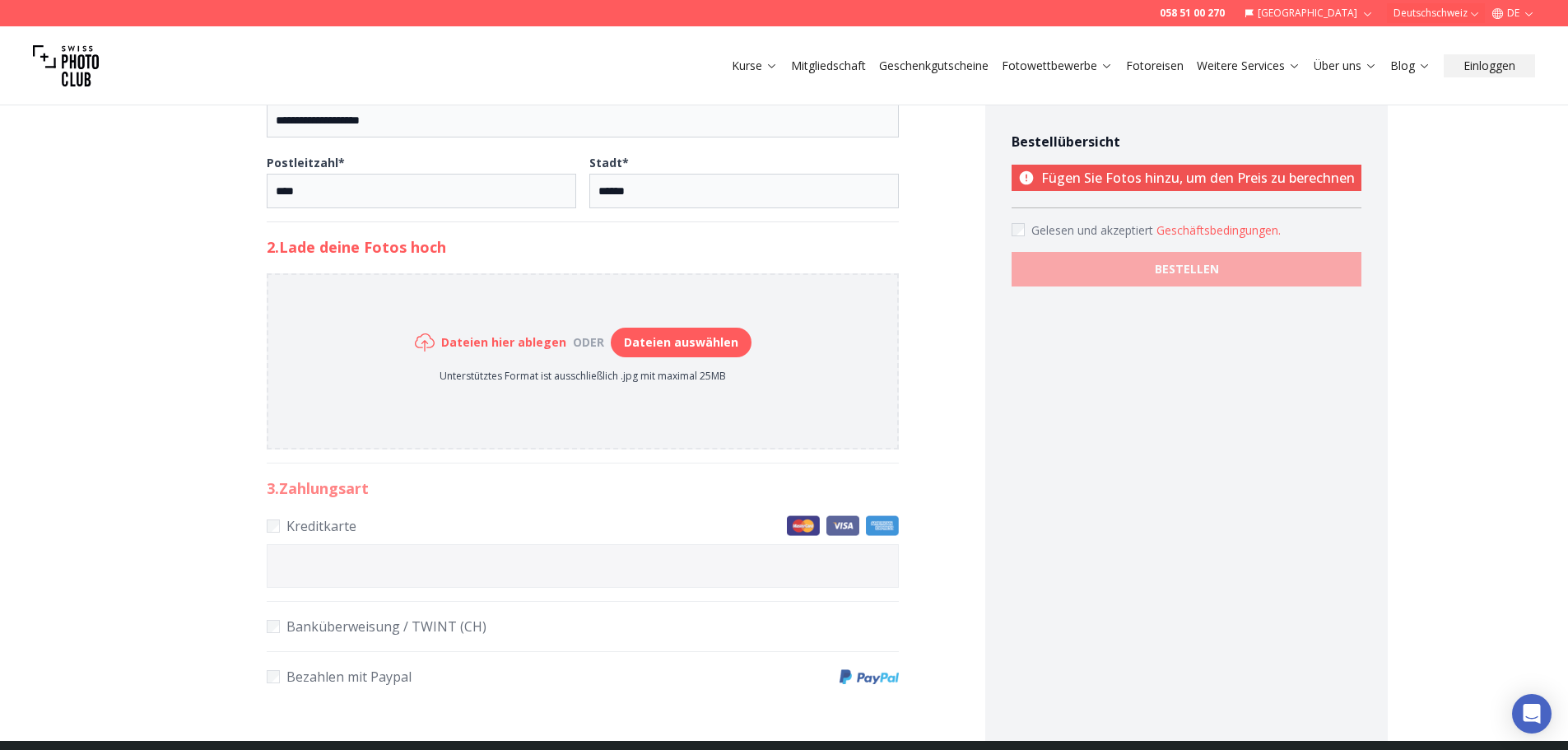 scroll, scrollTop: 714, scrollLeft: 0, axis: vertical 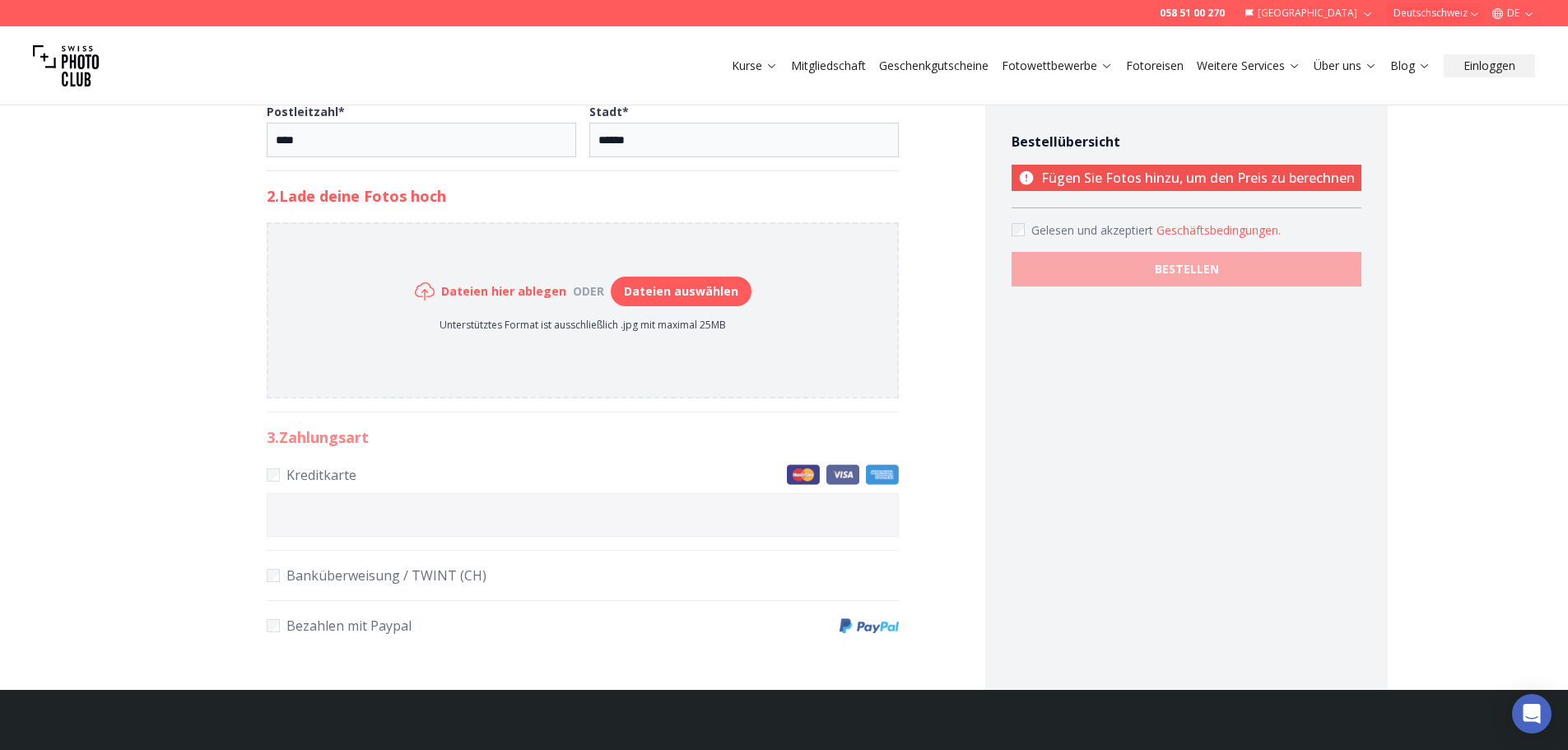 click on "Dateien auswählen" at bounding box center [681, 291] 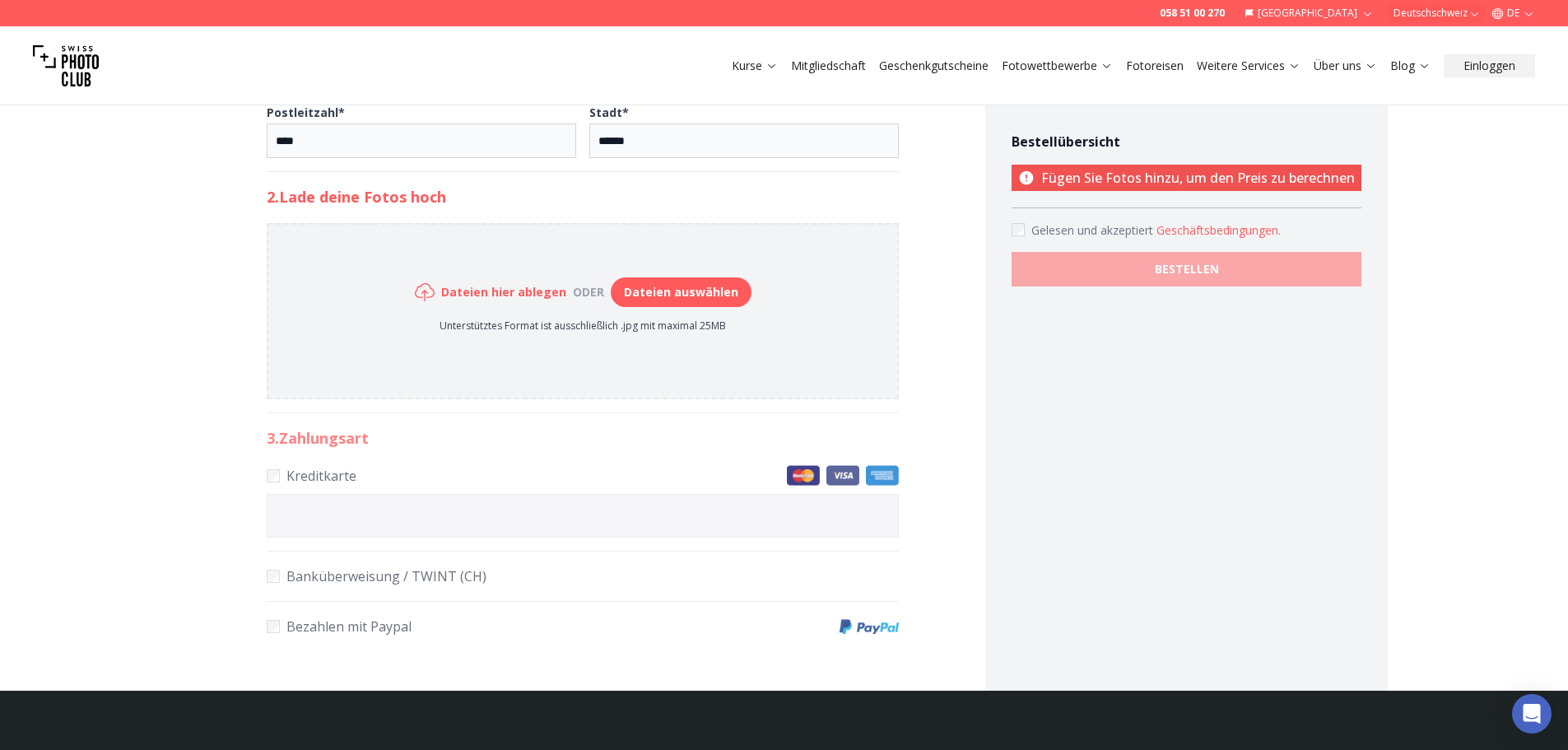 scroll, scrollTop: 878, scrollLeft: 0, axis: vertical 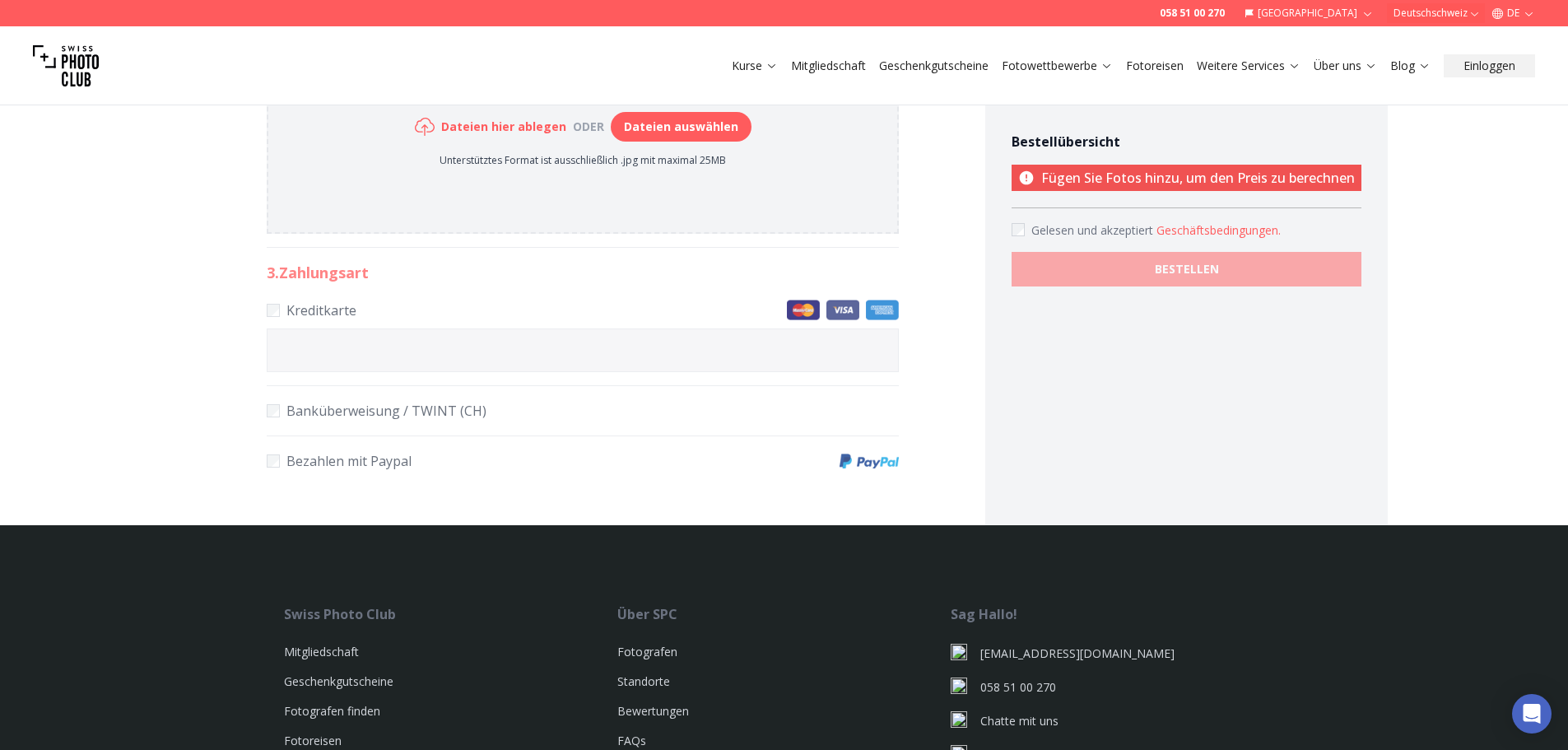 click on "Dateien auswählen" at bounding box center [681, 127] 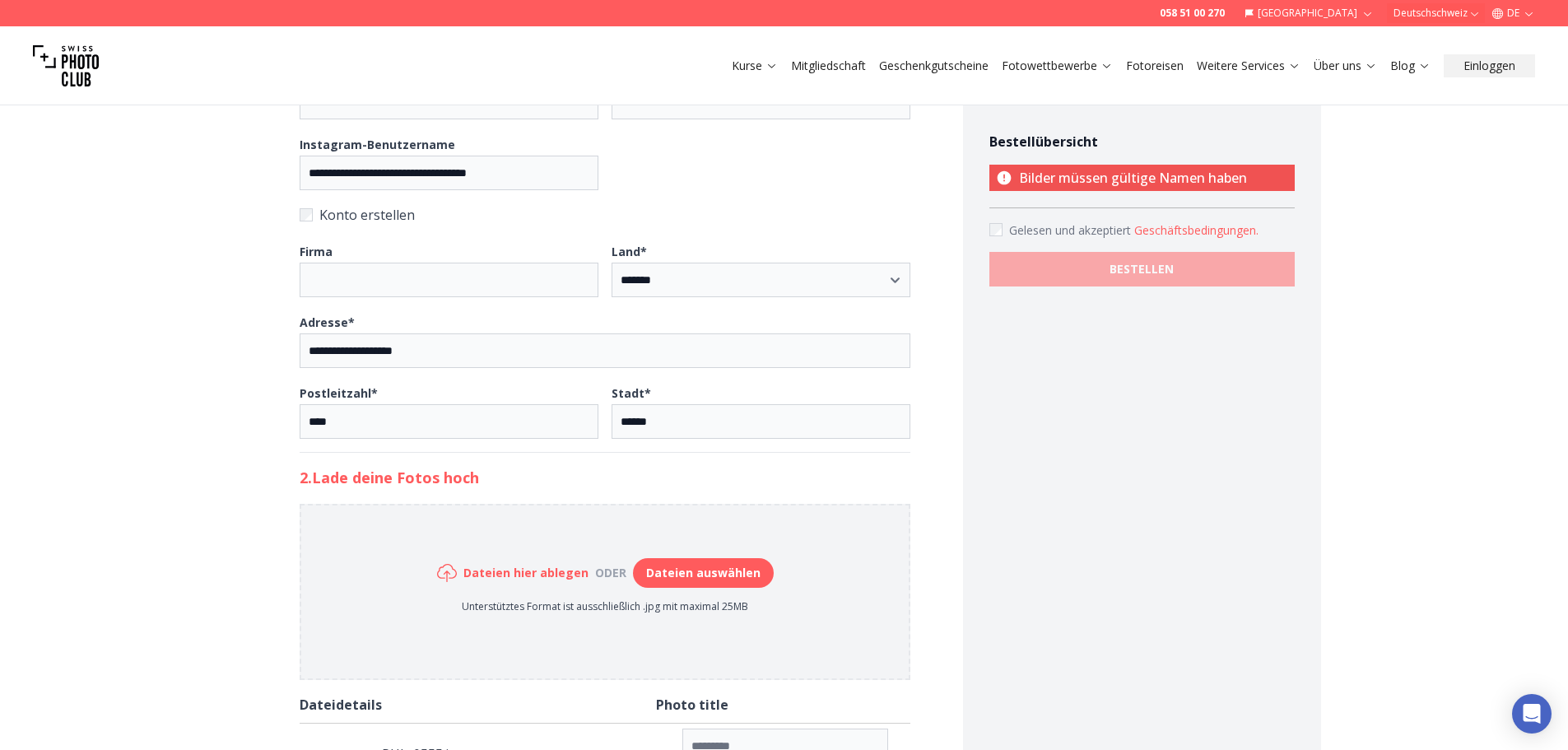scroll, scrollTop: 0, scrollLeft: 0, axis: both 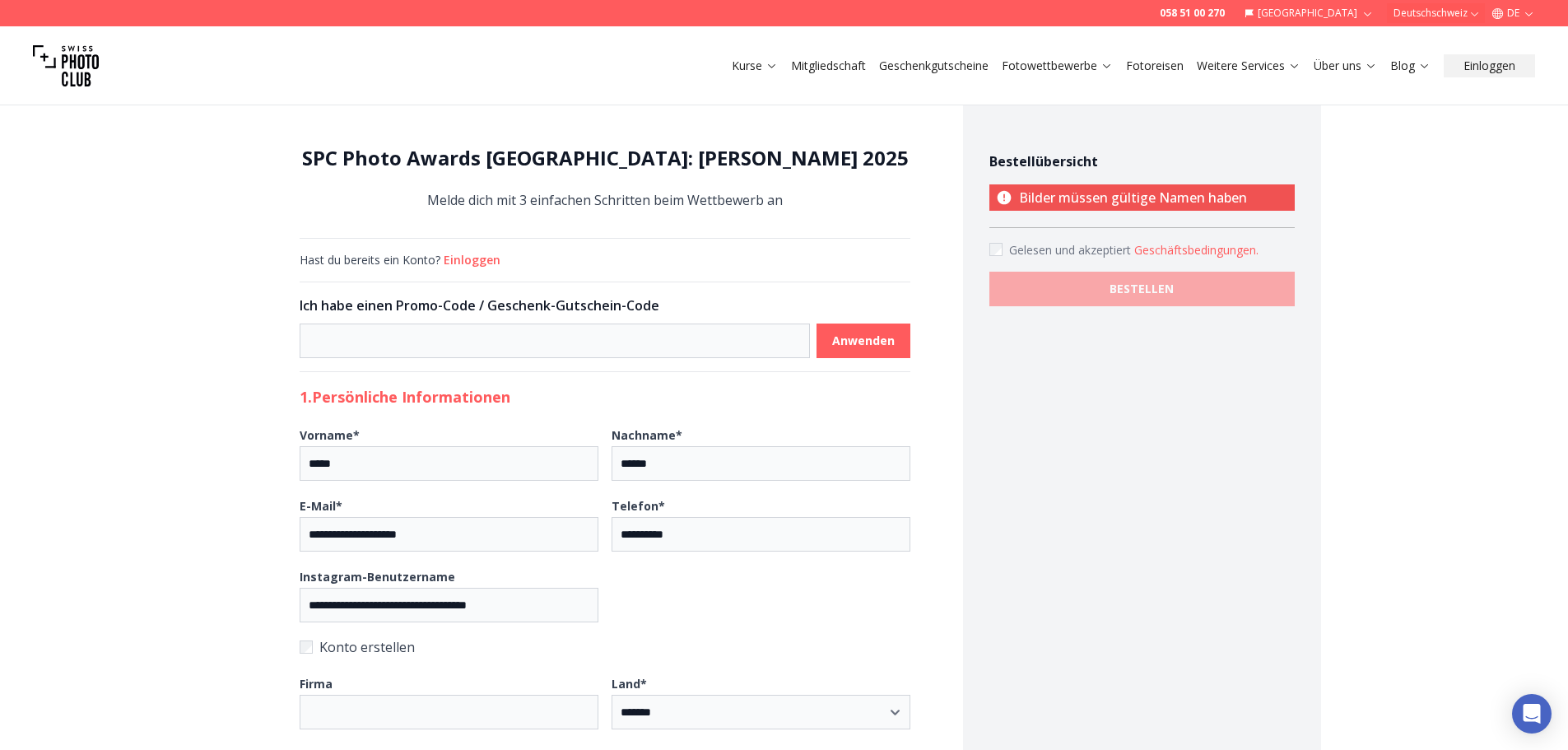 click at bounding box center (66, 66) 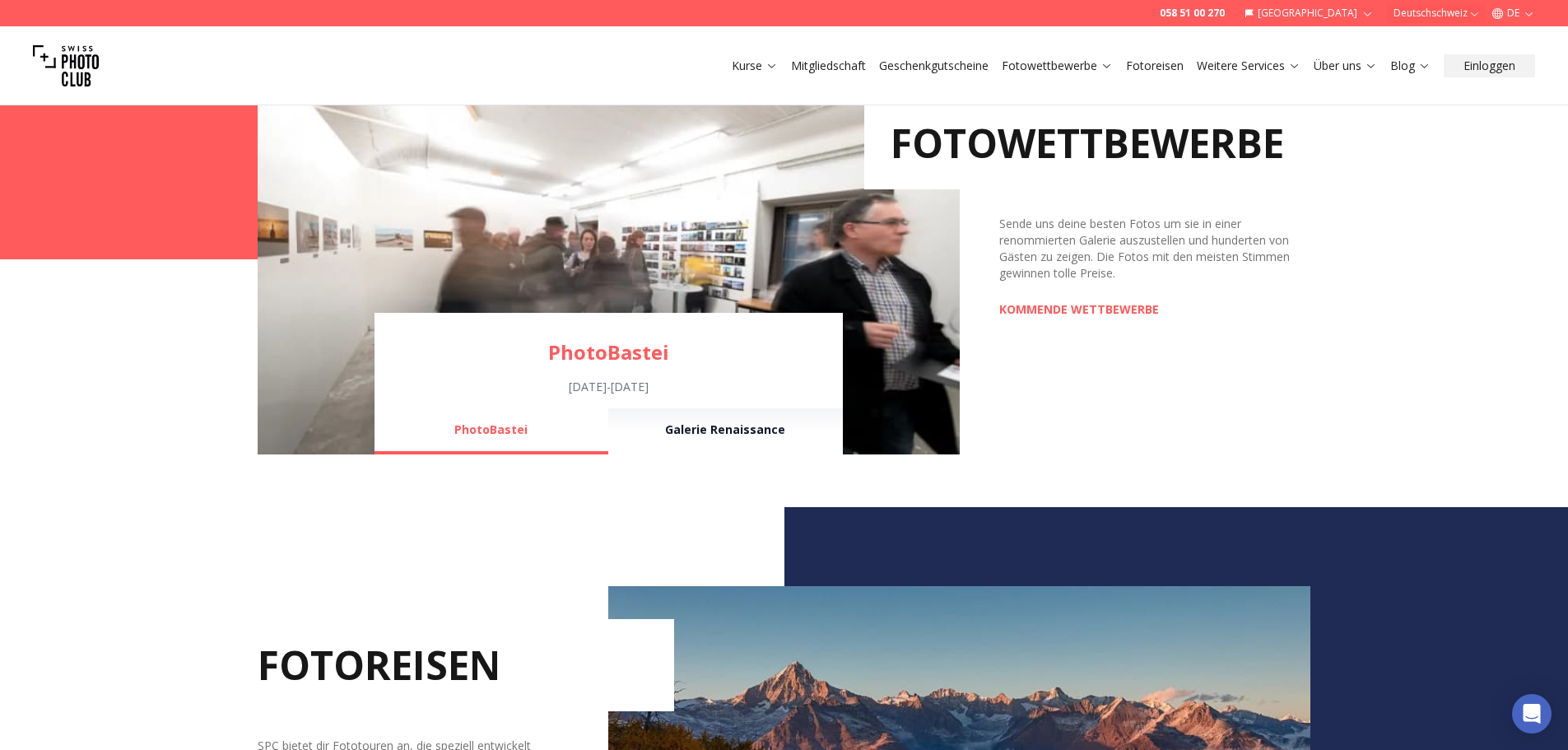 scroll, scrollTop: 1262, scrollLeft: 0, axis: vertical 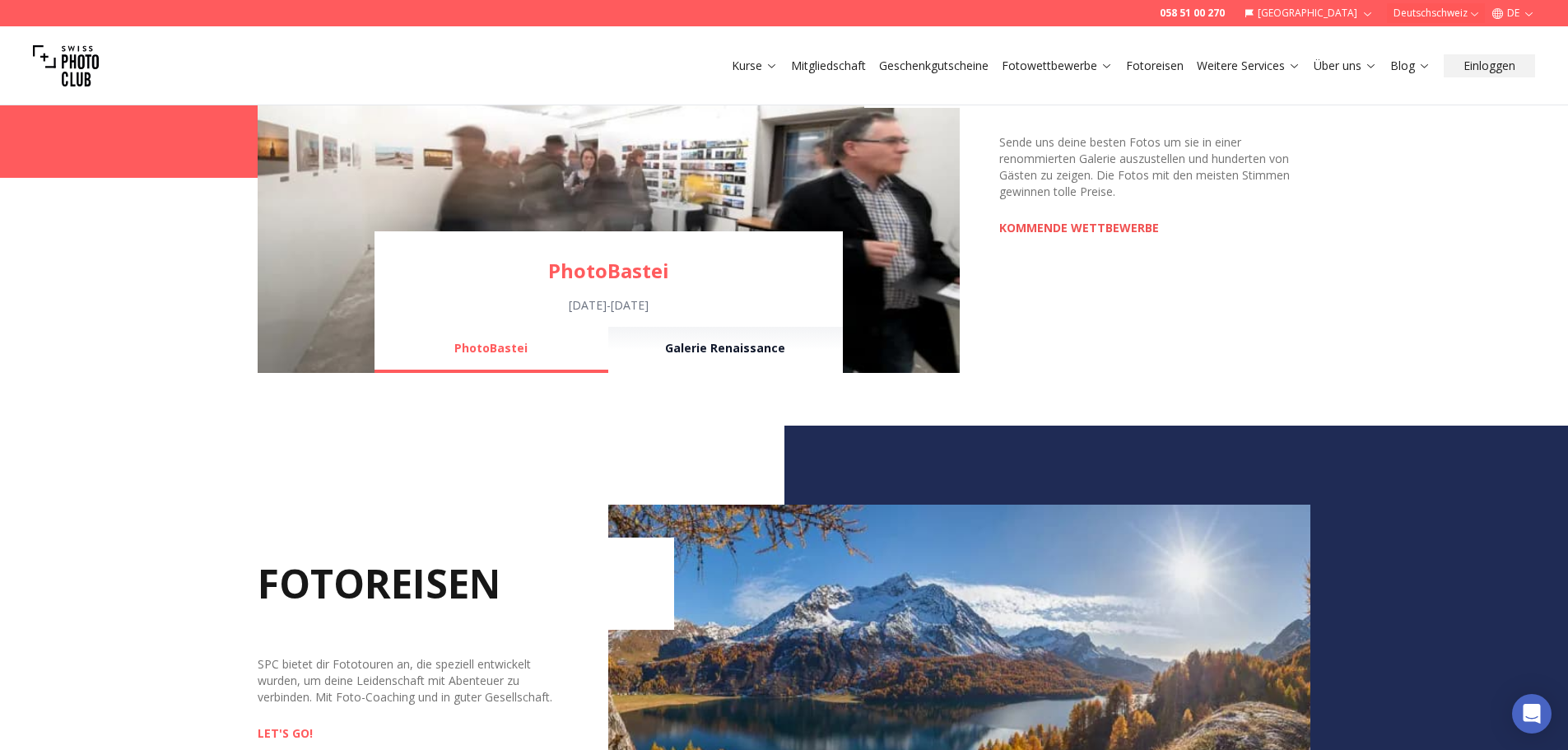 click on "KOMMENDE WETTBEWERBE" at bounding box center (1079, 228) 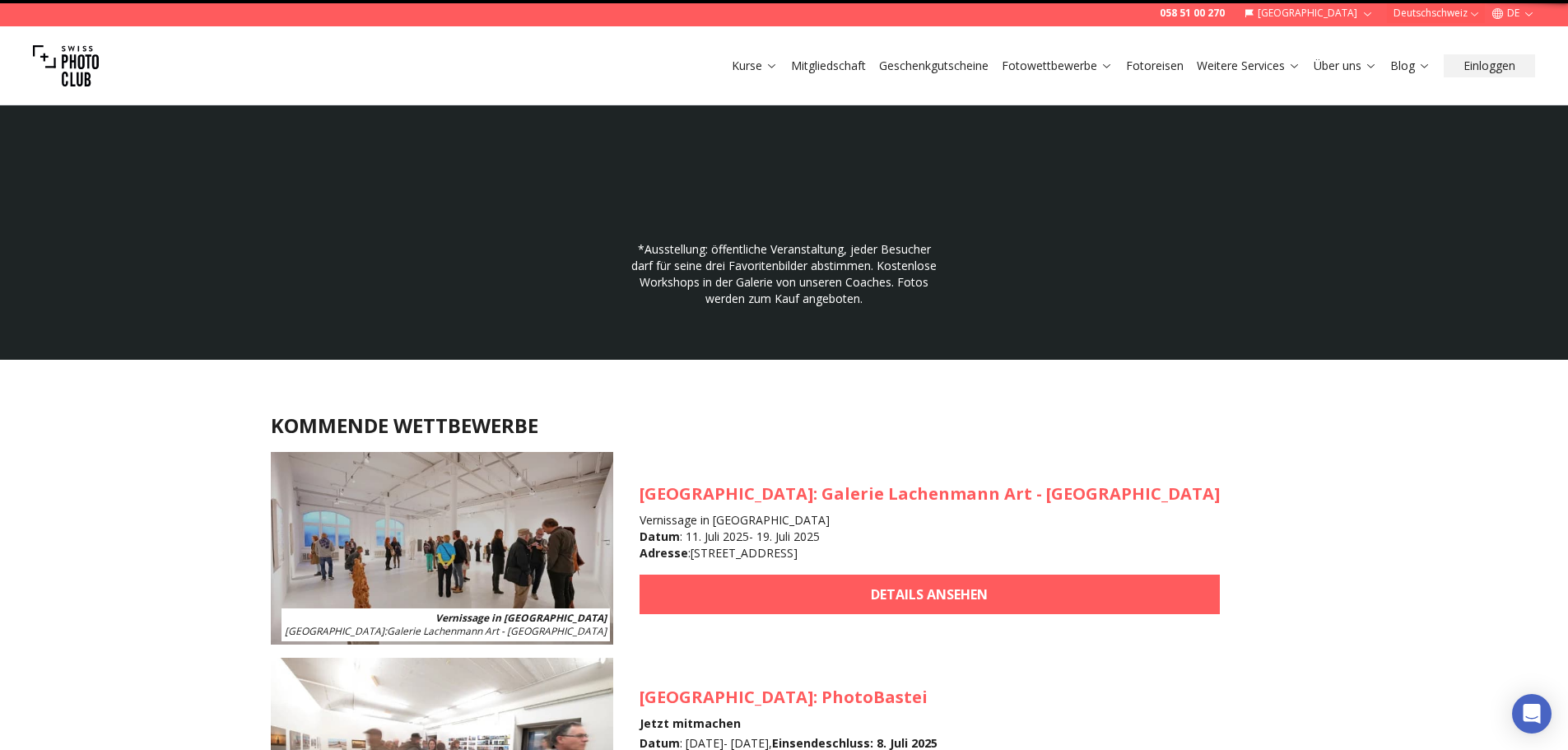 scroll, scrollTop: 0, scrollLeft: 0, axis: both 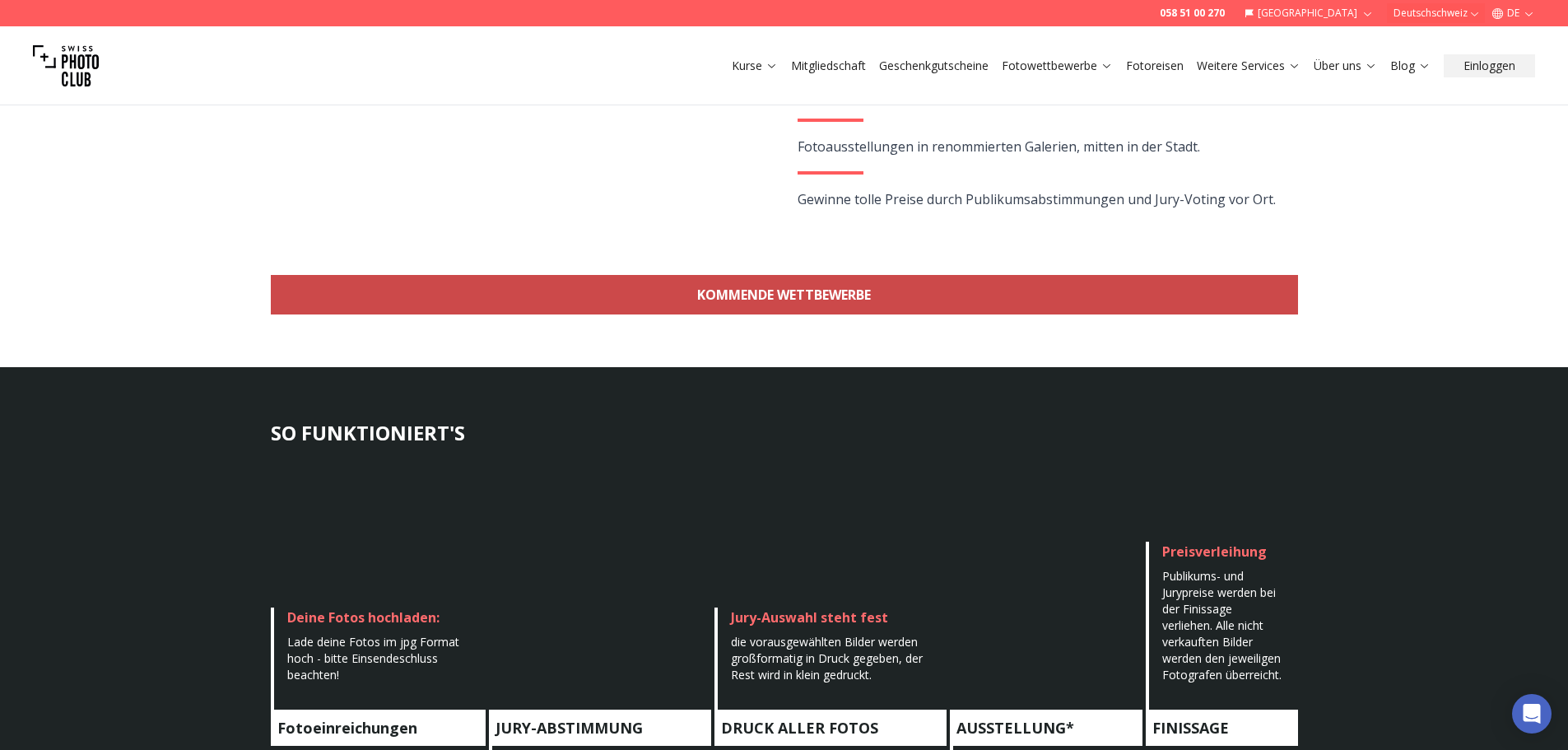 click on "KOMMENDE WETTBEWERBE" at bounding box center [784, 295] 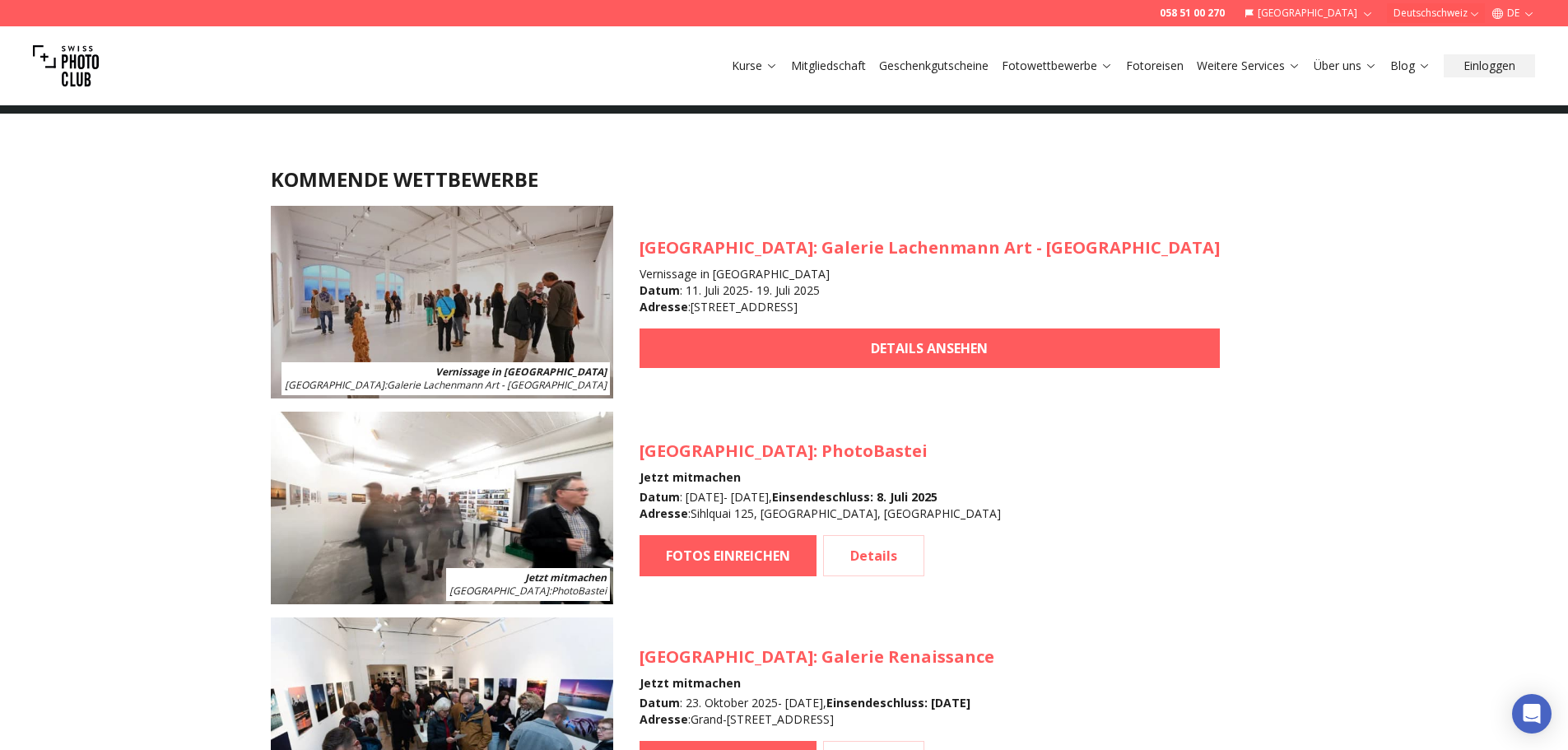 scroll, scrollTop: 1516, scrollLeft: 0, axis: vertical 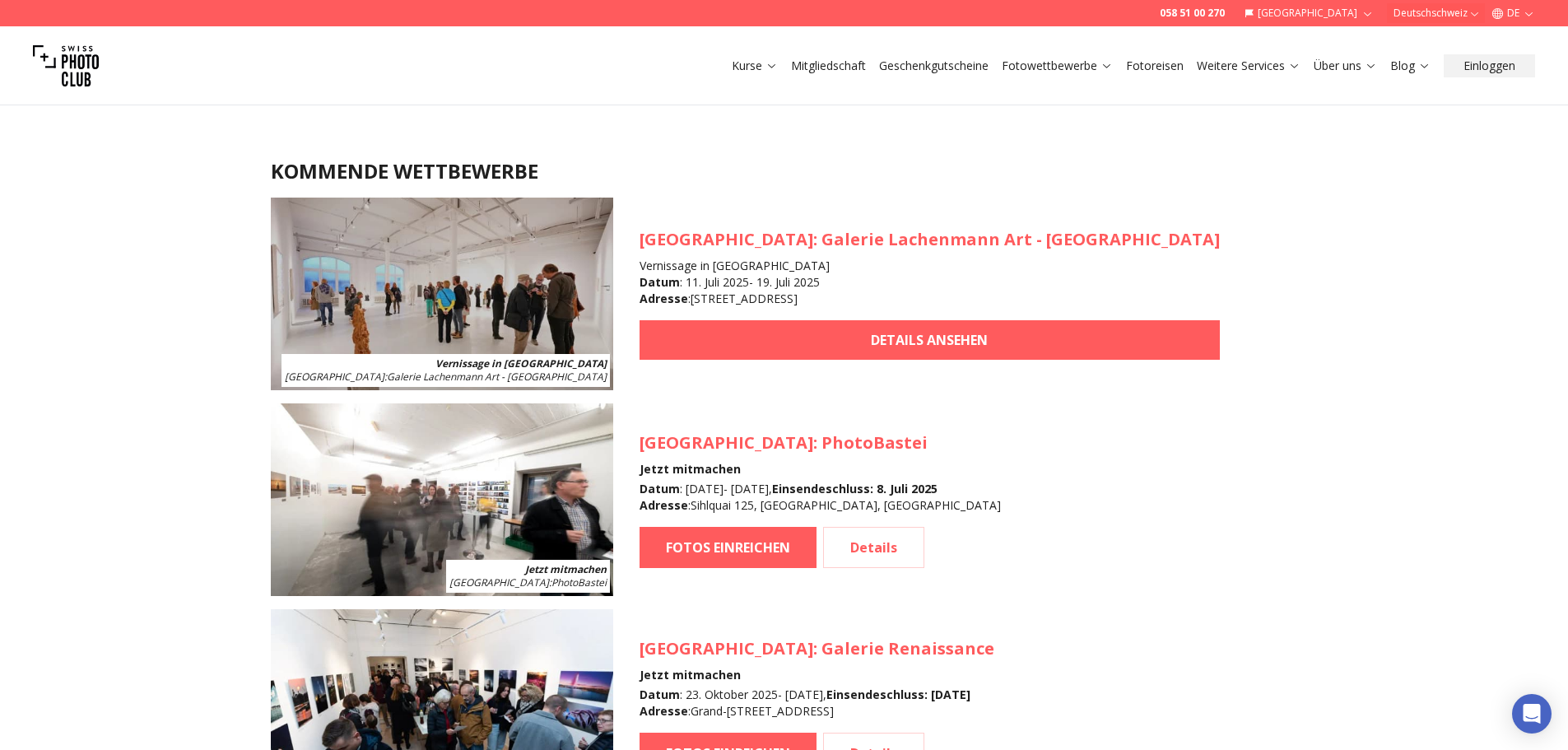click on "[GEOGRAPHIC_DATA] :   PhotoBastei" at bounding box center [820, 443] 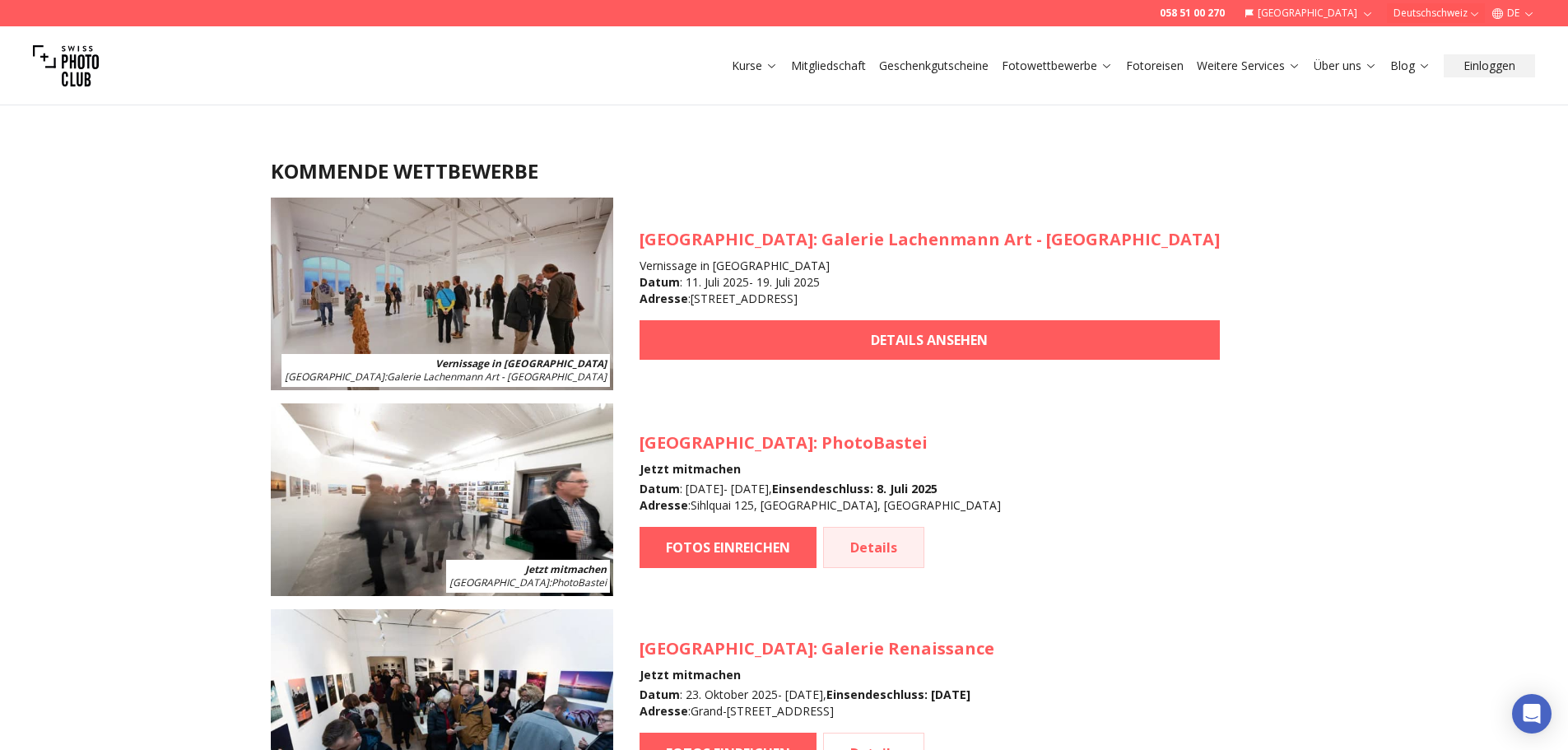 click on "Details" at bounding box center (873, 547) 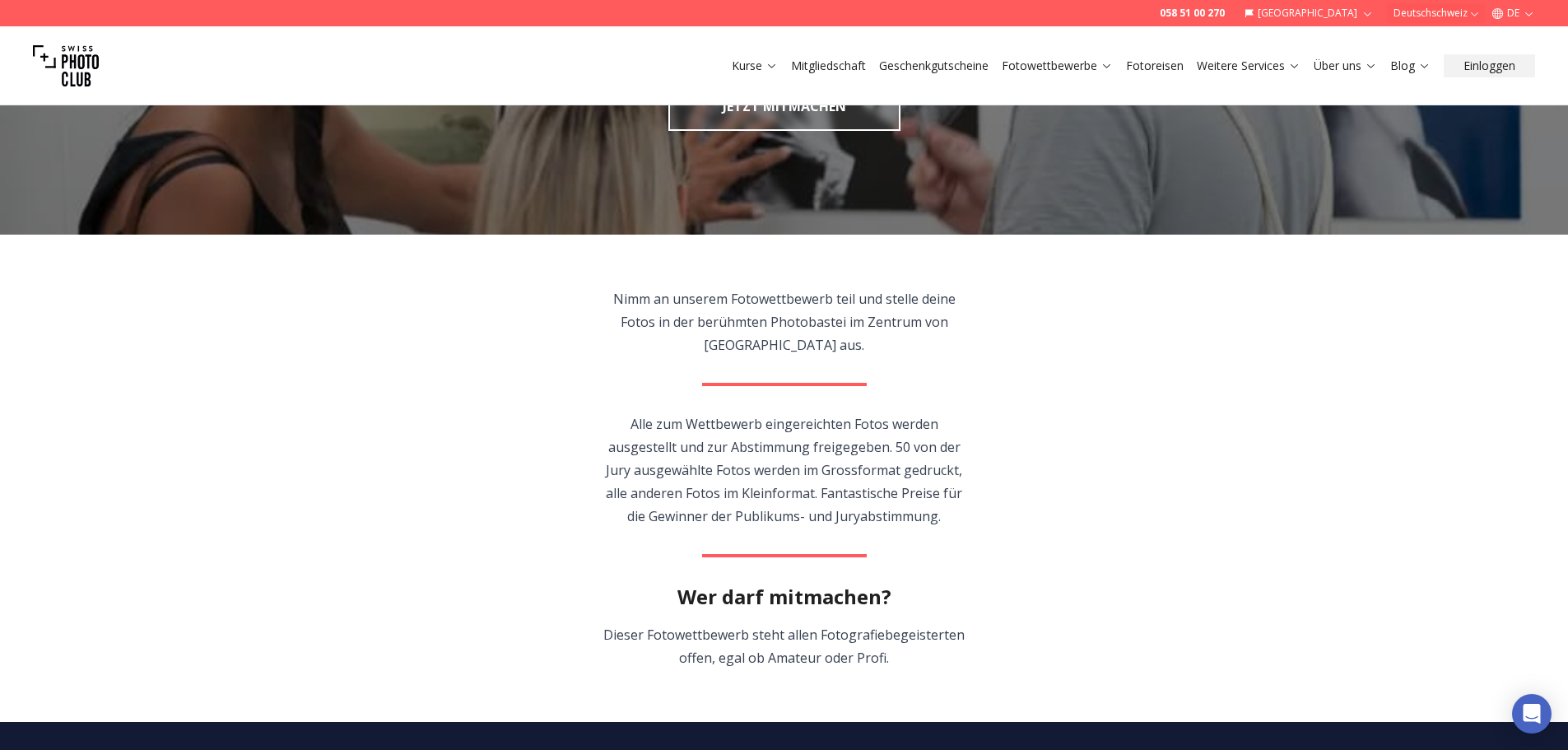 scroll, scrollTop: 0, scrollLeft: 0, axis: both 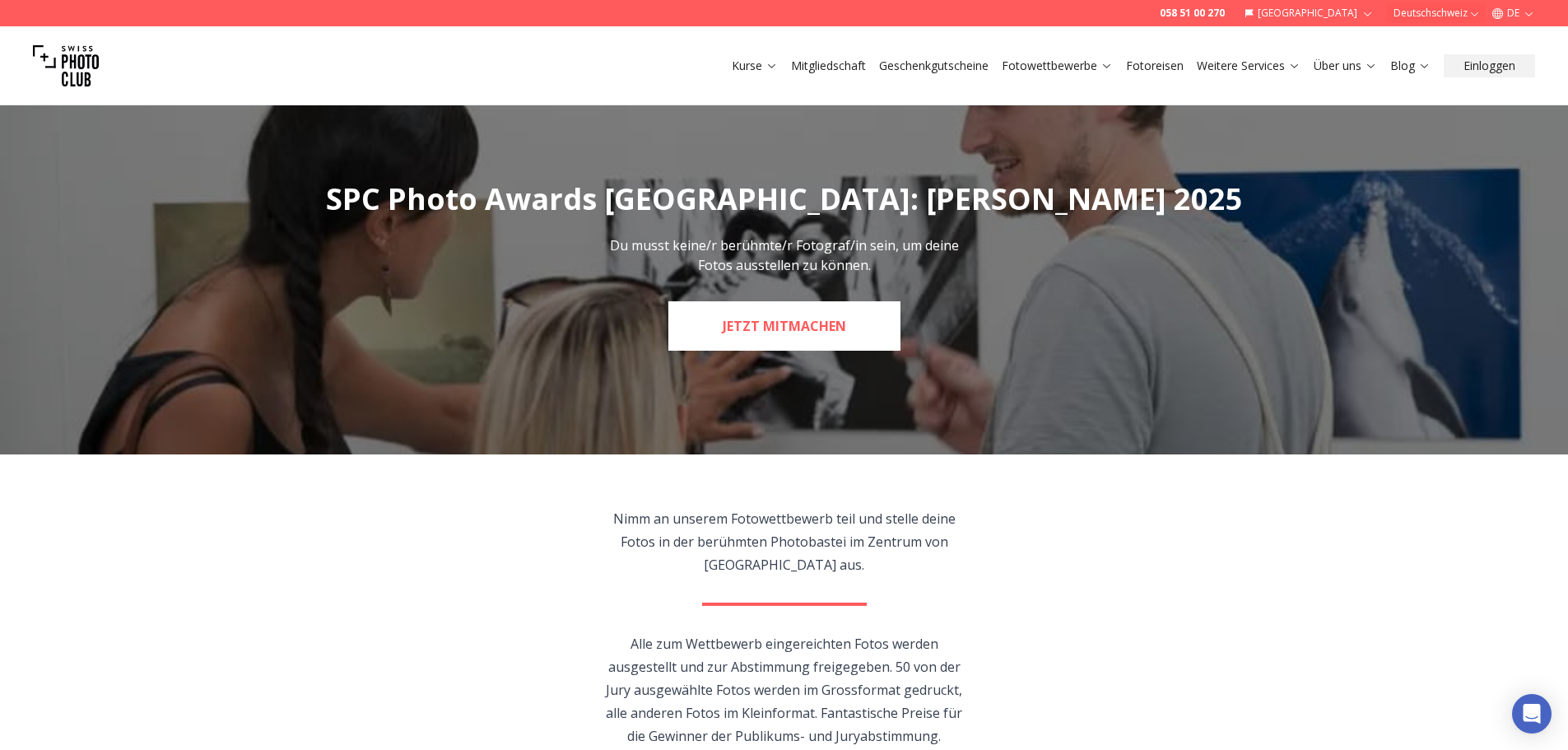 click on "JETZT MITMACHEN" at bounding box center (784, 326) 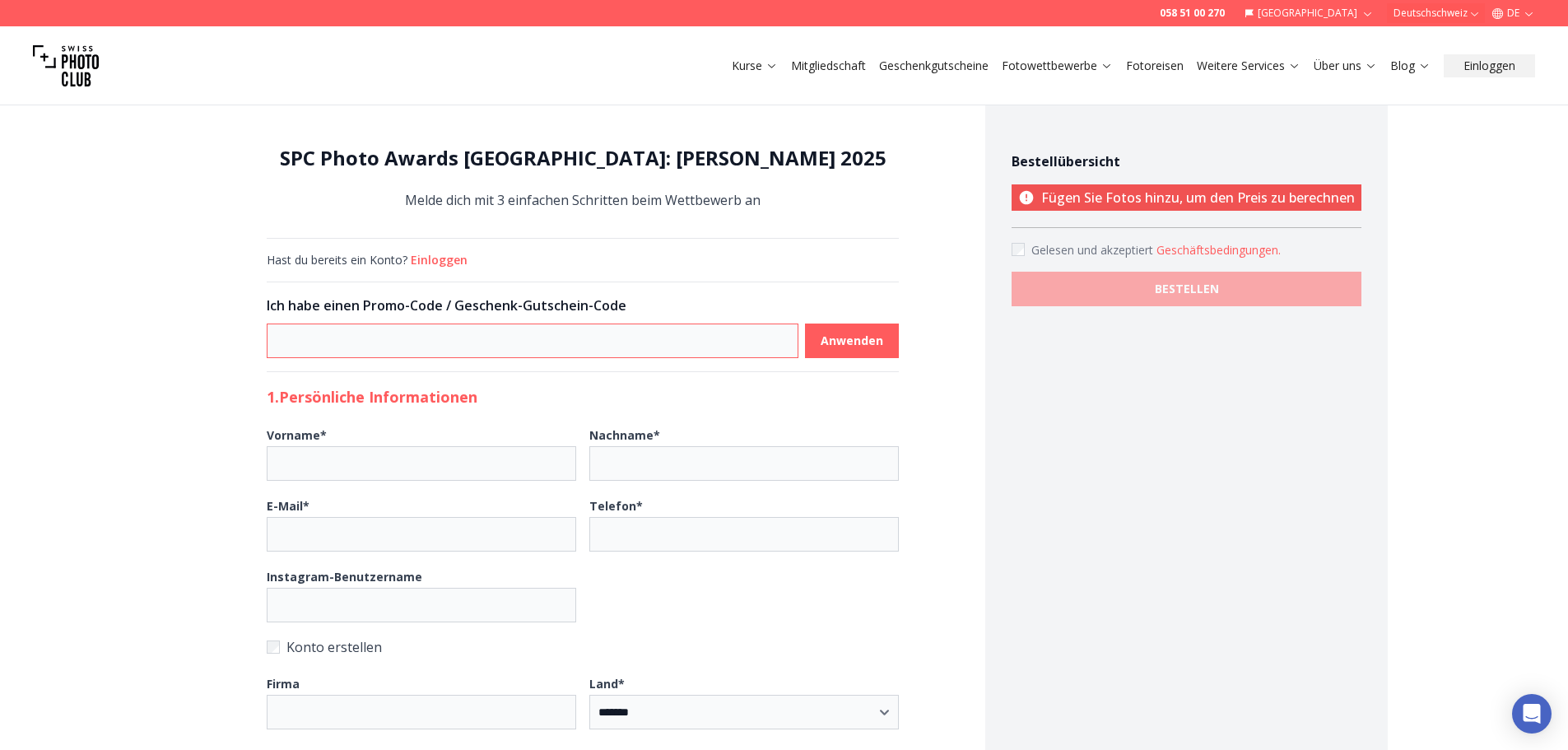 click at bounding box center [533, 341] 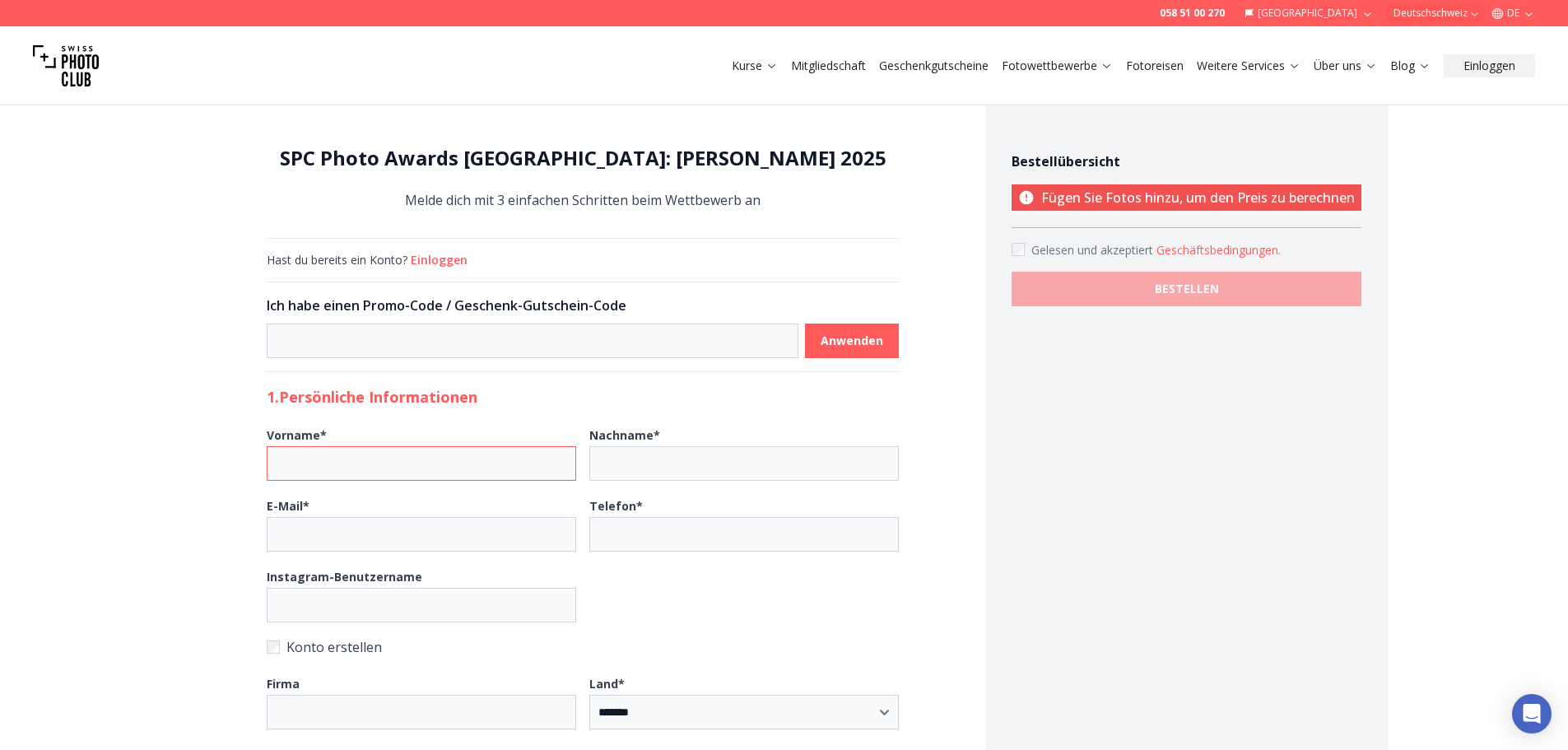 click on "Vorname *" at bounding box center (421, 464) 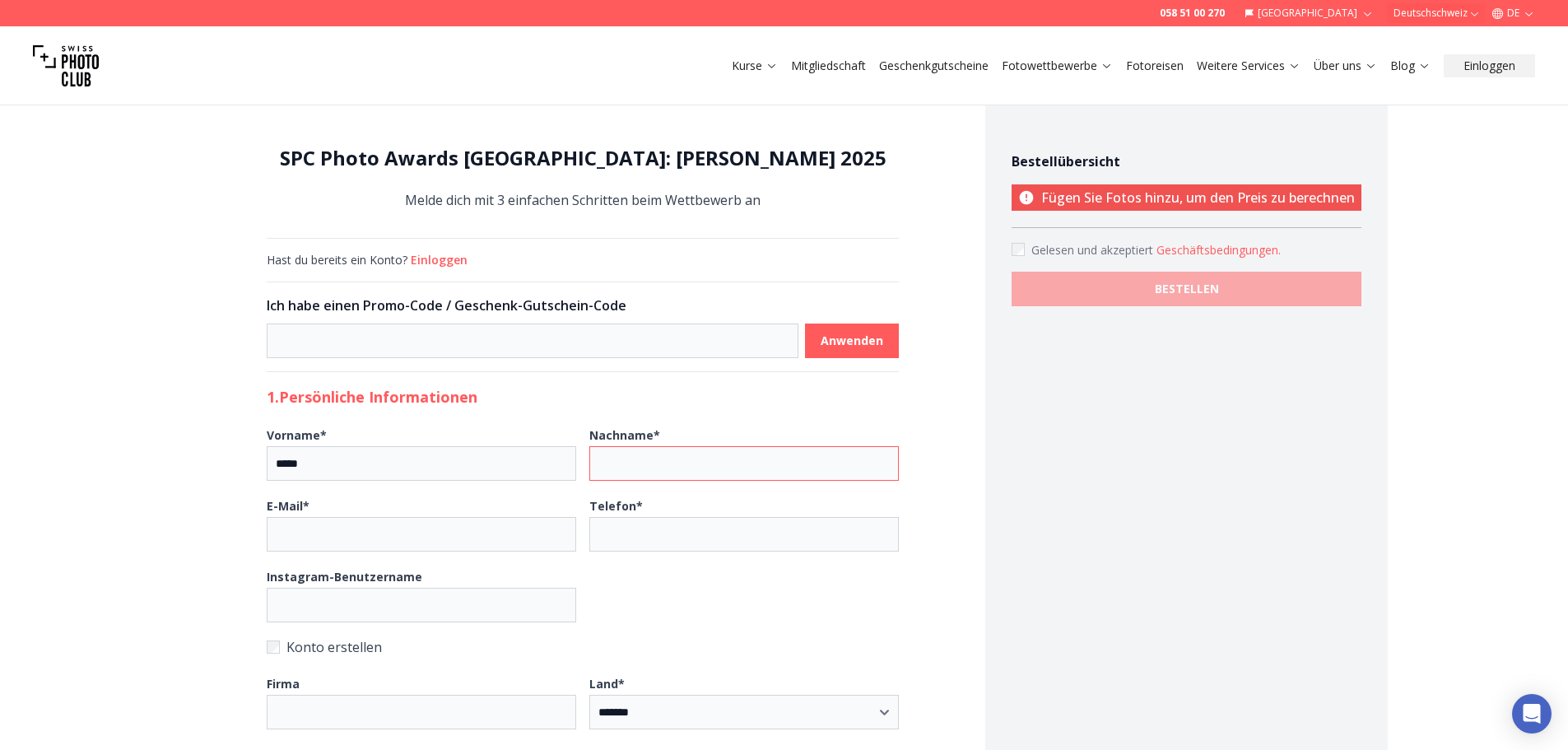 type on "******" 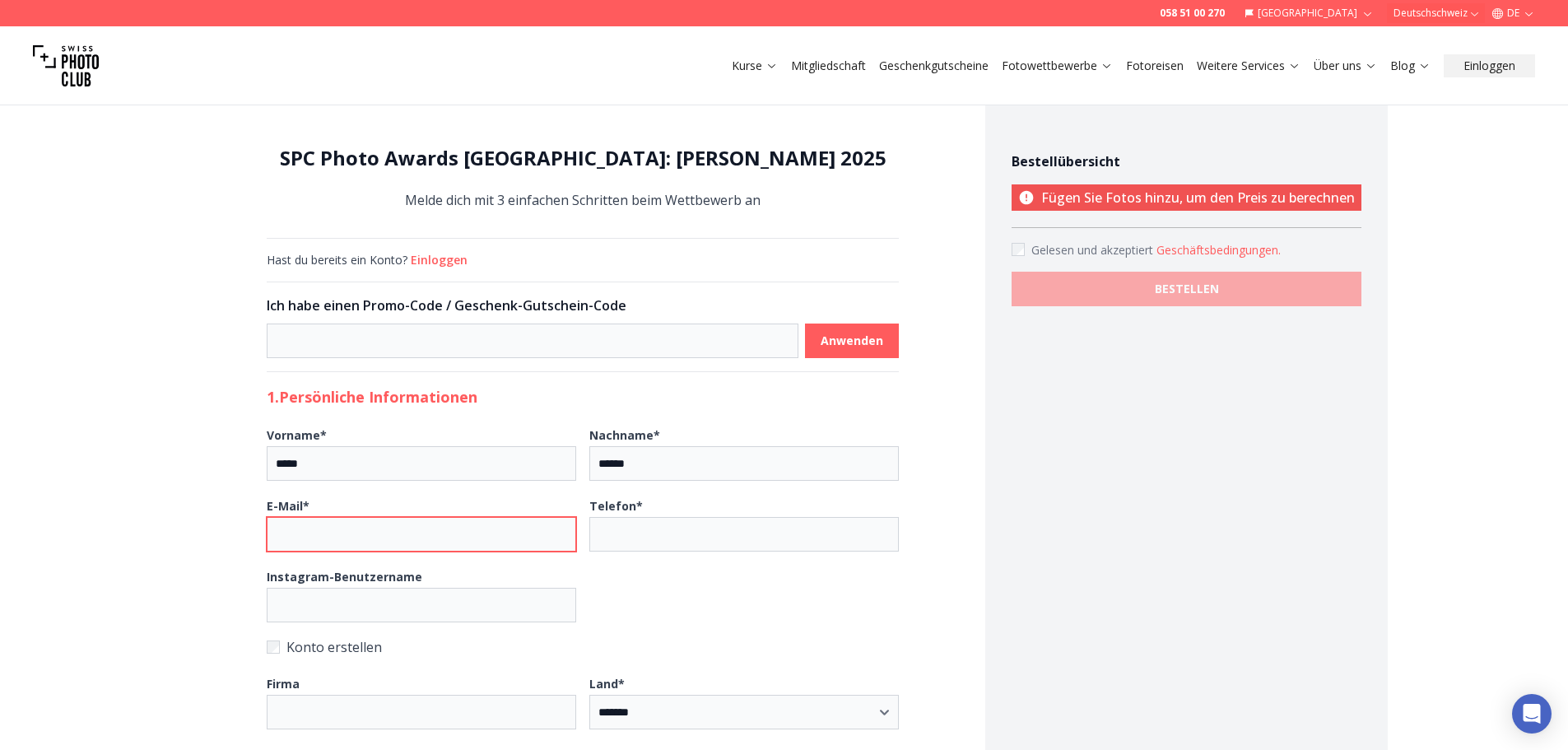 type on "**********" 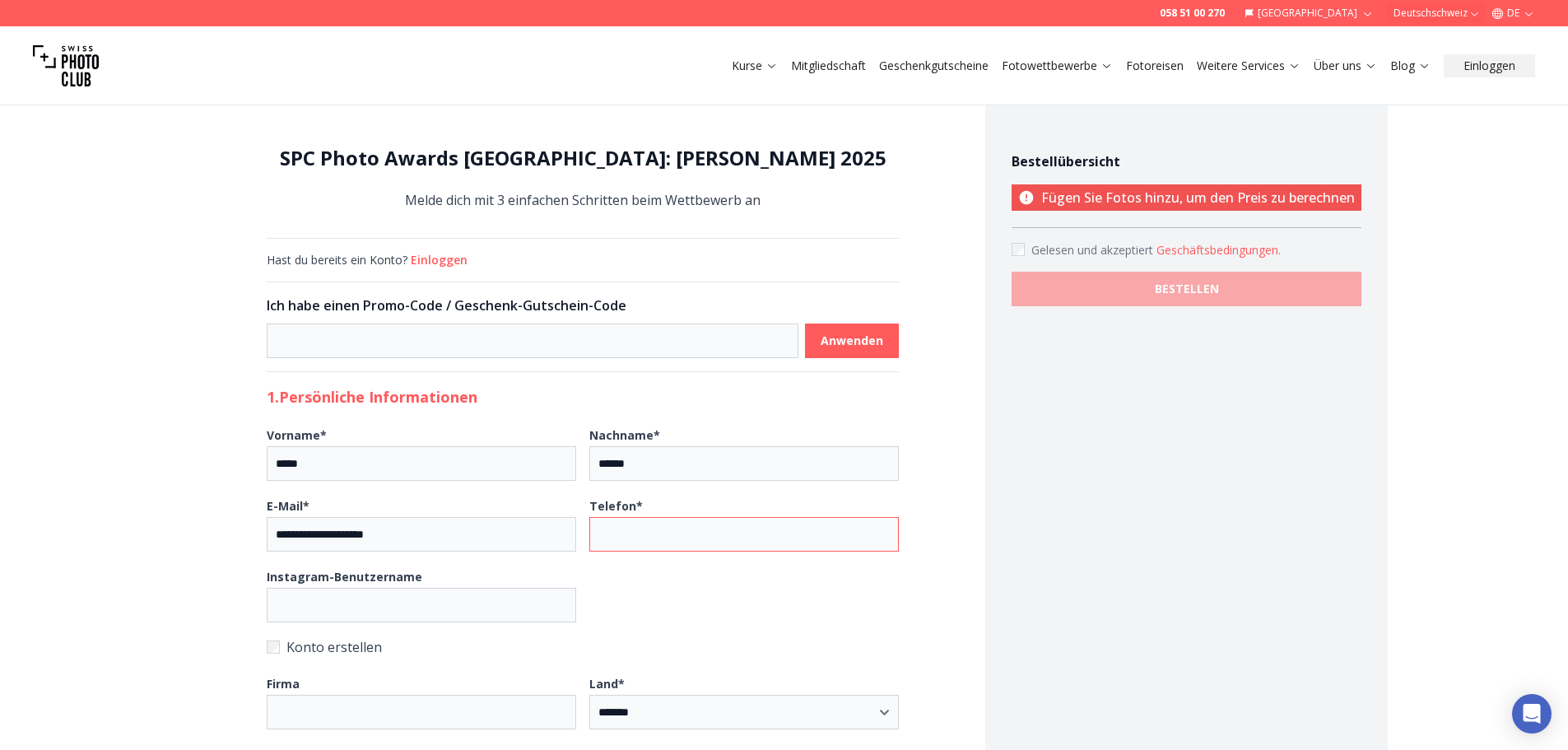 type on "**********" 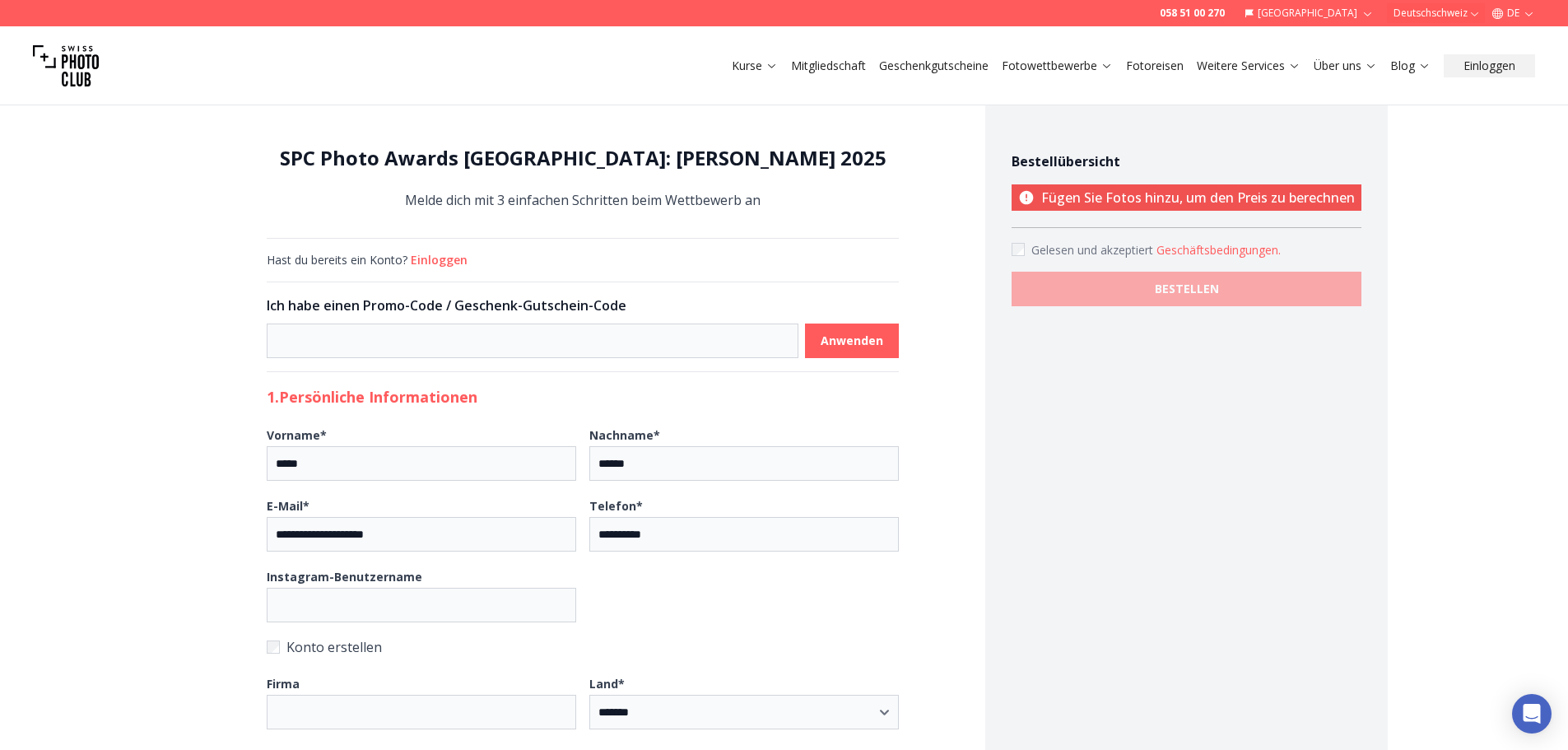 type on "**********" 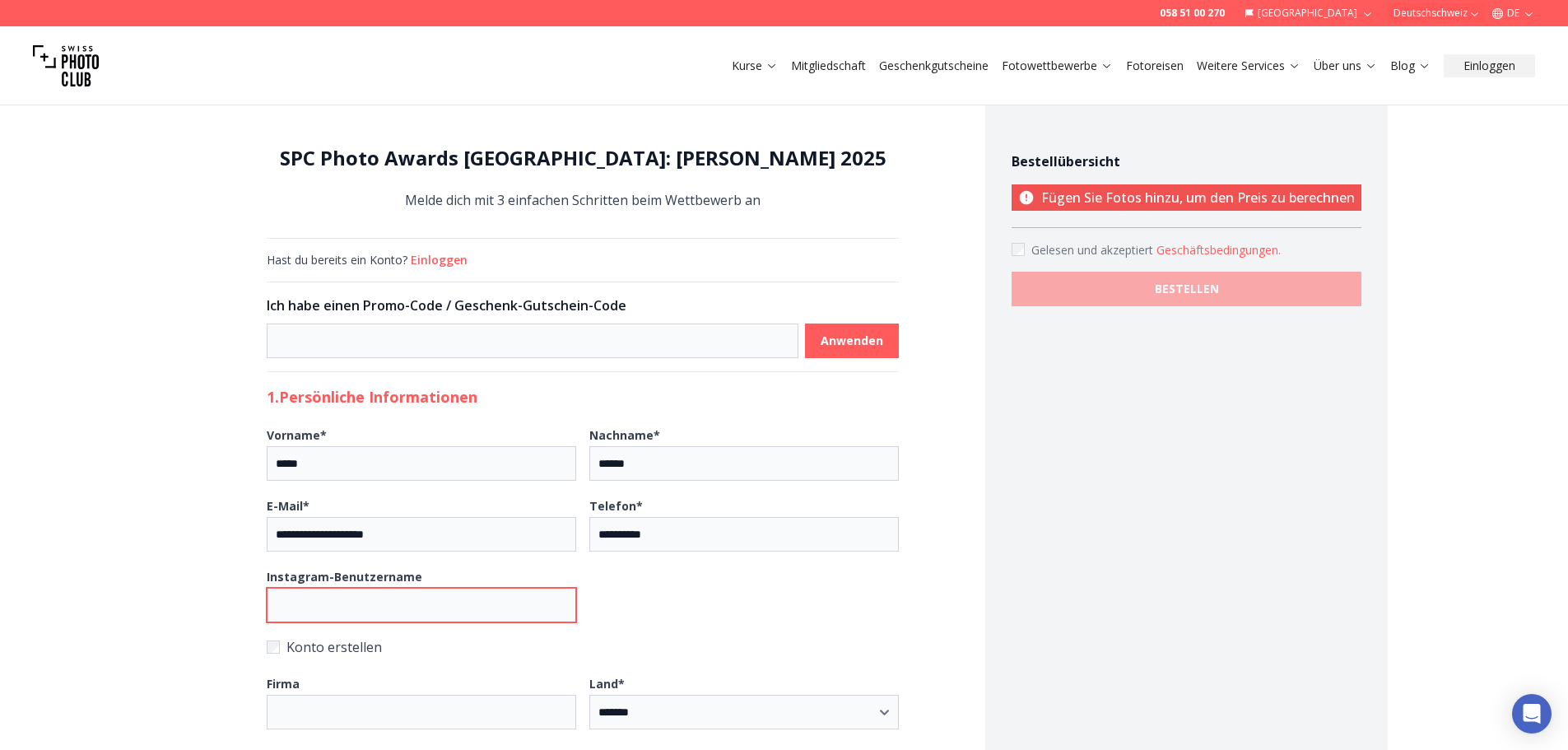 click on "Instagram-Benutzername" at bounding box center (421, 605) 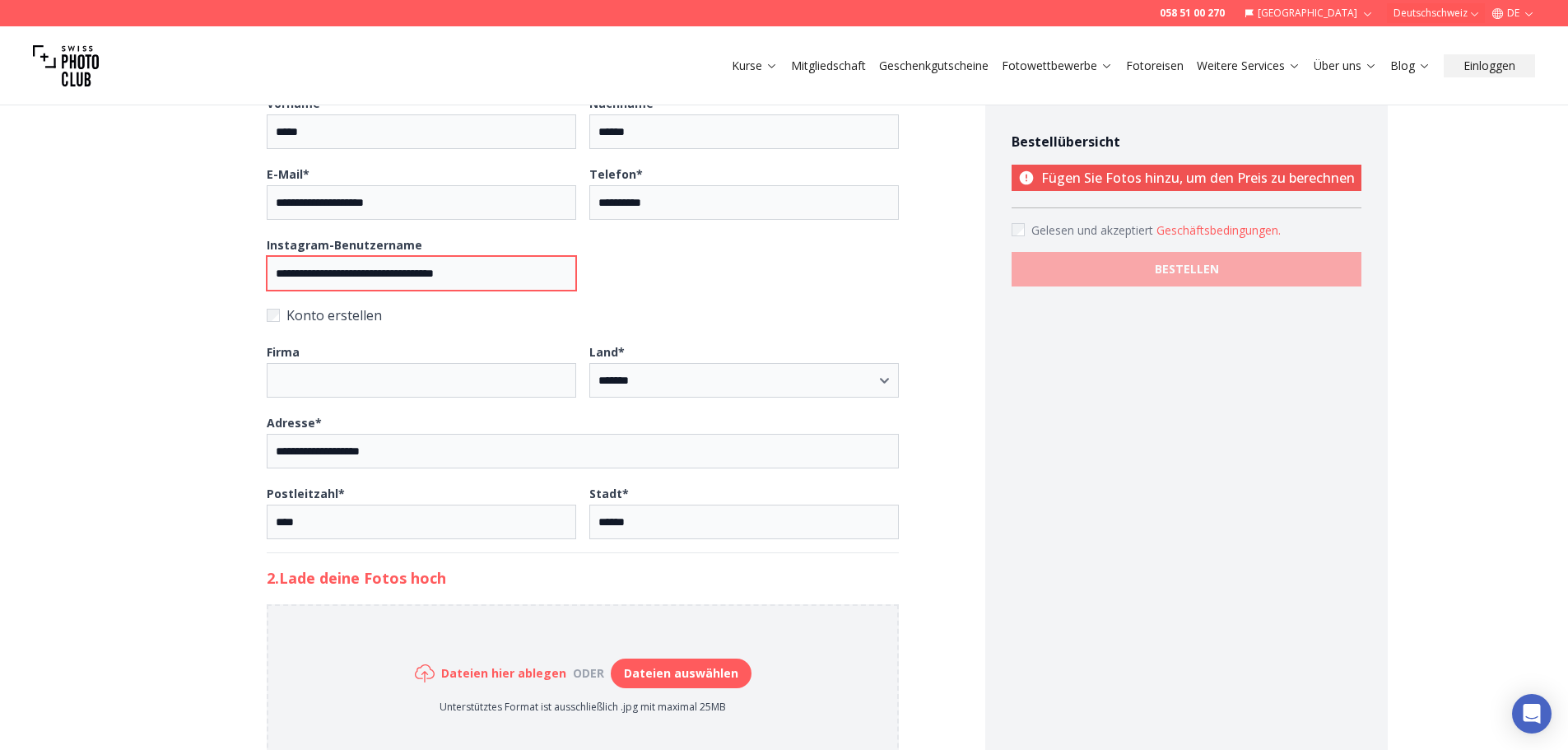 scroll, scrollTop: 439, scrollLeft: 0, axis: vertical 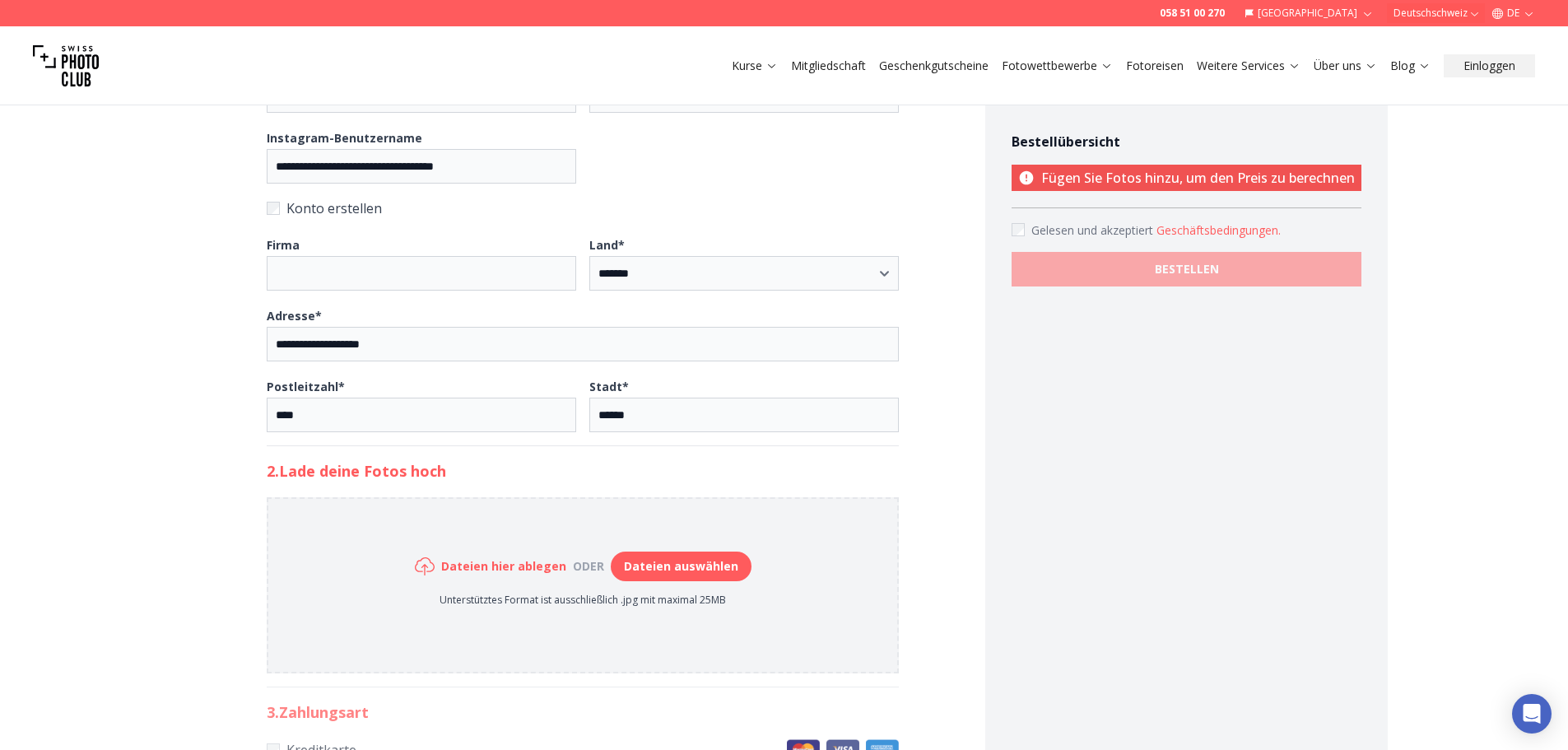 click on "Dateien auswählen" at bounding box center [681, 566] 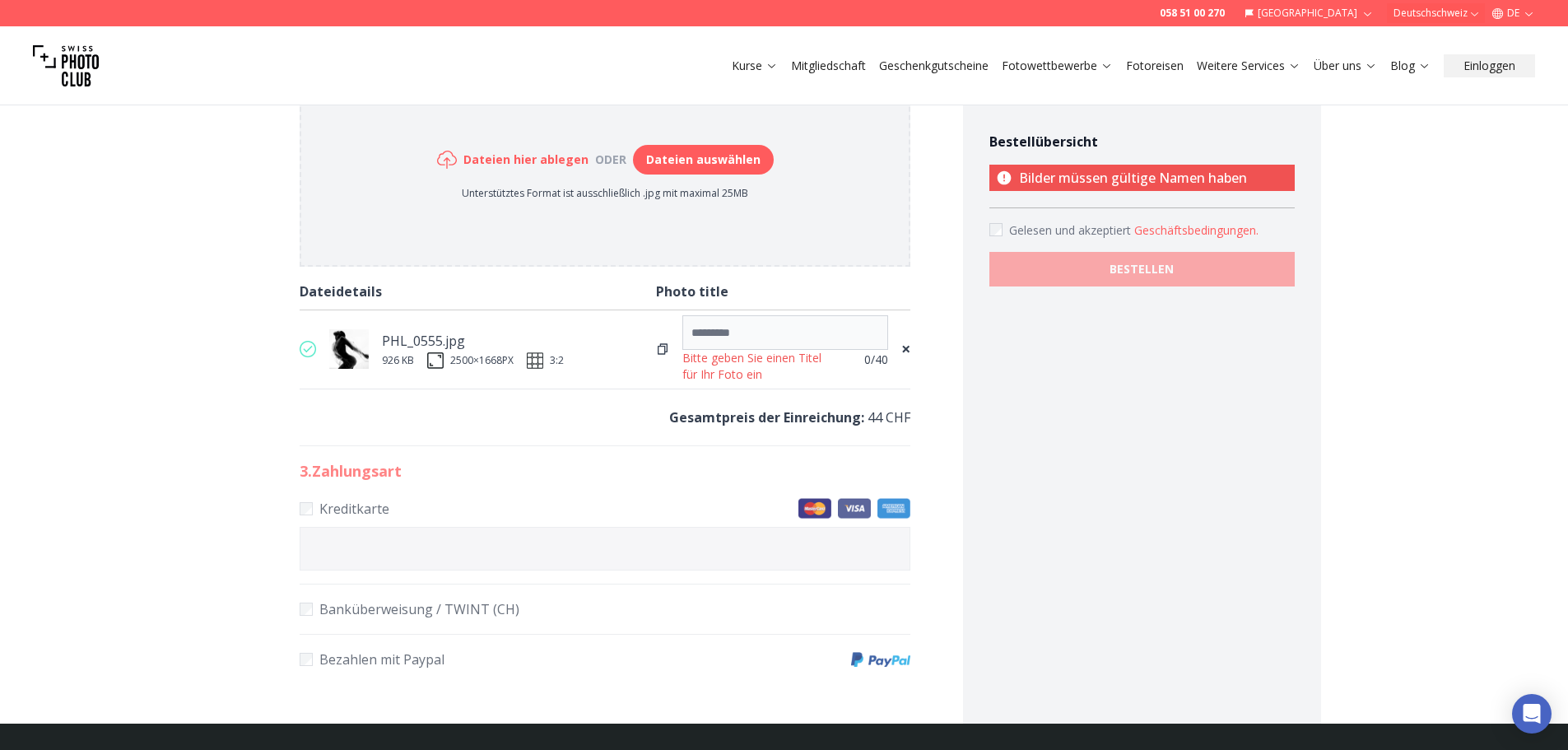 scroll, scrollTop: 878, scrollLeft: 0, axis: vertical 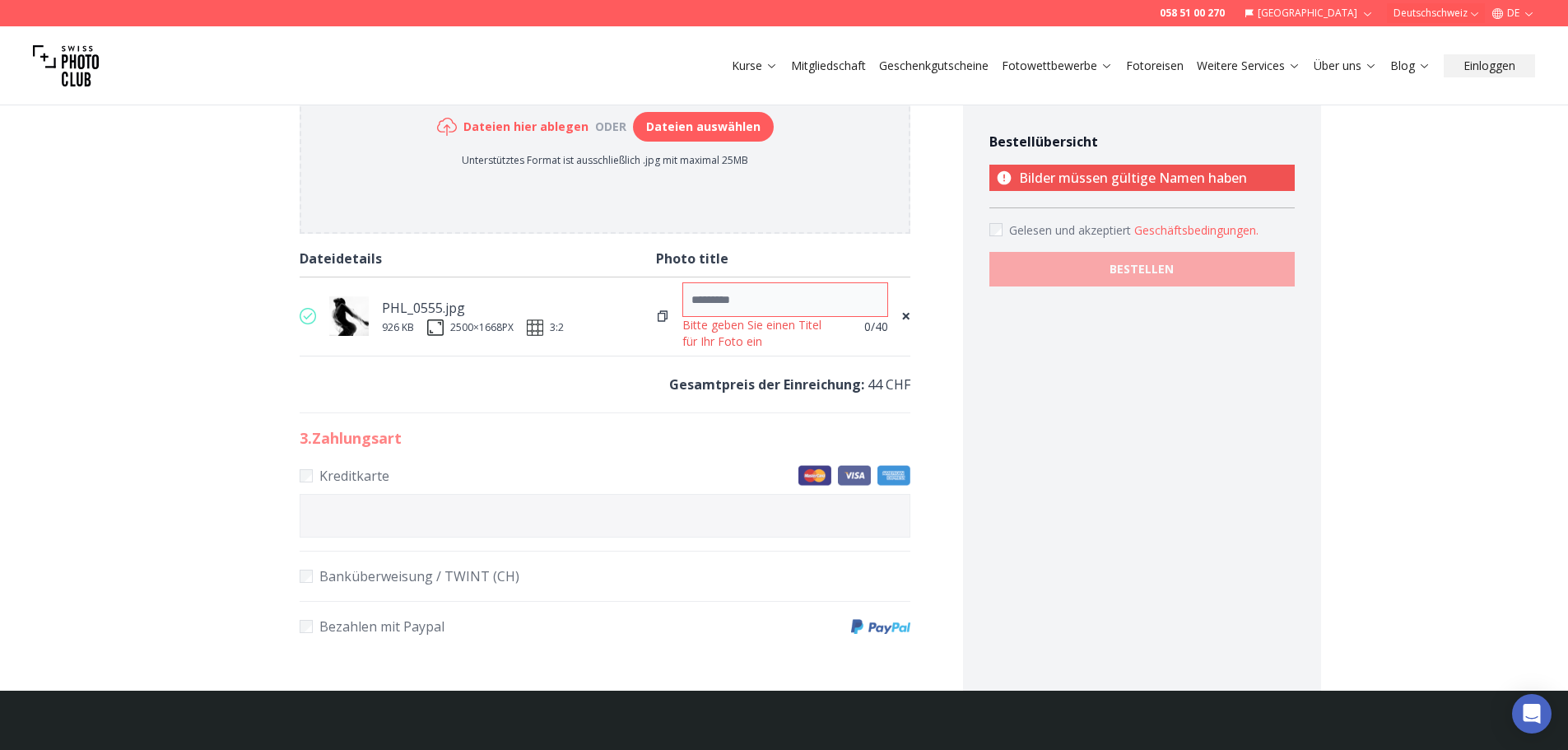 click at bounding box center [785, 300] 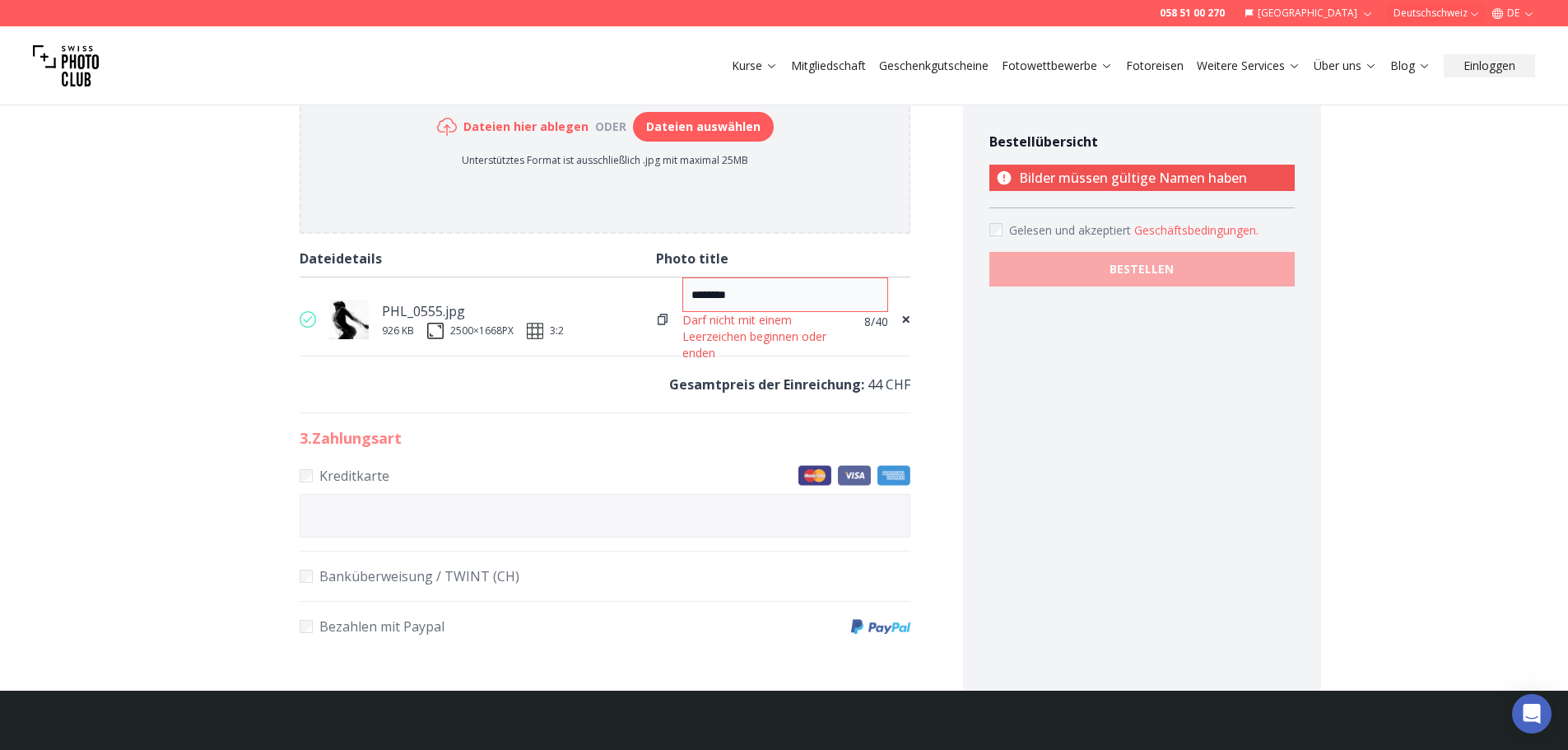 paste on "**********" 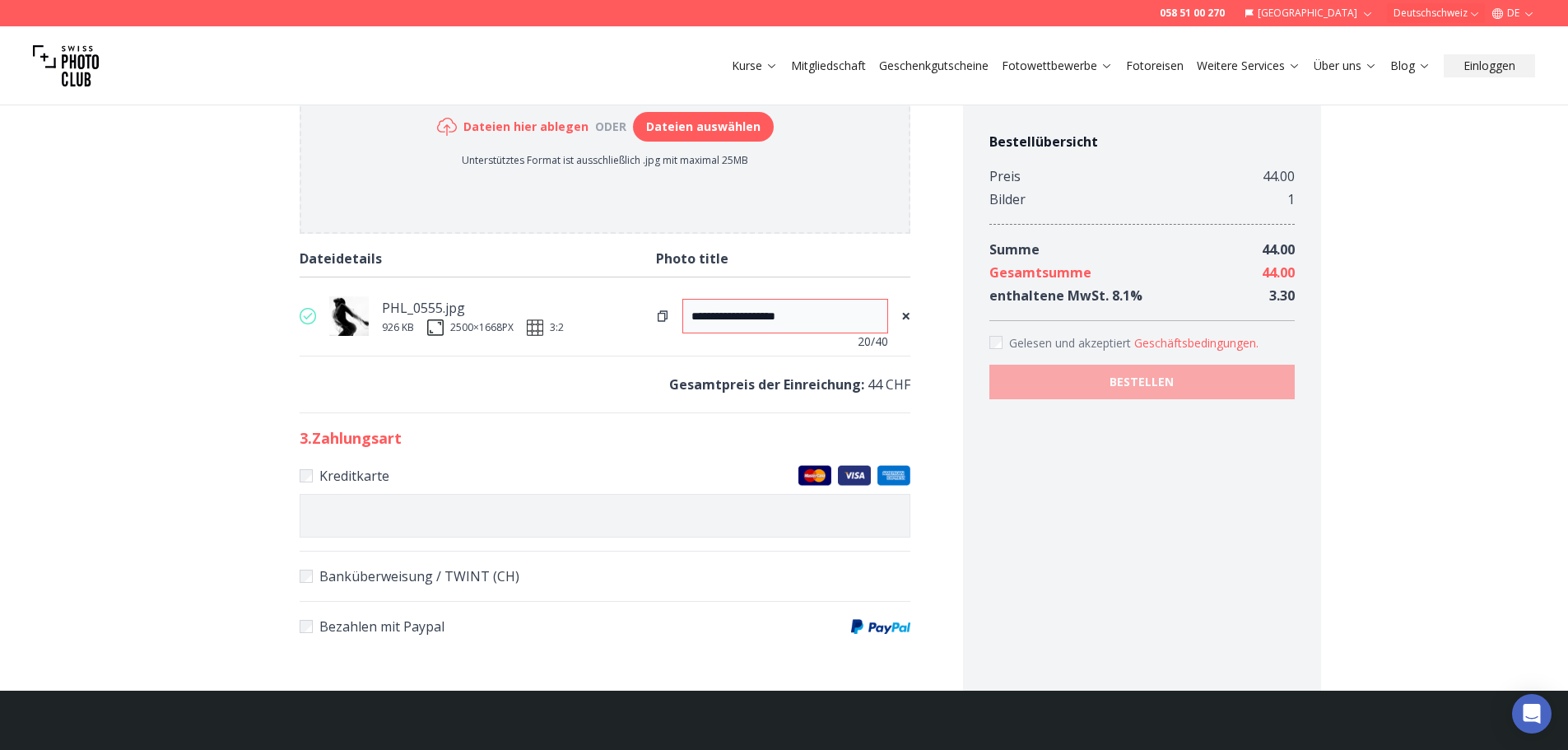 click on "**********" at bounding box center [785, 316] 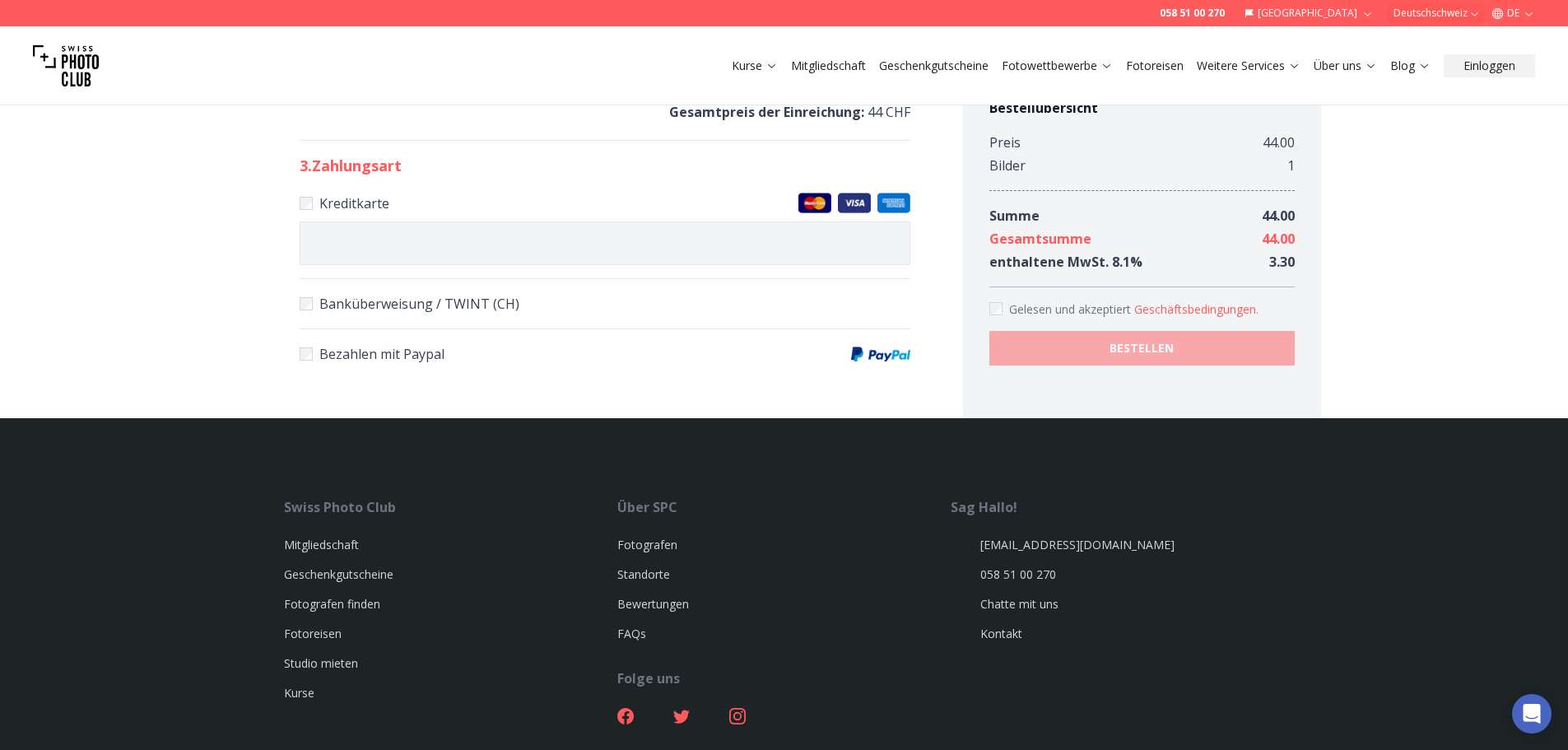 scroll, scrollTop: 1153, scrollLeft: 0, axis: vertical 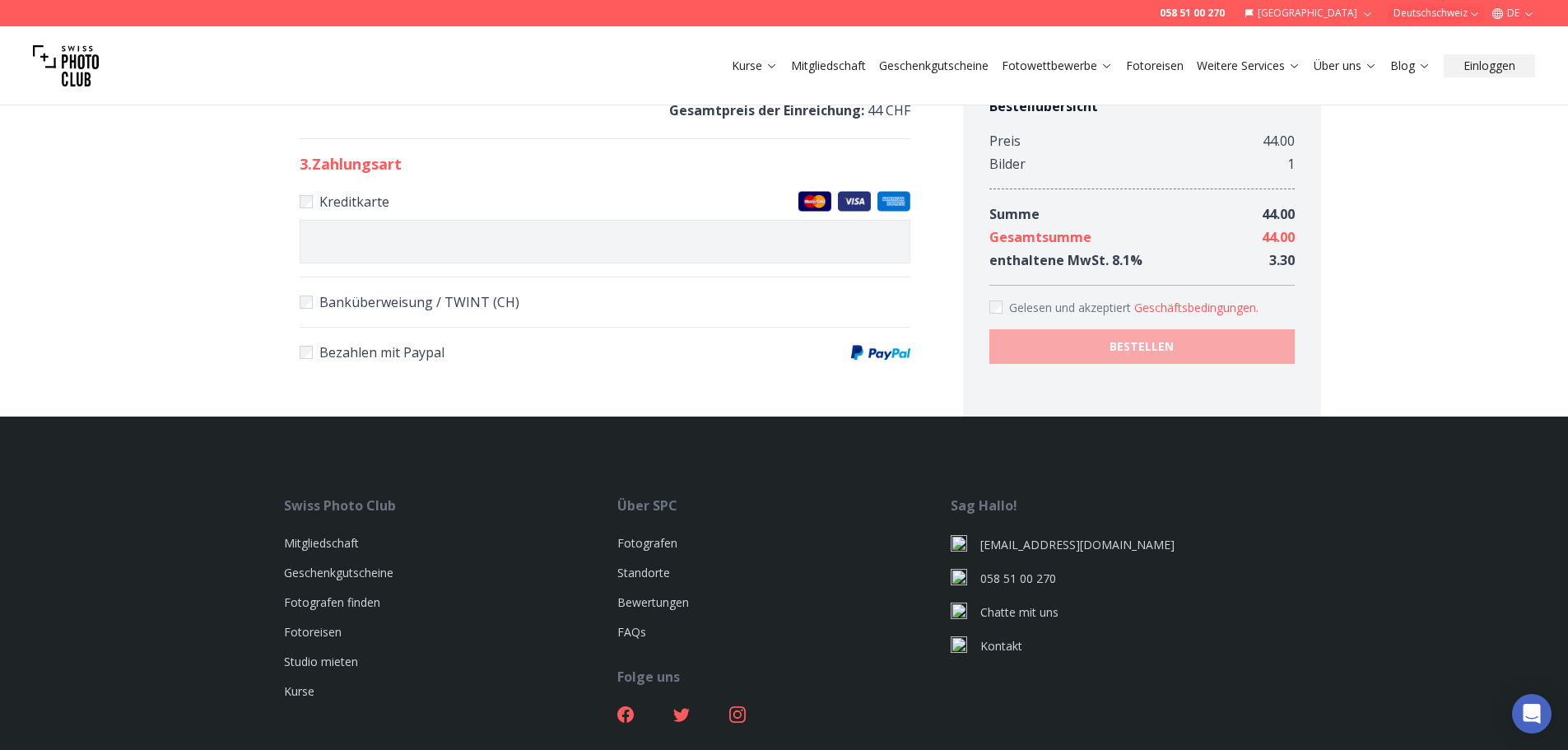 type on "**********" 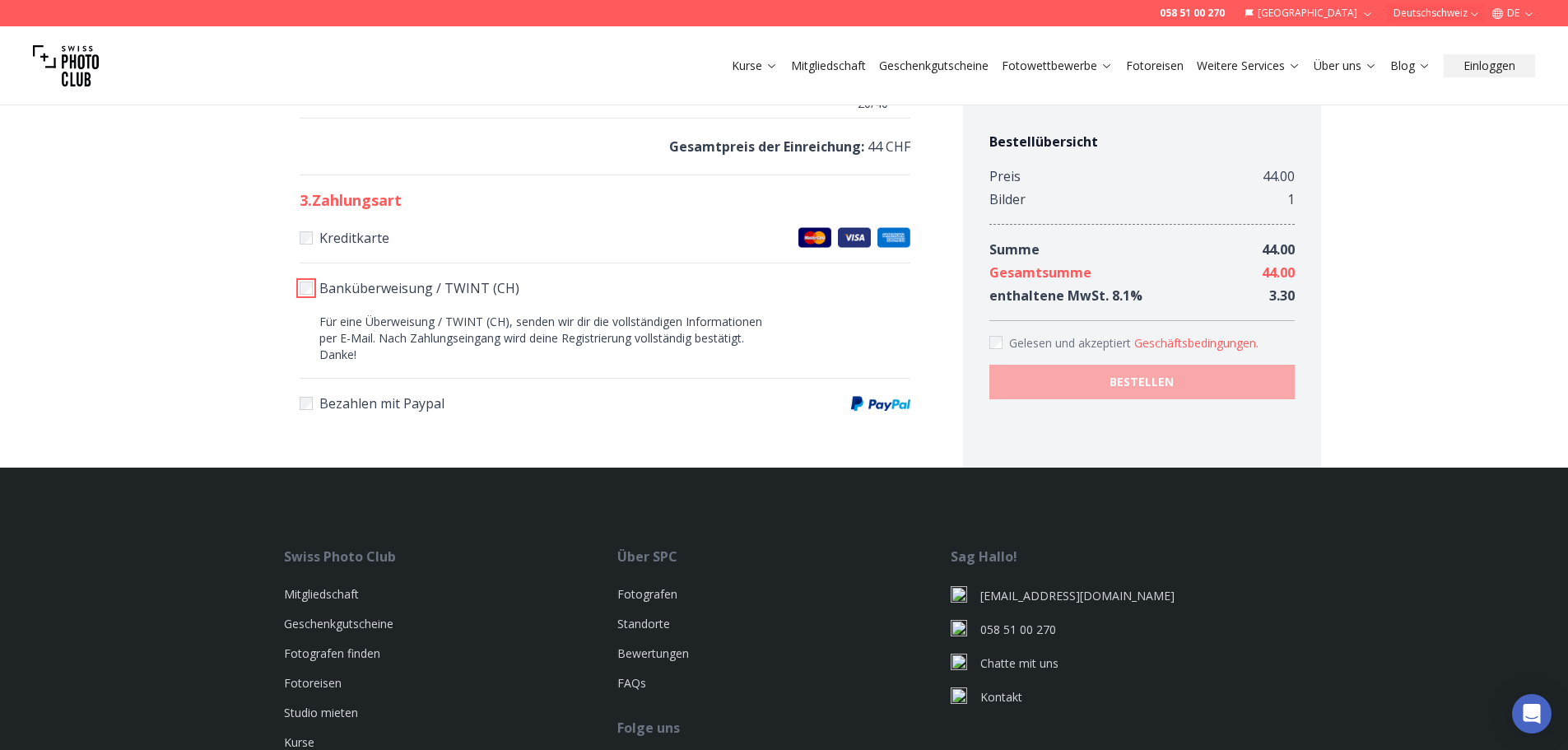 scroll, scrollTop: 1097, scrollLeft: 0, axis: vertical 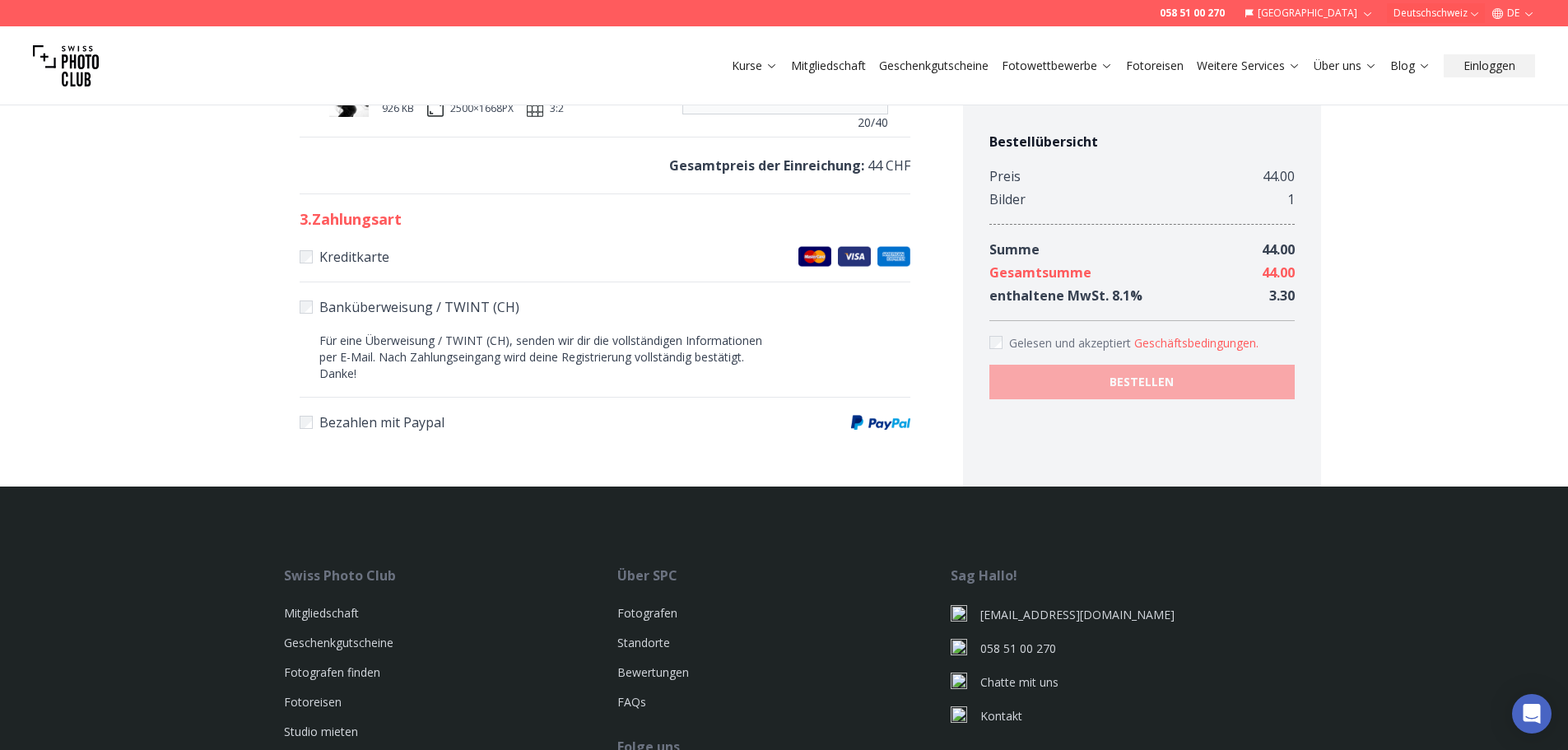 click on "Kreditkarte" at bounding box center (605, 257) 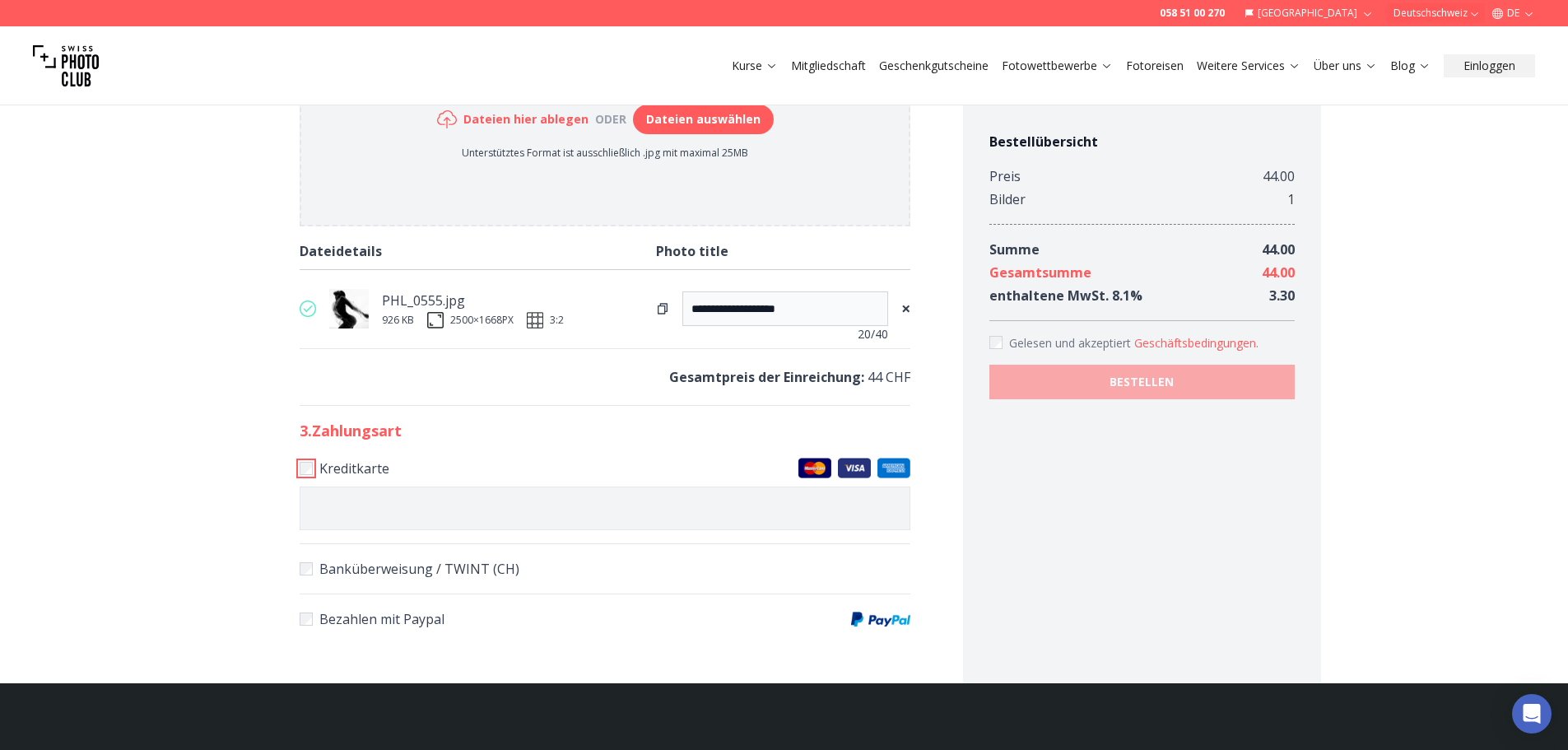 scroll, scrollTop: 878, scrollLeft: 0, axis: vertical 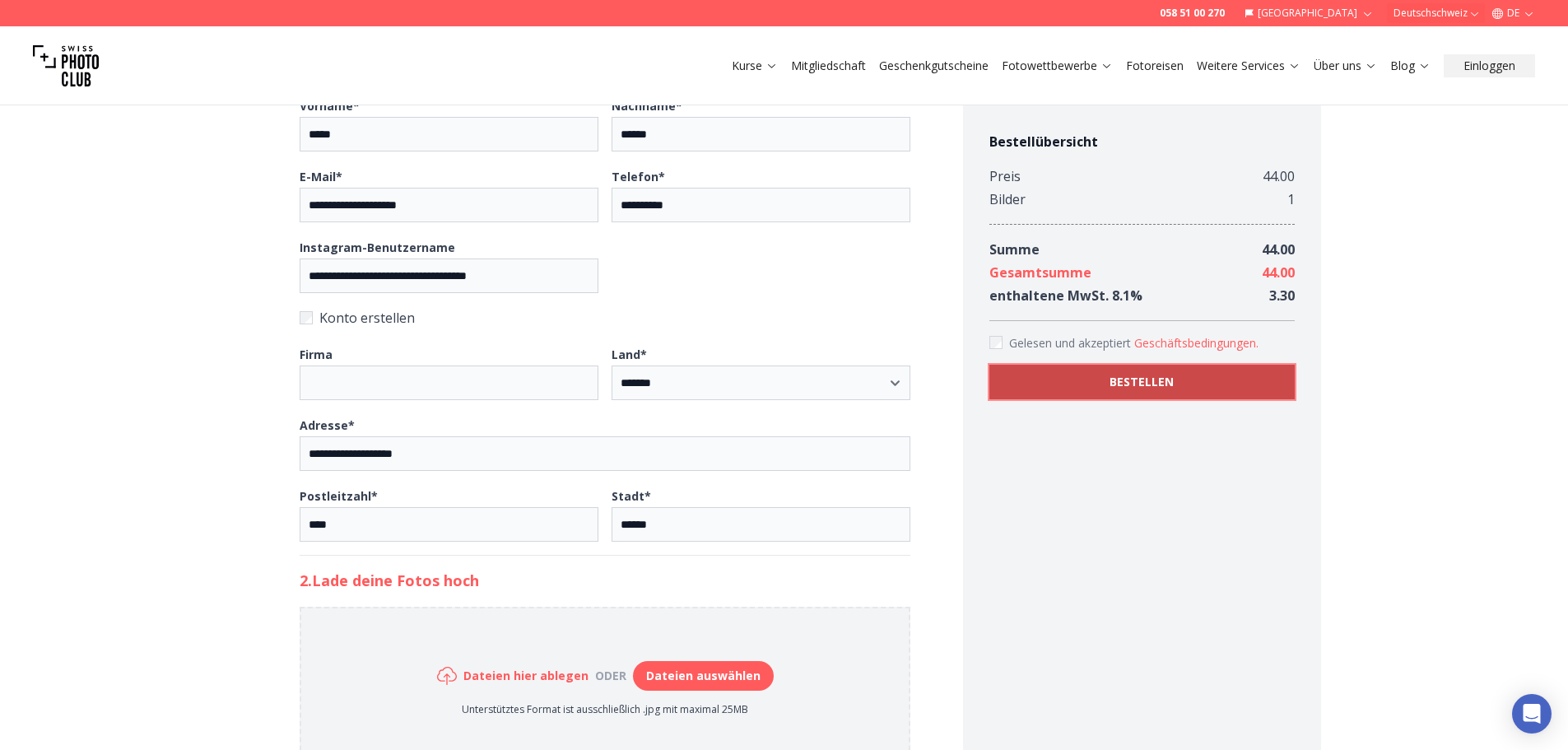 click on "BESTELLEN" at bounding box center (1142, 382) 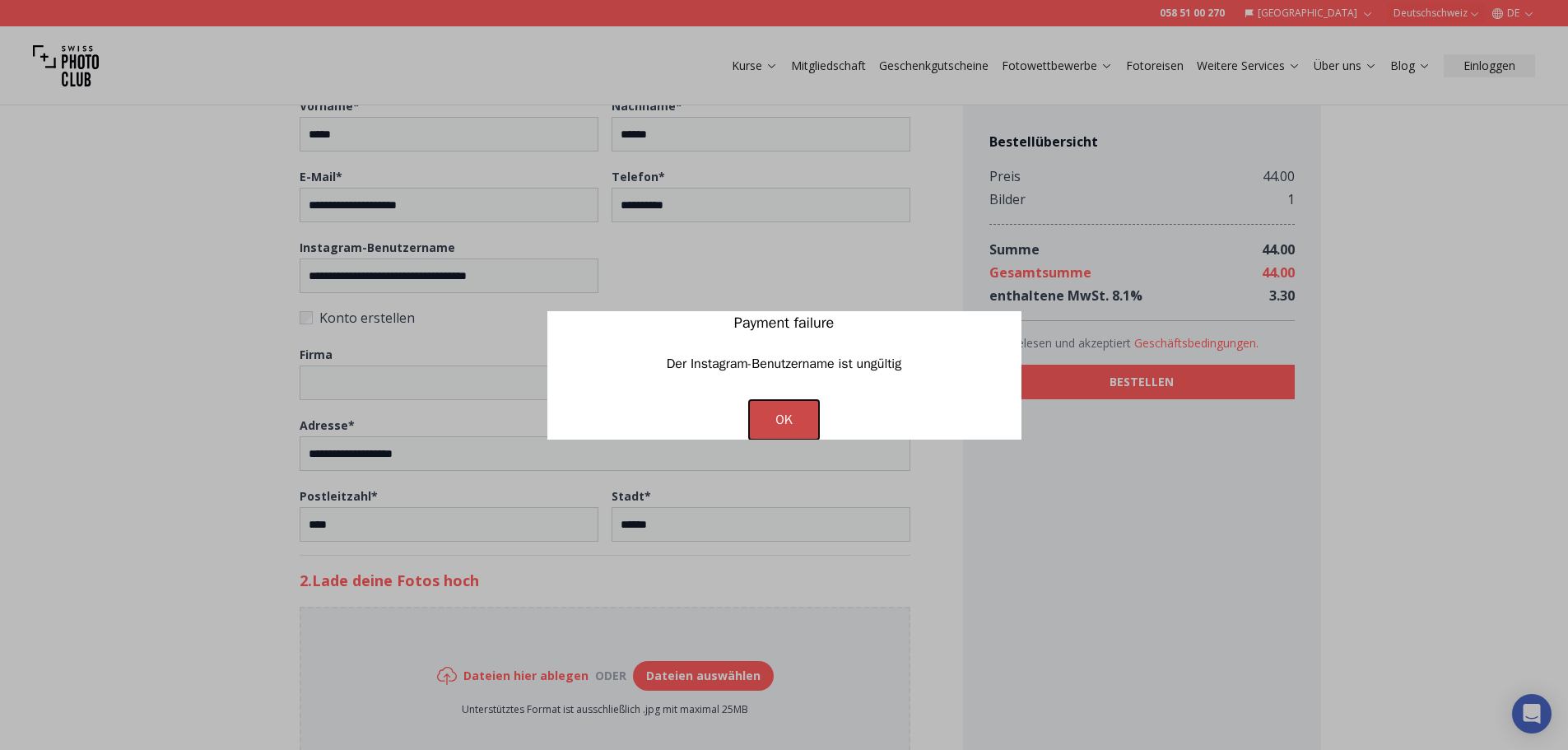 click on "OK" at bounding box center [784, 420] 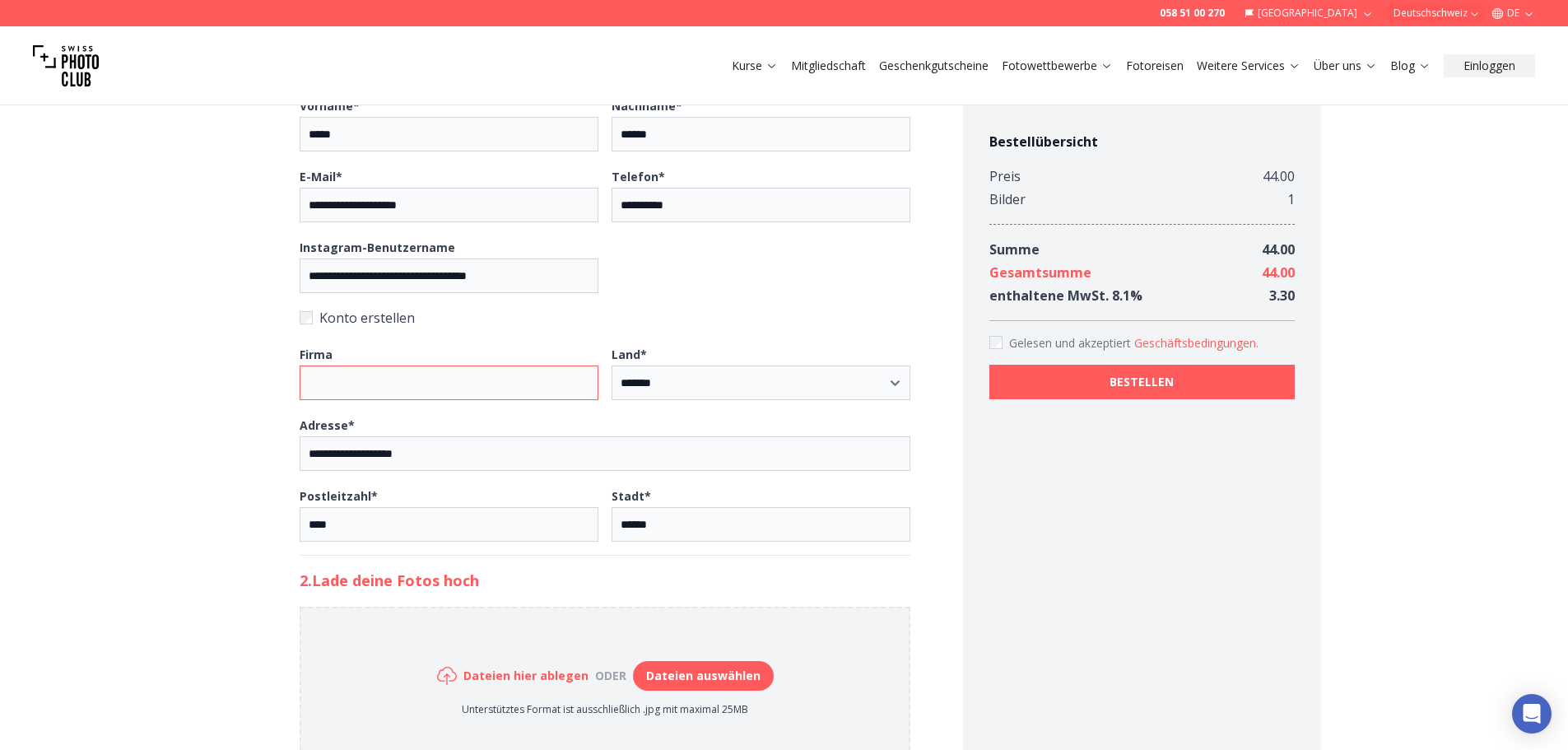 click on "Firma" at bounding box center [449, 383] 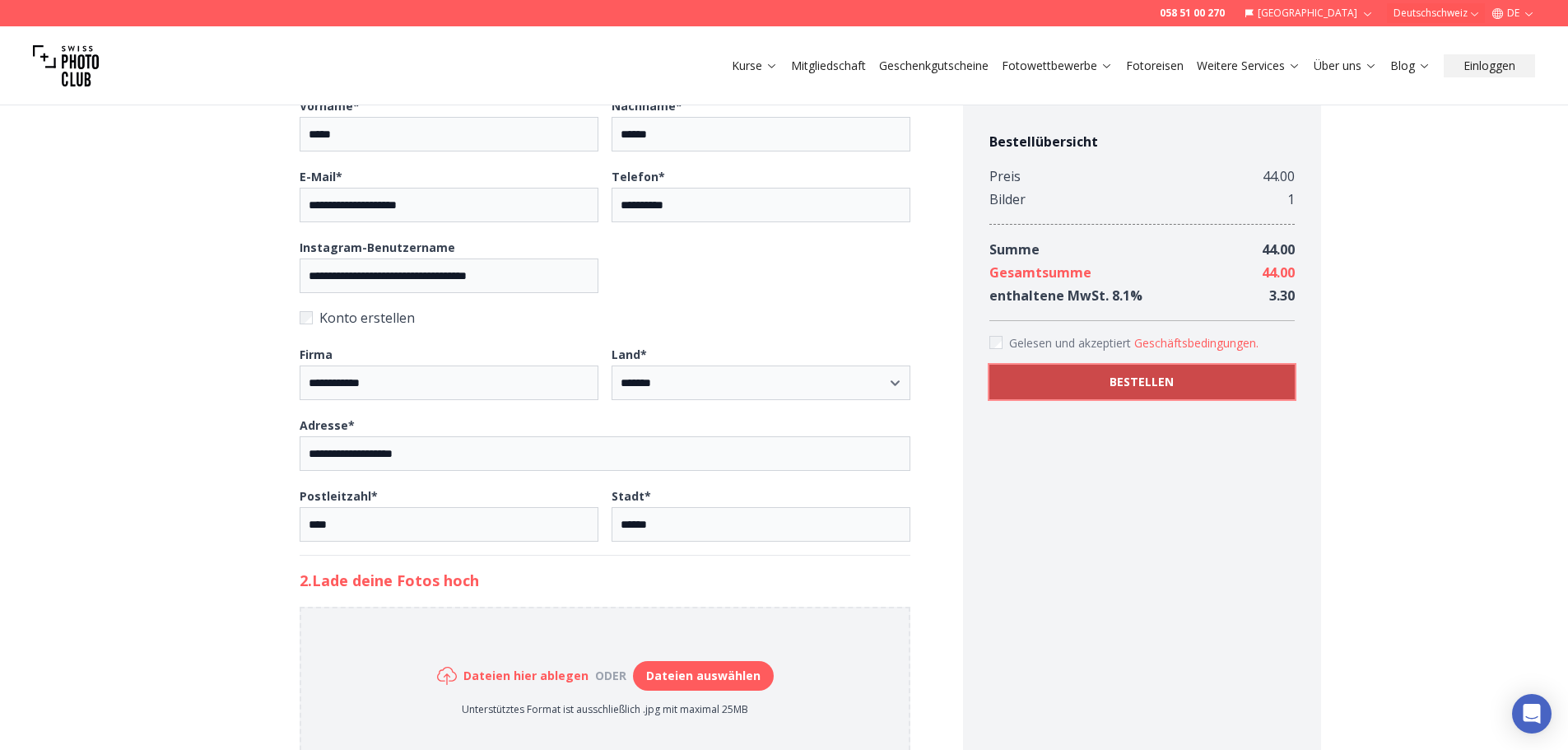 click on "BESTELLEN" at bounding box center [1142, 382] 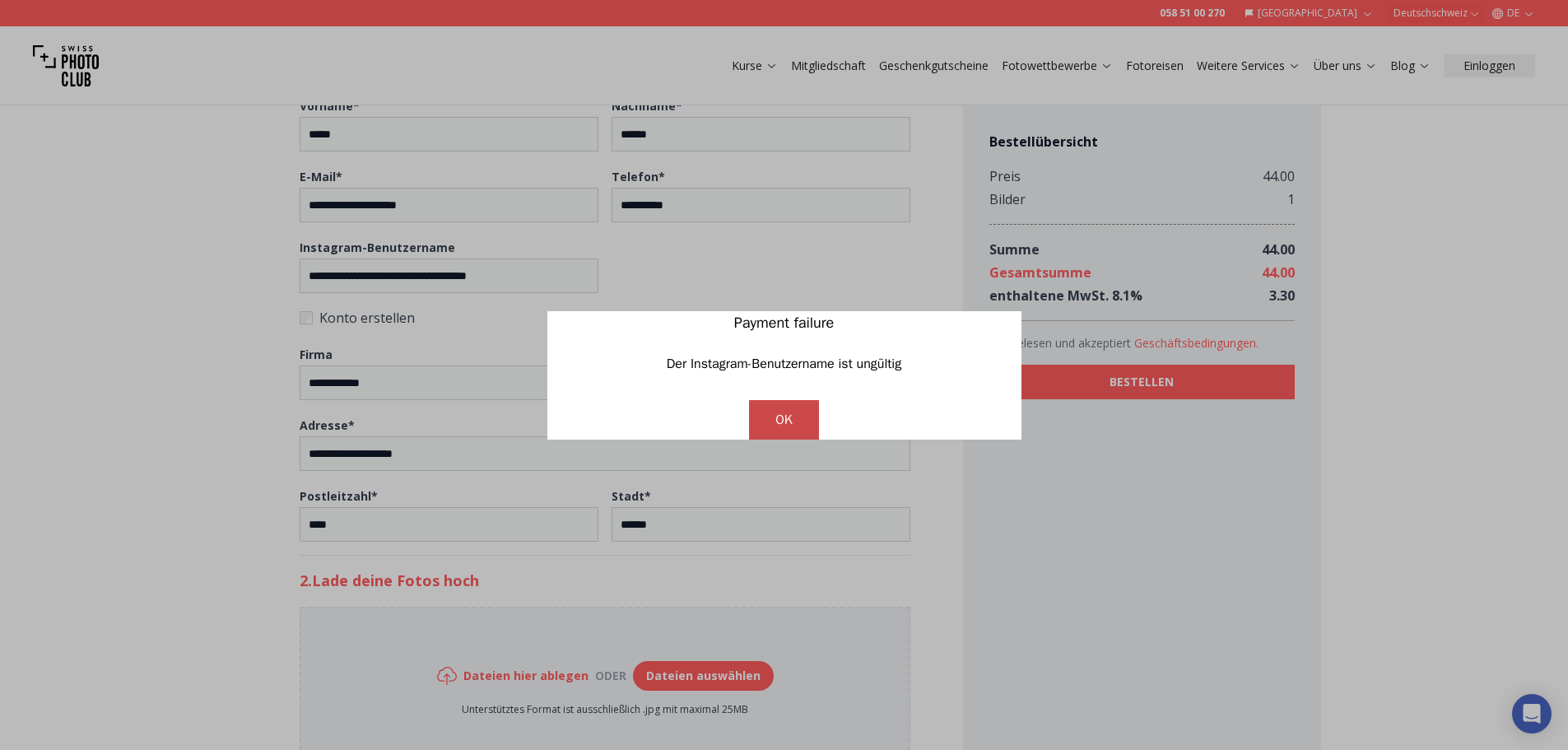 click on "OK" at bounding box center (784, 420) 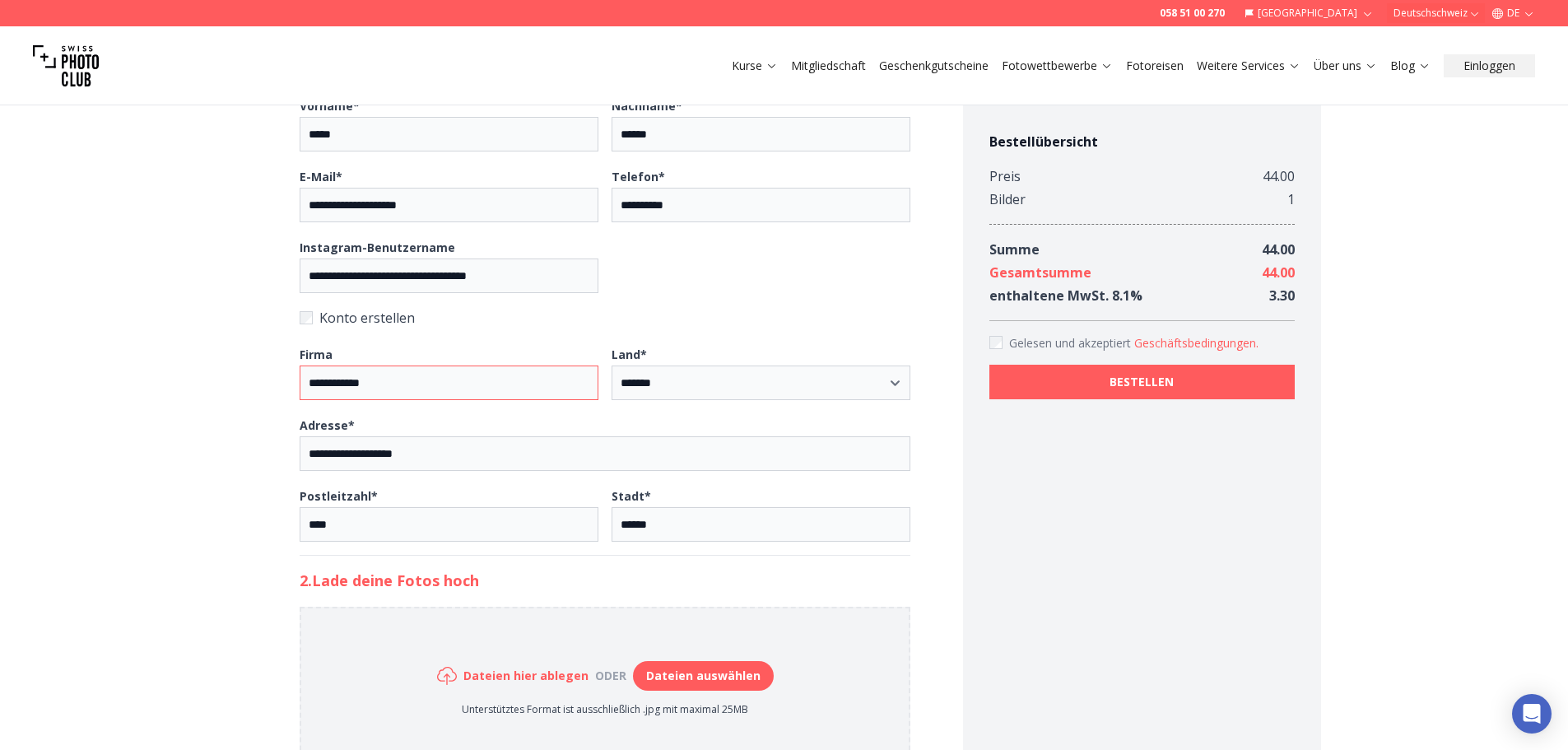 click on "**********" at bounding box center [449, 383] 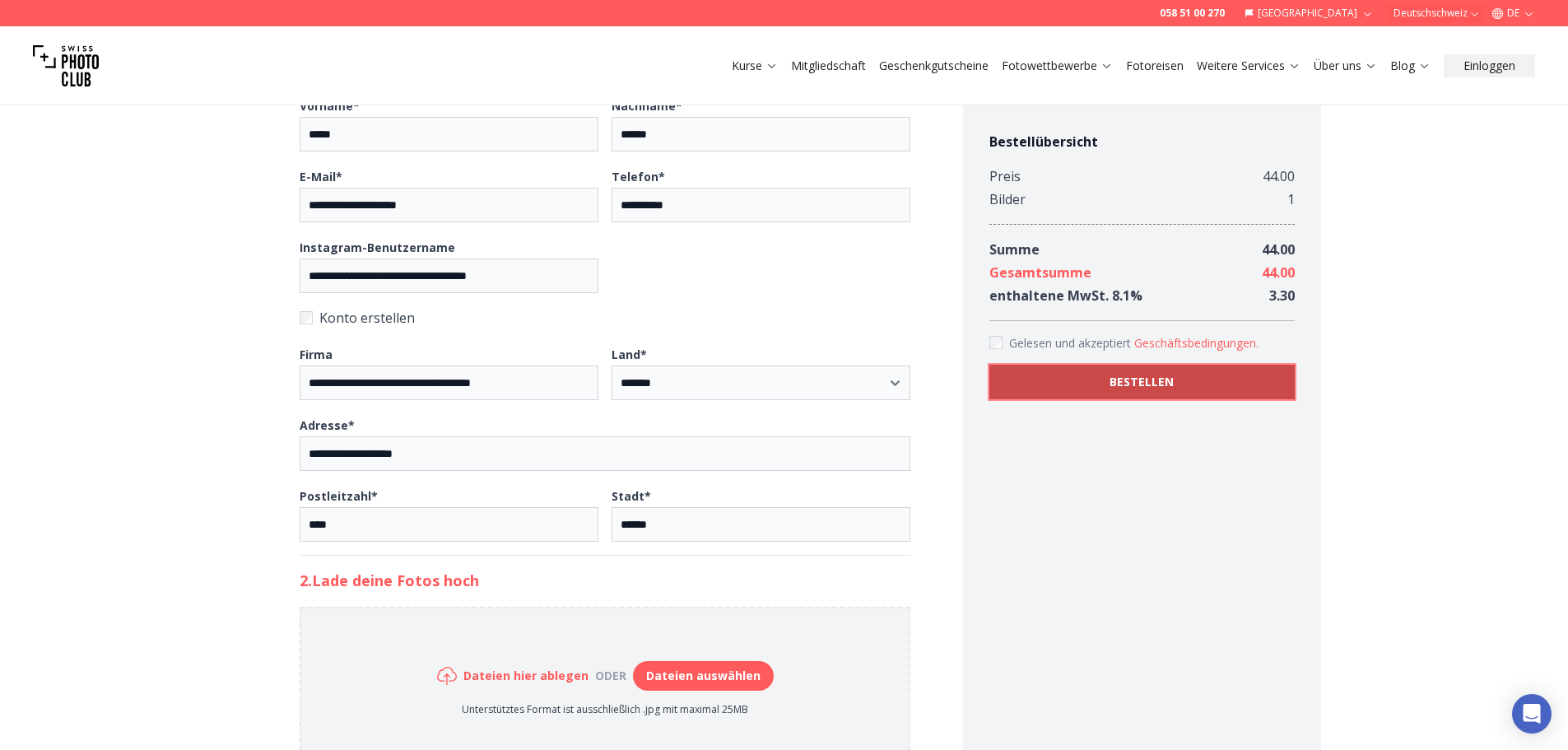 click on "BESTELLEN" at bounding box center (1142, 382) 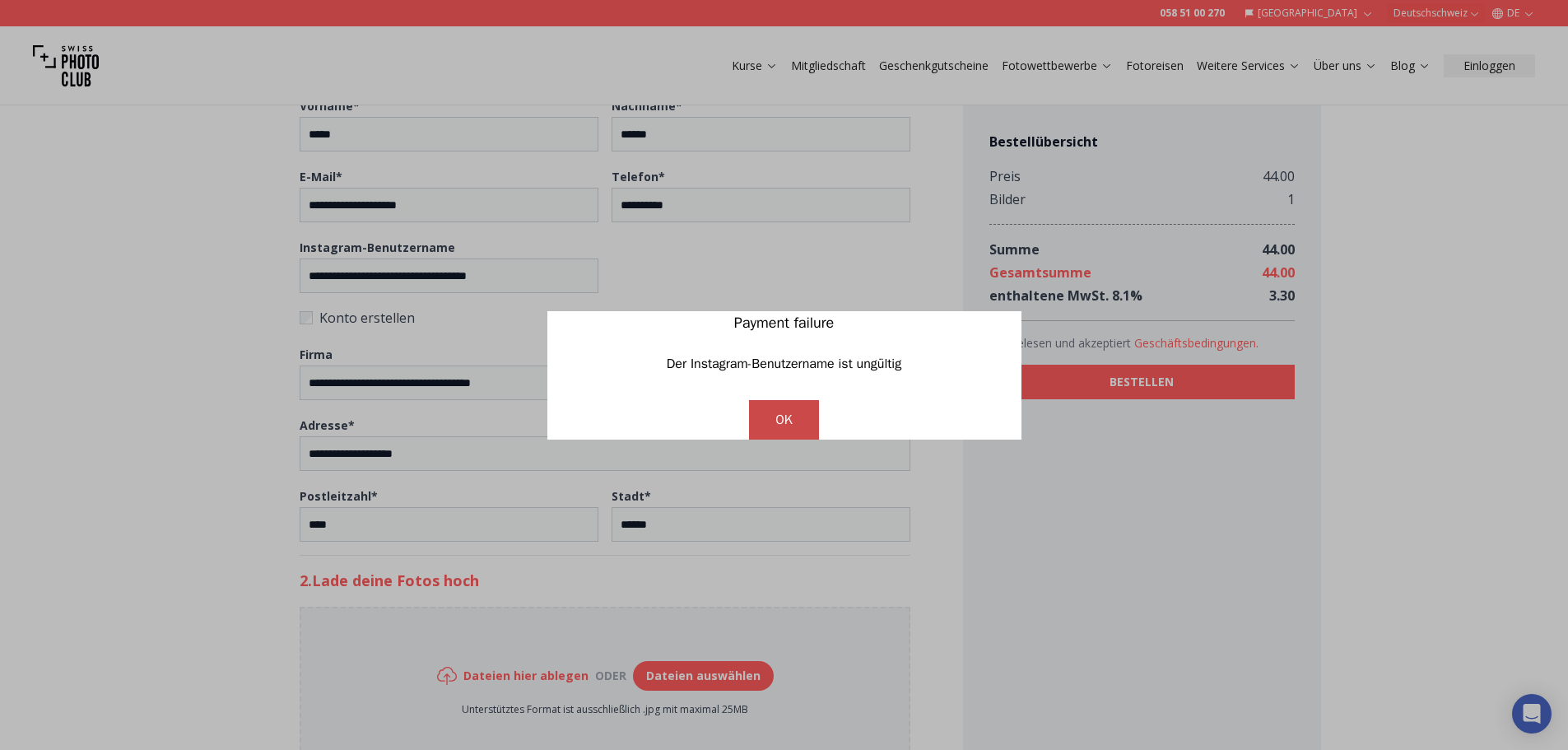 click on "OK" at bounding box center [784, 420] 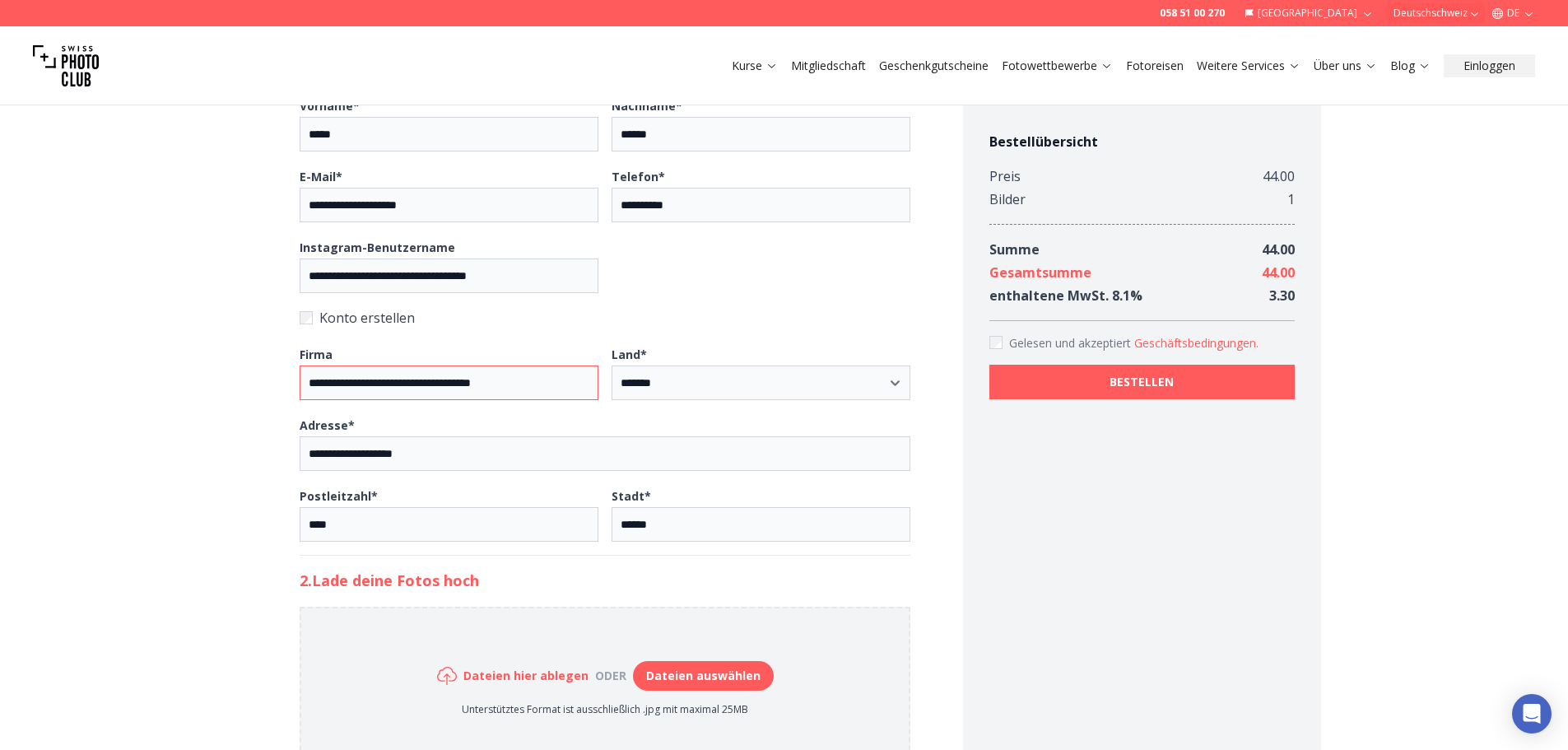click on "**********" at bounding box center [449, 383] 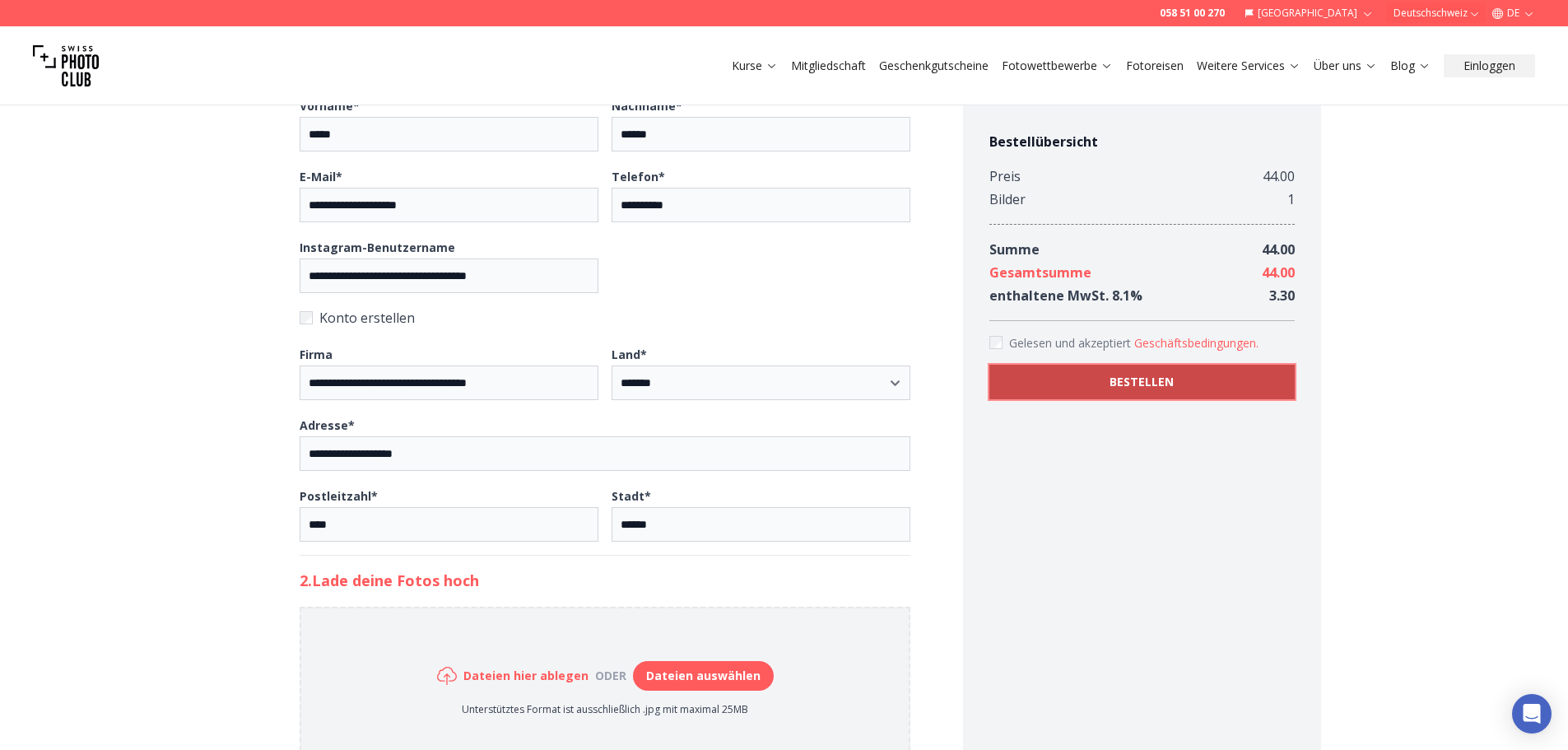 click on "BESTELLEN" at bounding box center (1142, 382) 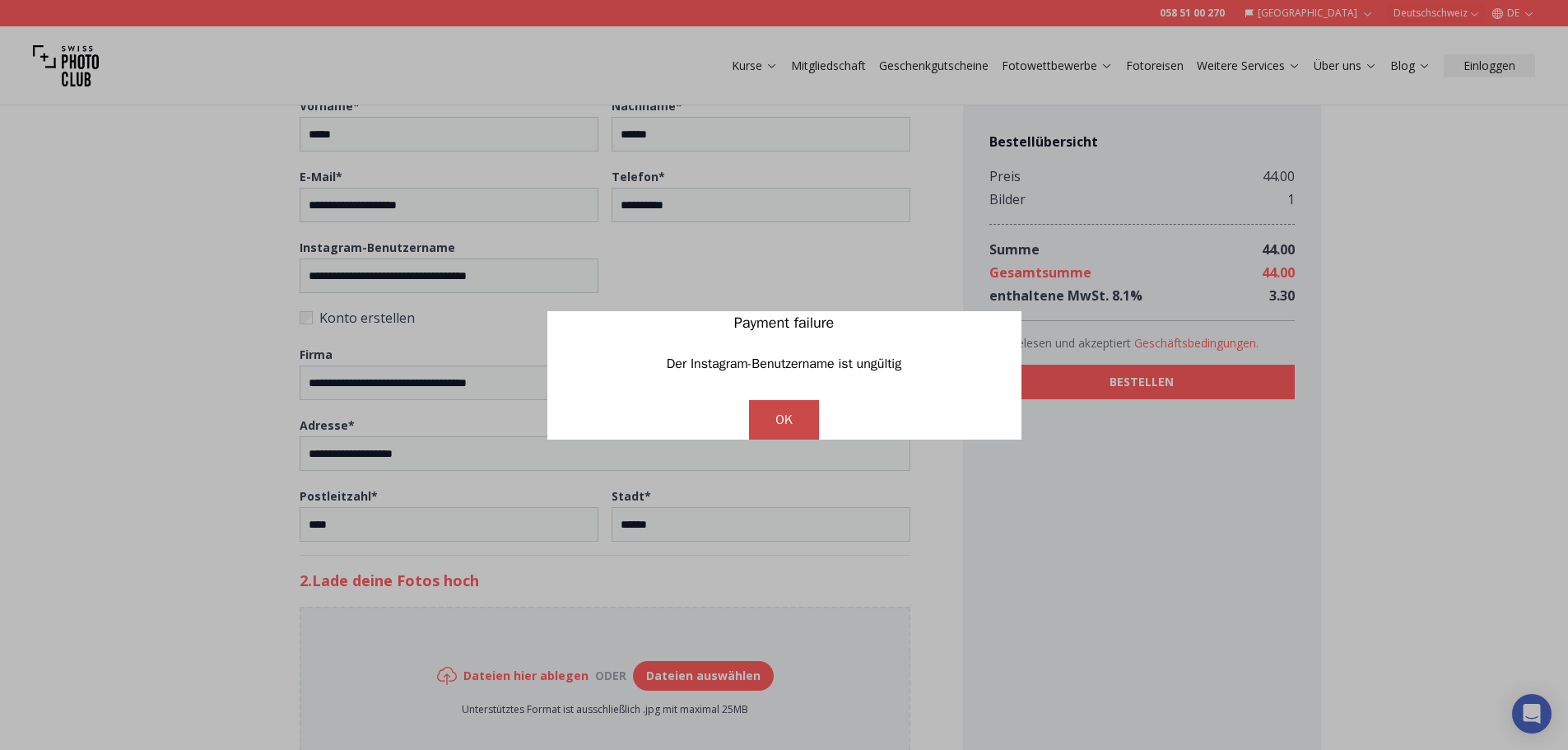 click on "OK" at bounding box center [784, 420] 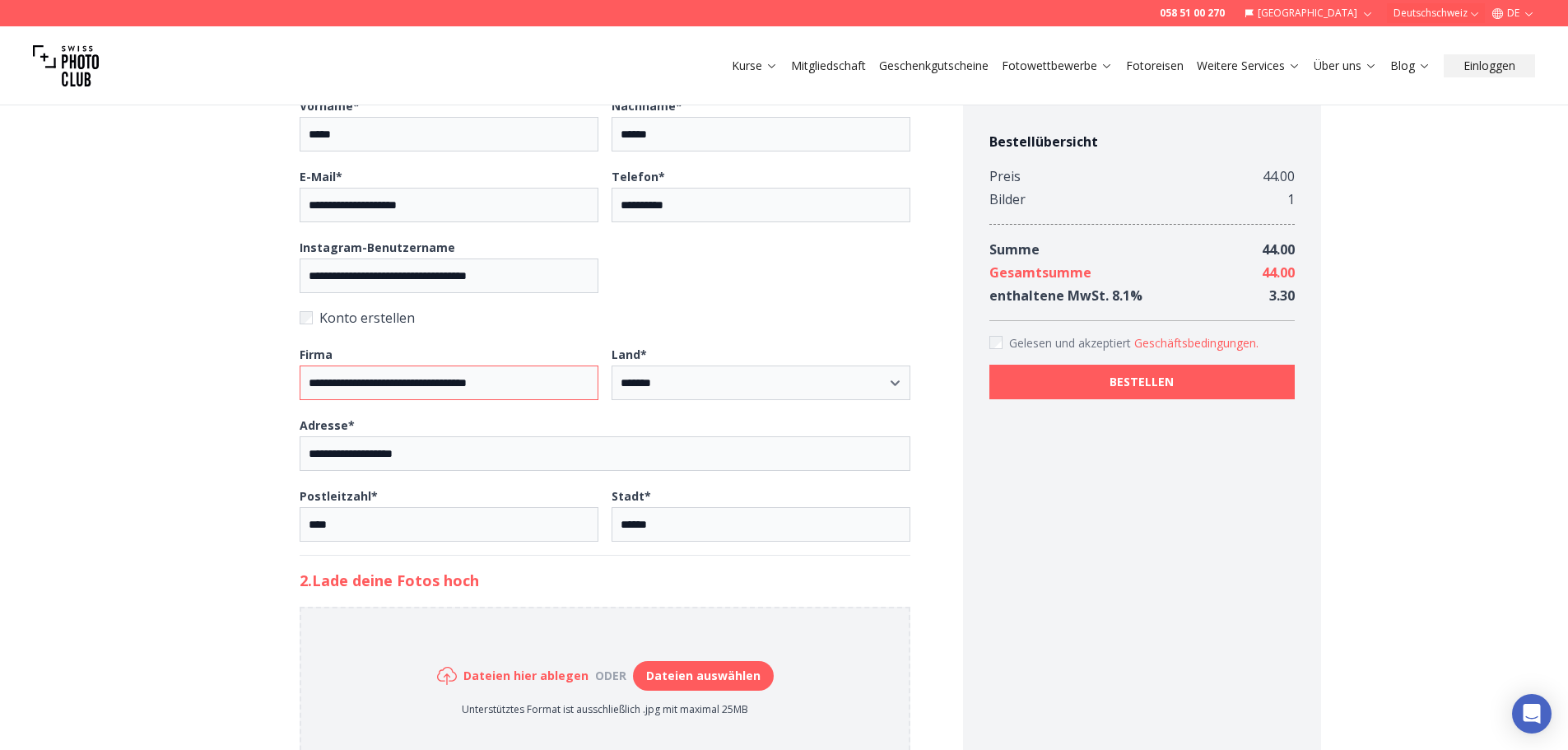 drag, startPoint x: 346, startPoint y: 381, endPoint x: 267, endPoint y: 380, distance: 79.00633 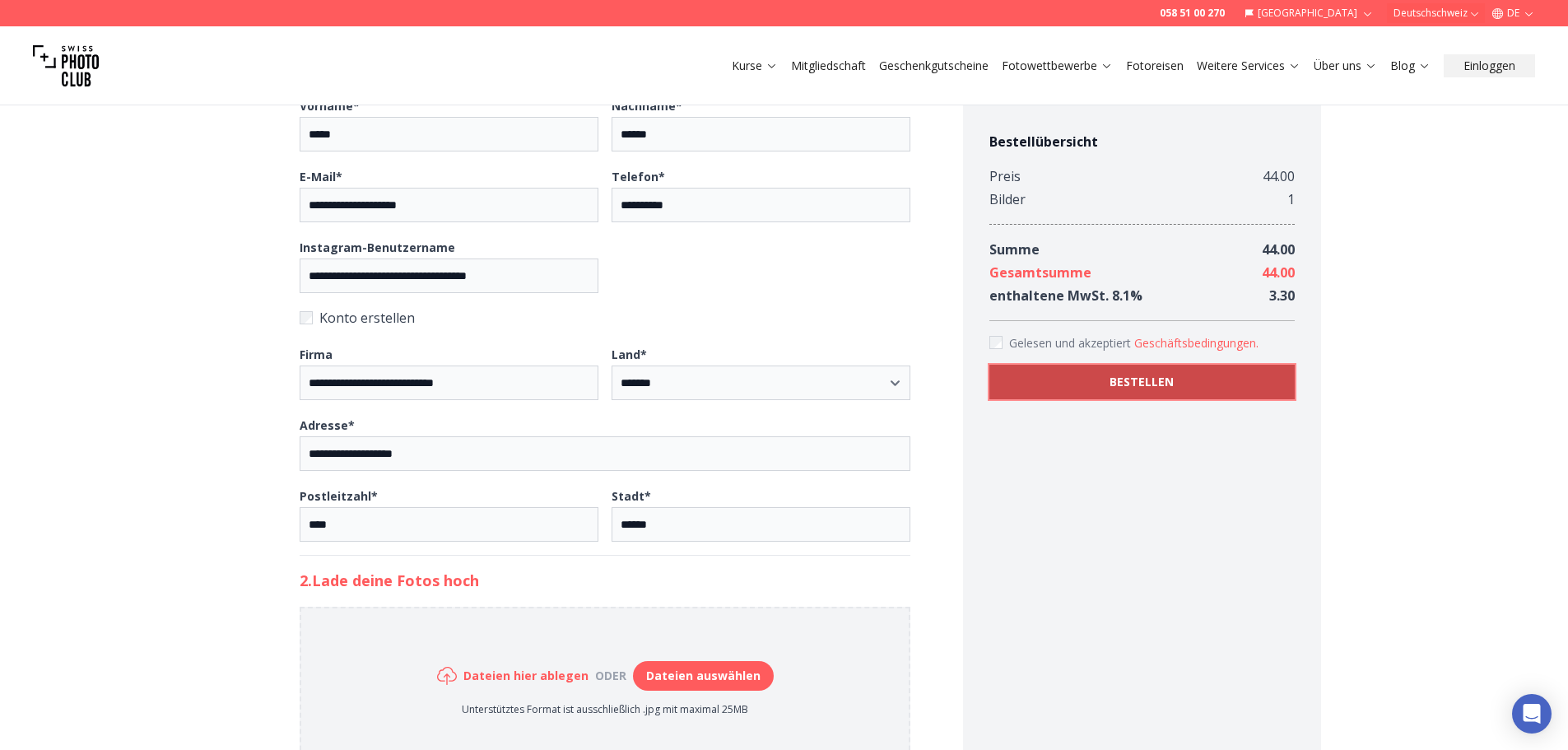 click on "BESTELLEN" at bounding box center (1142, 382) 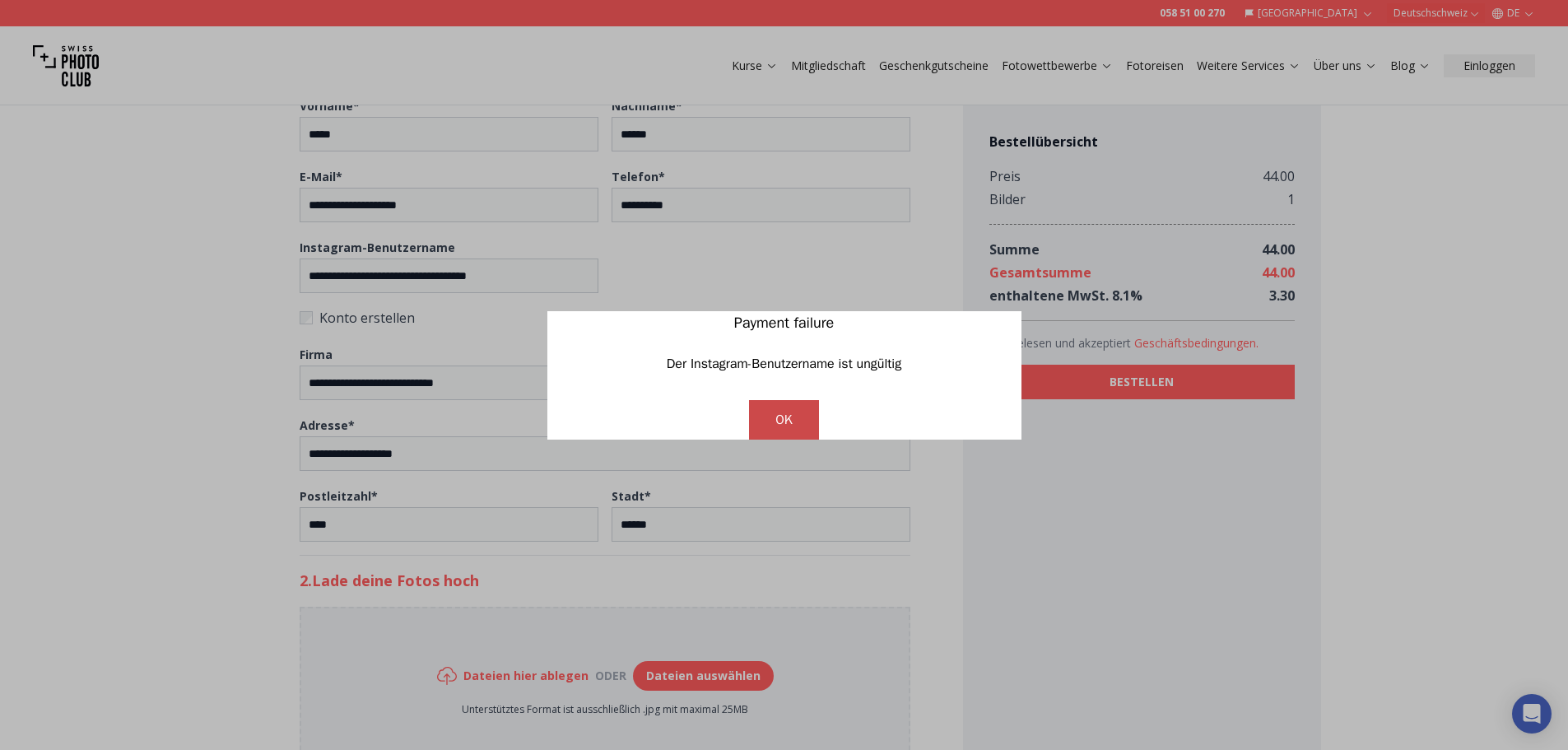 click on "OK" at bounding box center [784, 420] 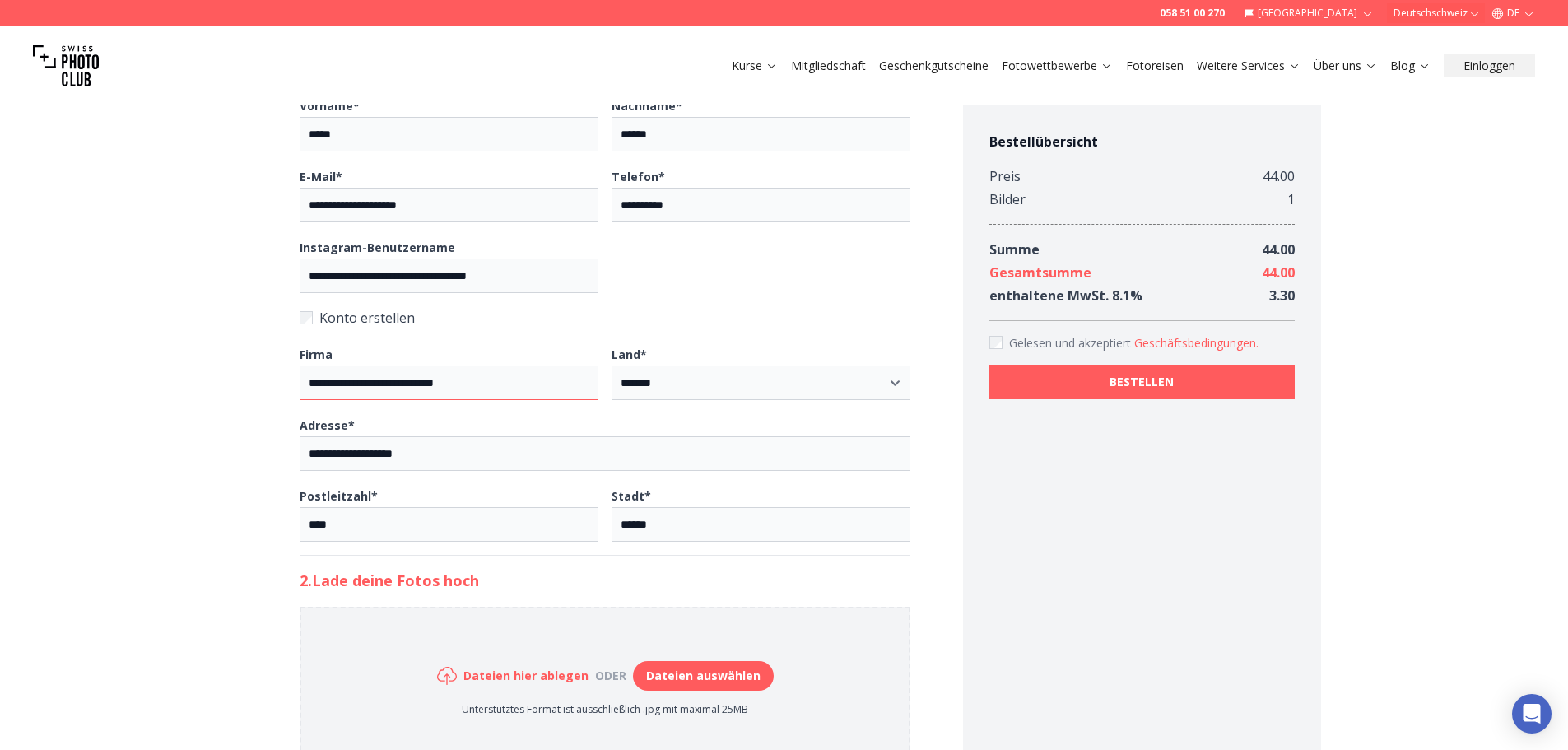 drag, startPoint x: 338, startPoint y: 381, endPoint x: 258, endPoint y: 383, distance: 80.025 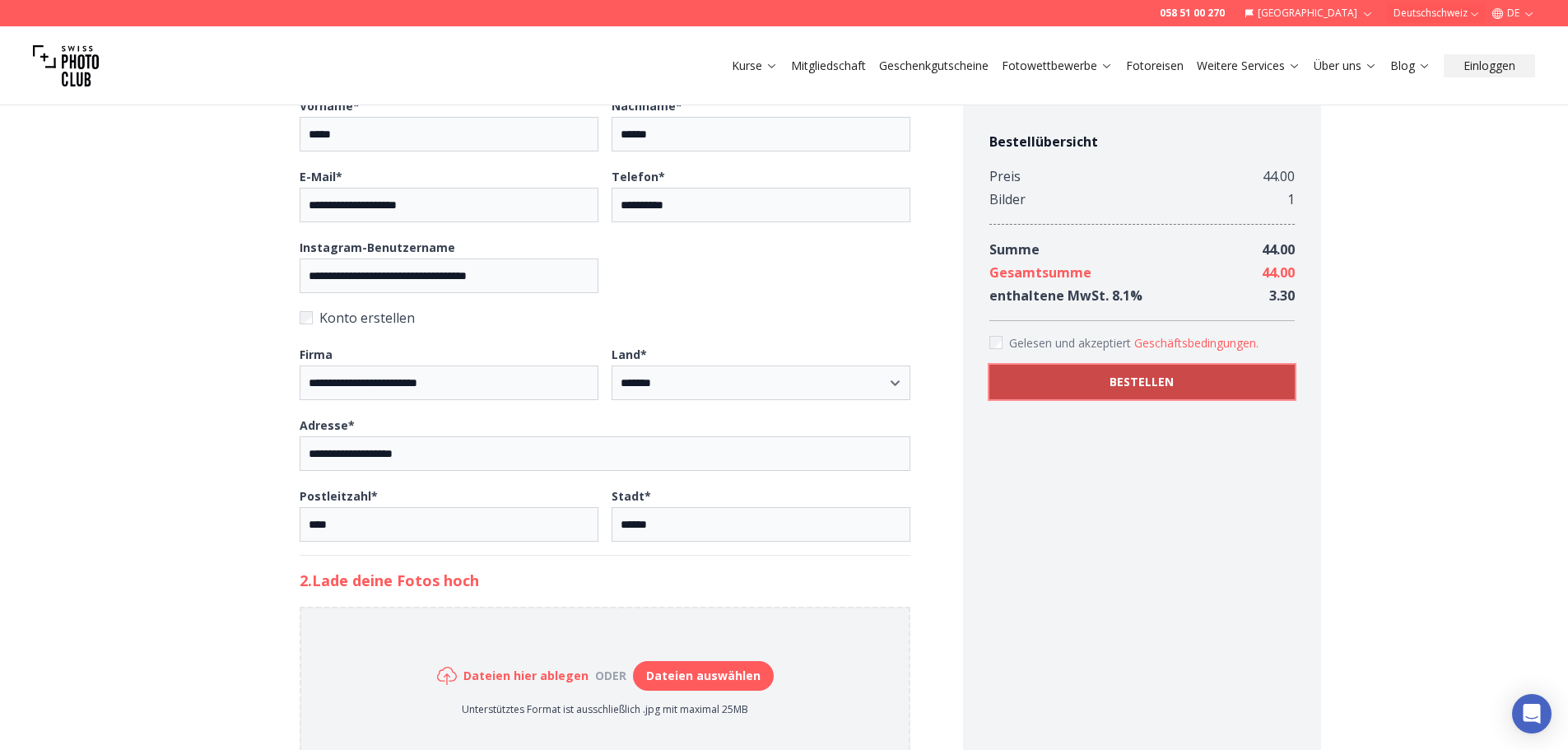 click on "BESTELLEN" at bounding box center [1142, 382] 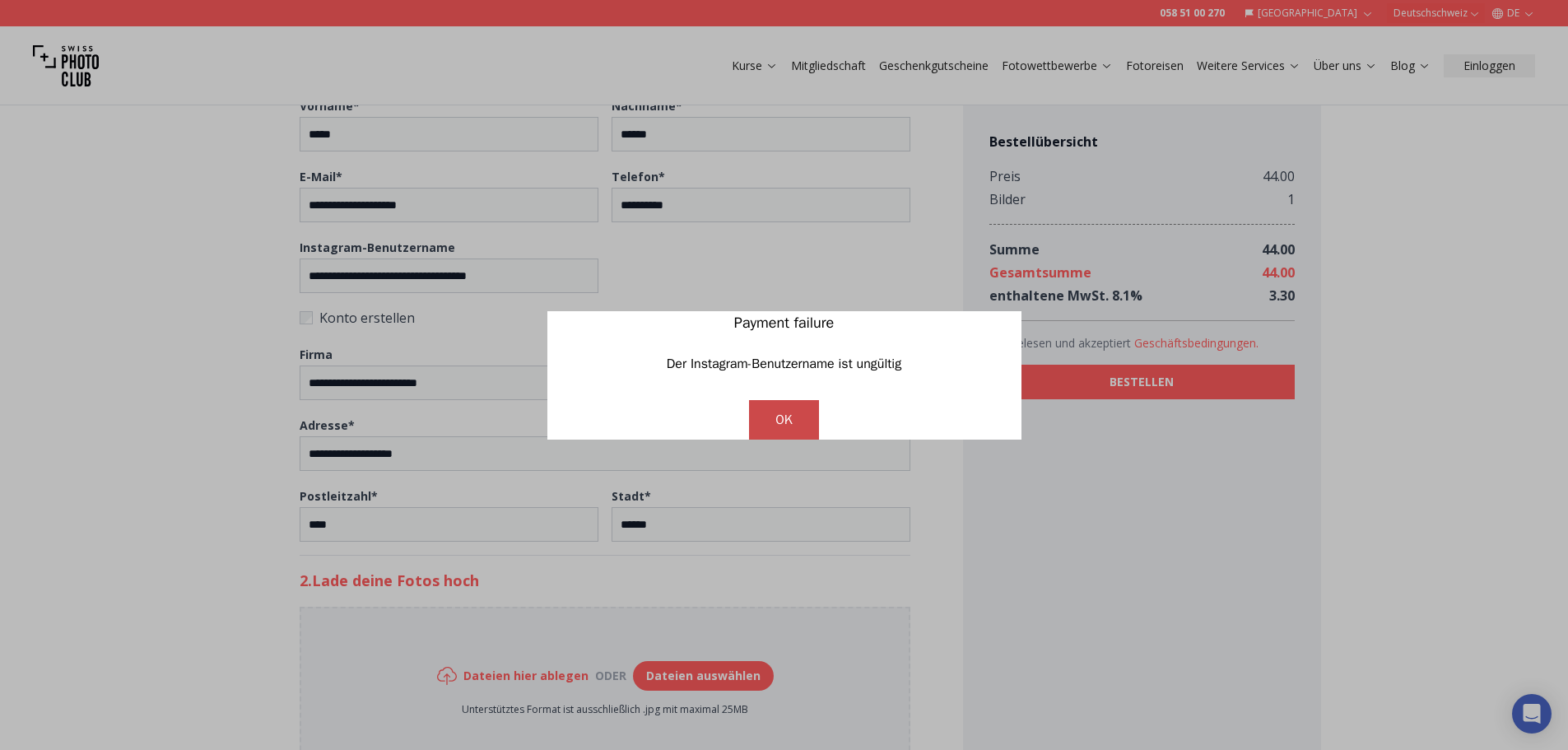 click on "OK" at bounding box center [784, 420] 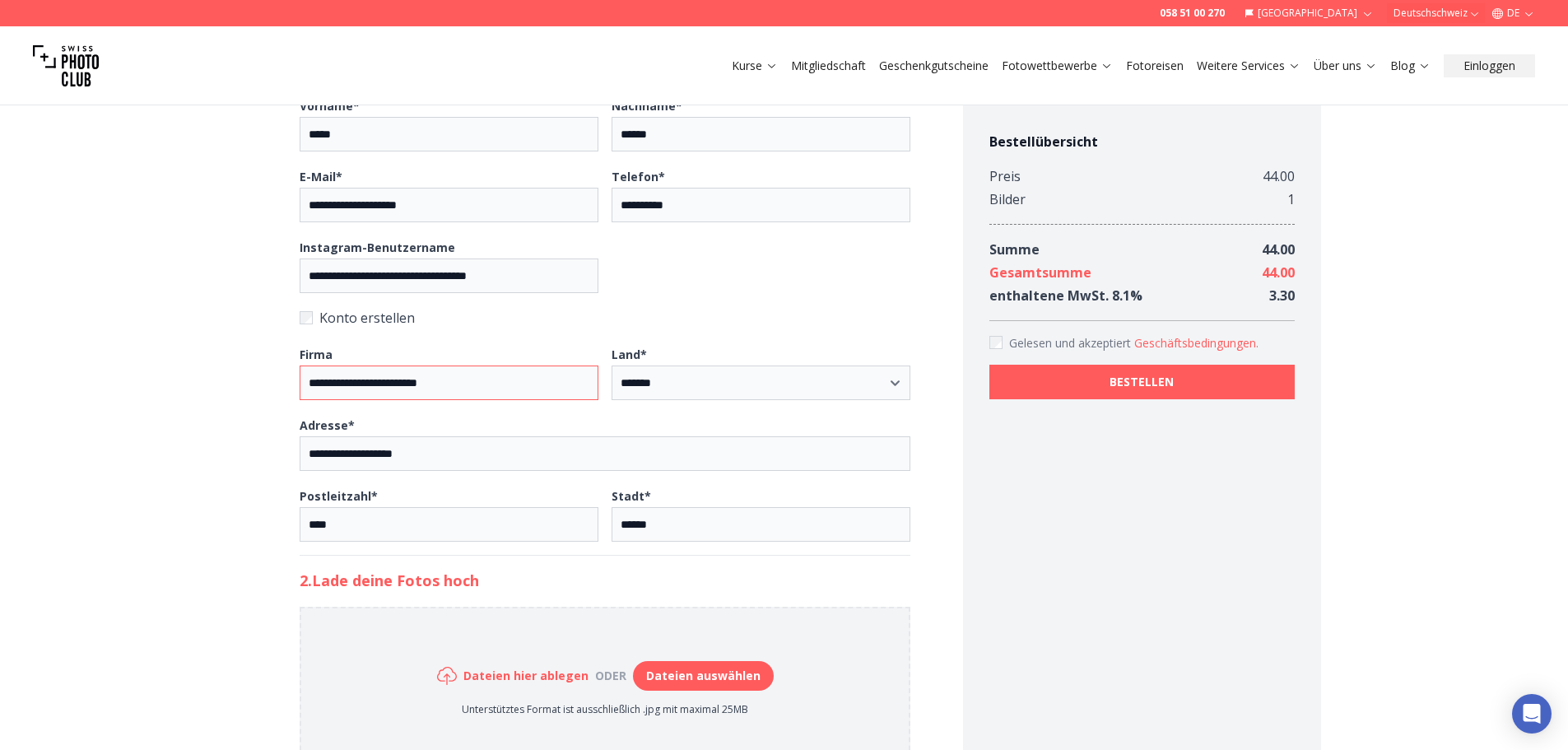 drag, startPoint x: 389, startPoint y: 376, endPoint x: 170, endPoint y: 383, distance: 219.11184 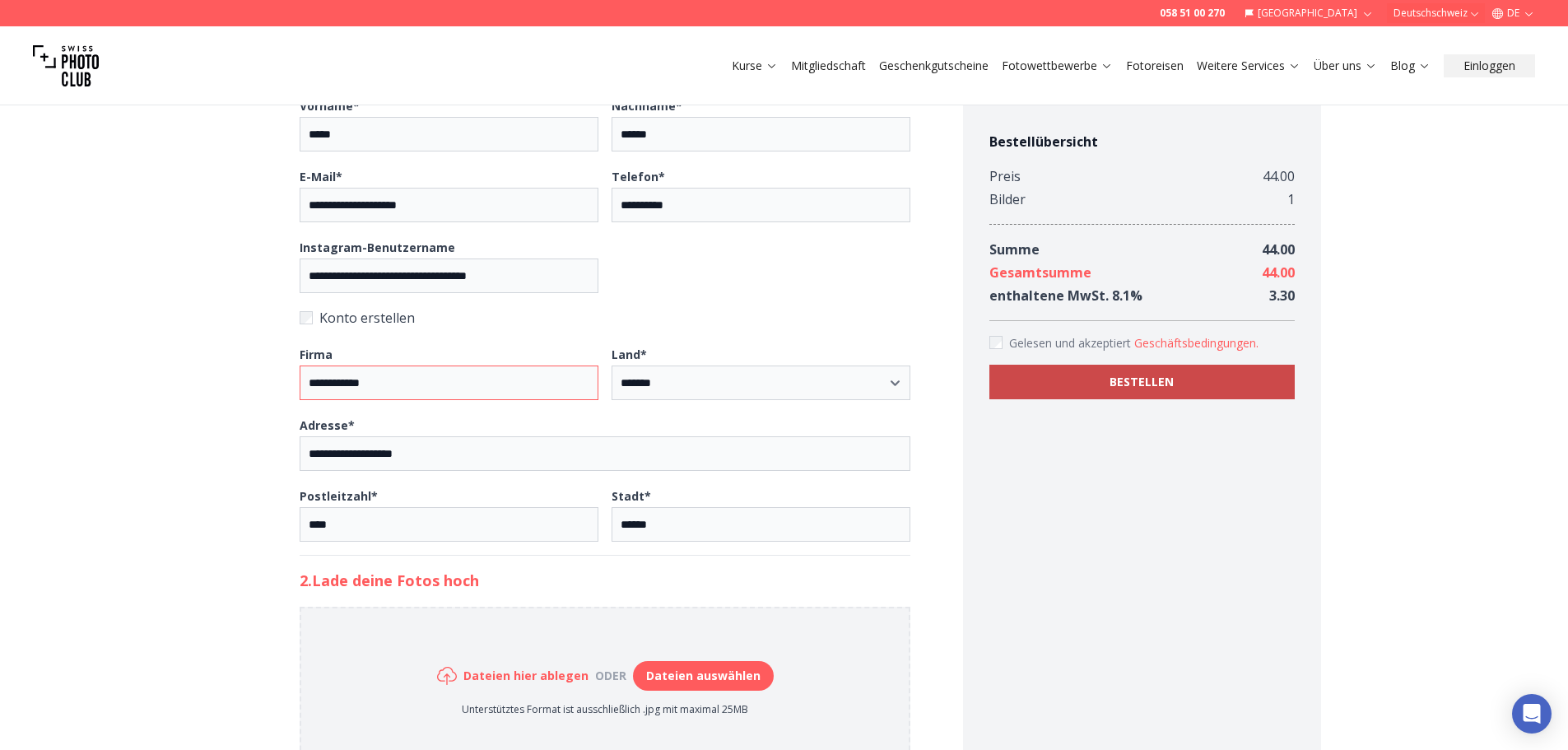 type on "**********" 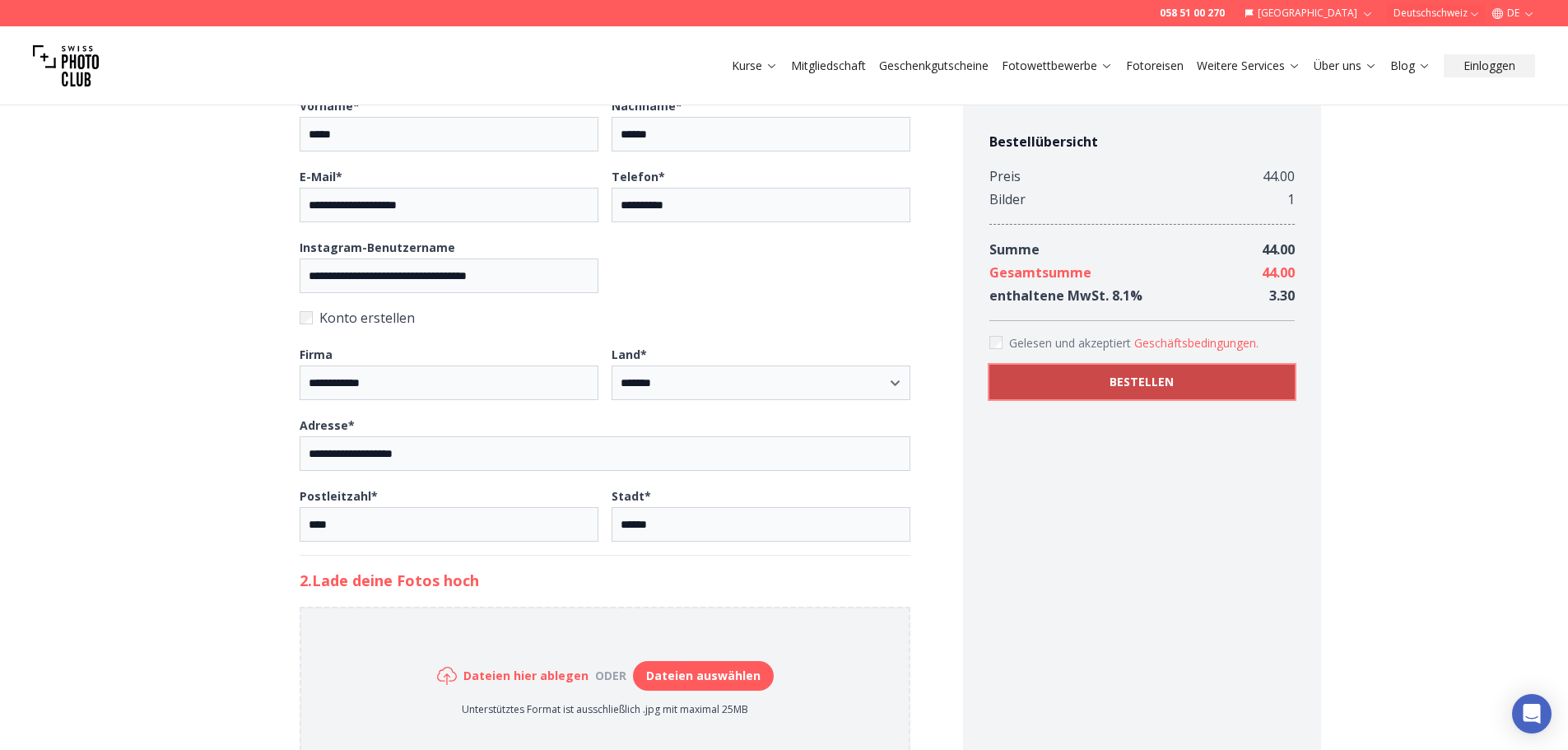 click on "BESTELLEN" at bounding box center (1142, 382) 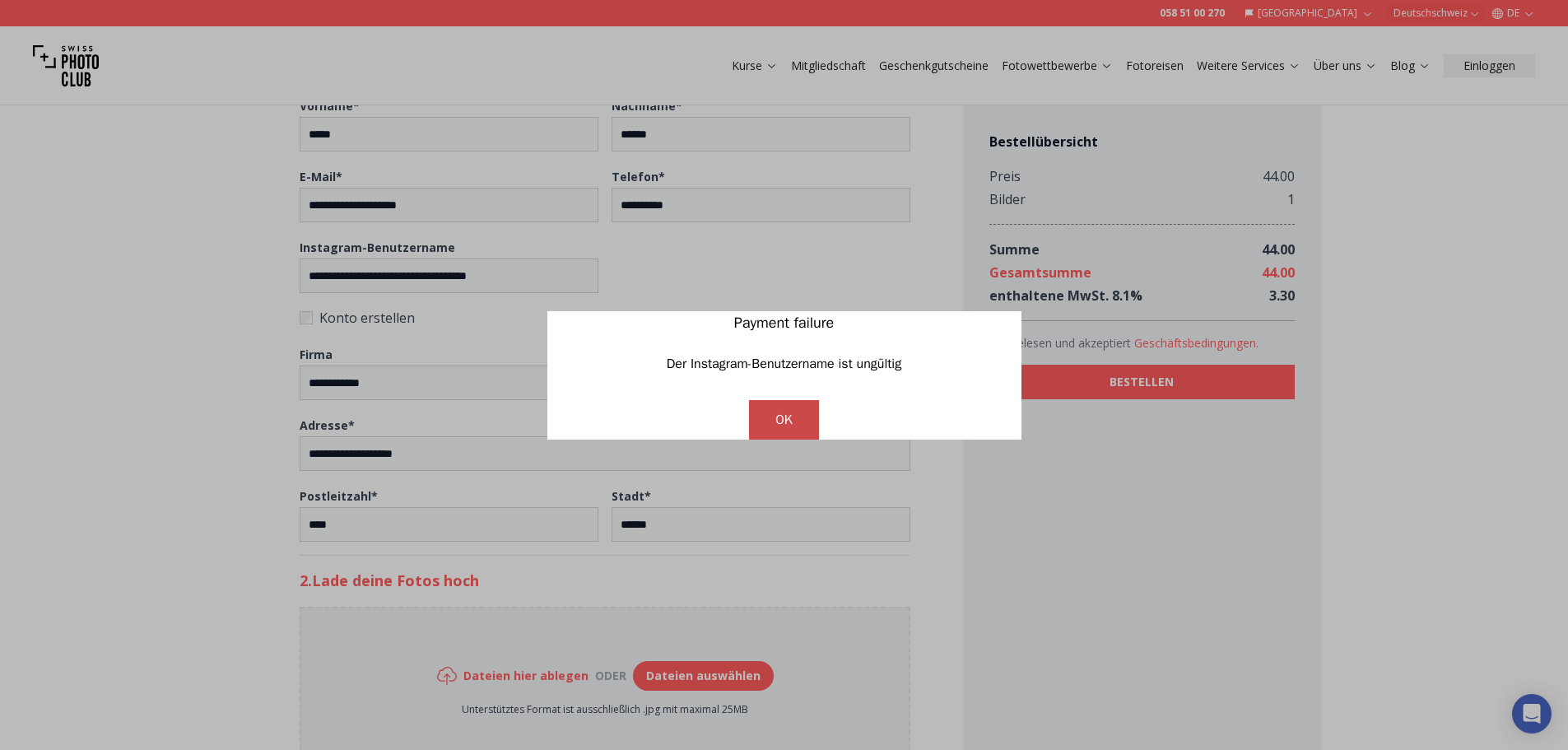 click on "OK" at bounding box center (784, 420) 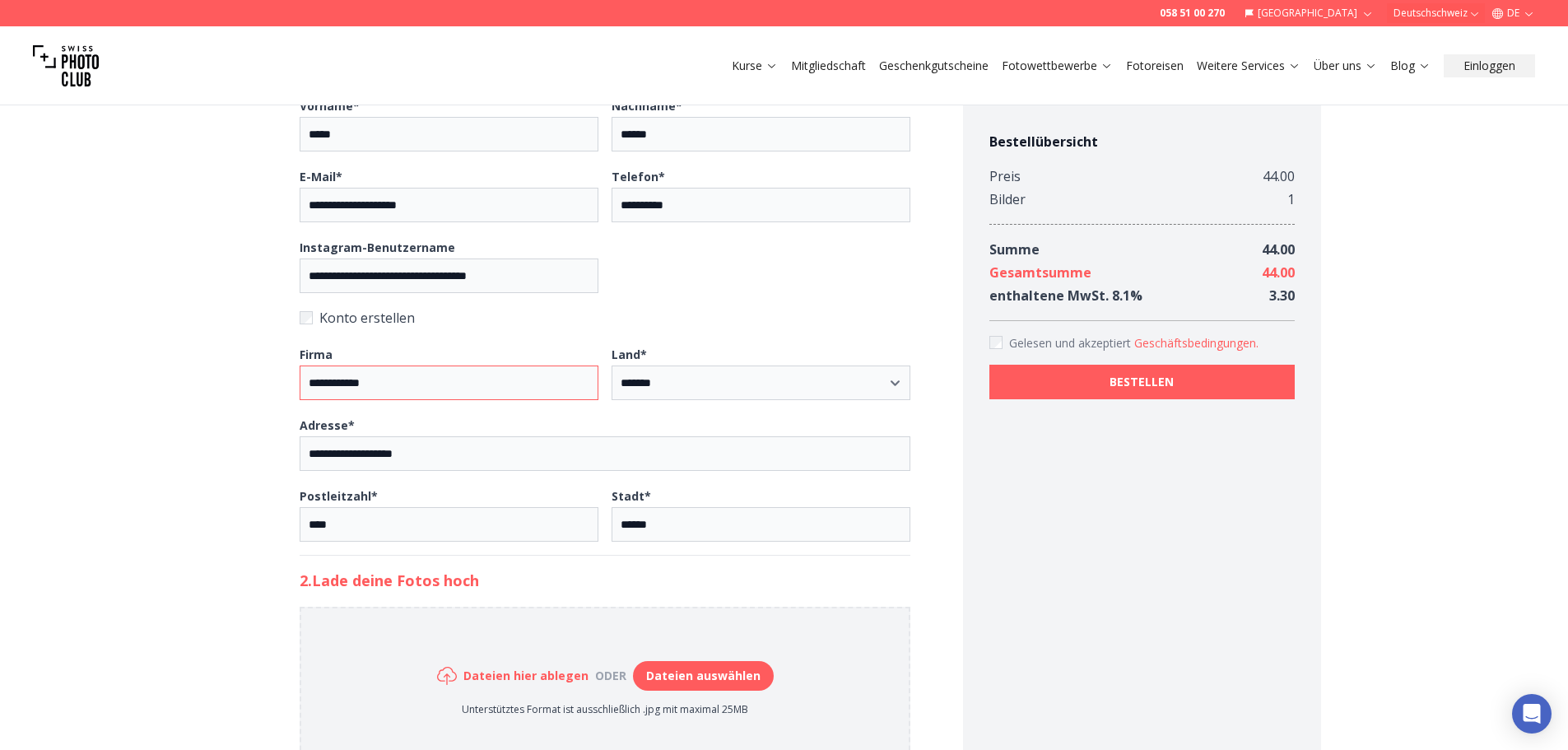 drag, startPoint x: 390, startPoint y: 381, endPoint x: 337, endPoint y: 375, distance: 53.33854 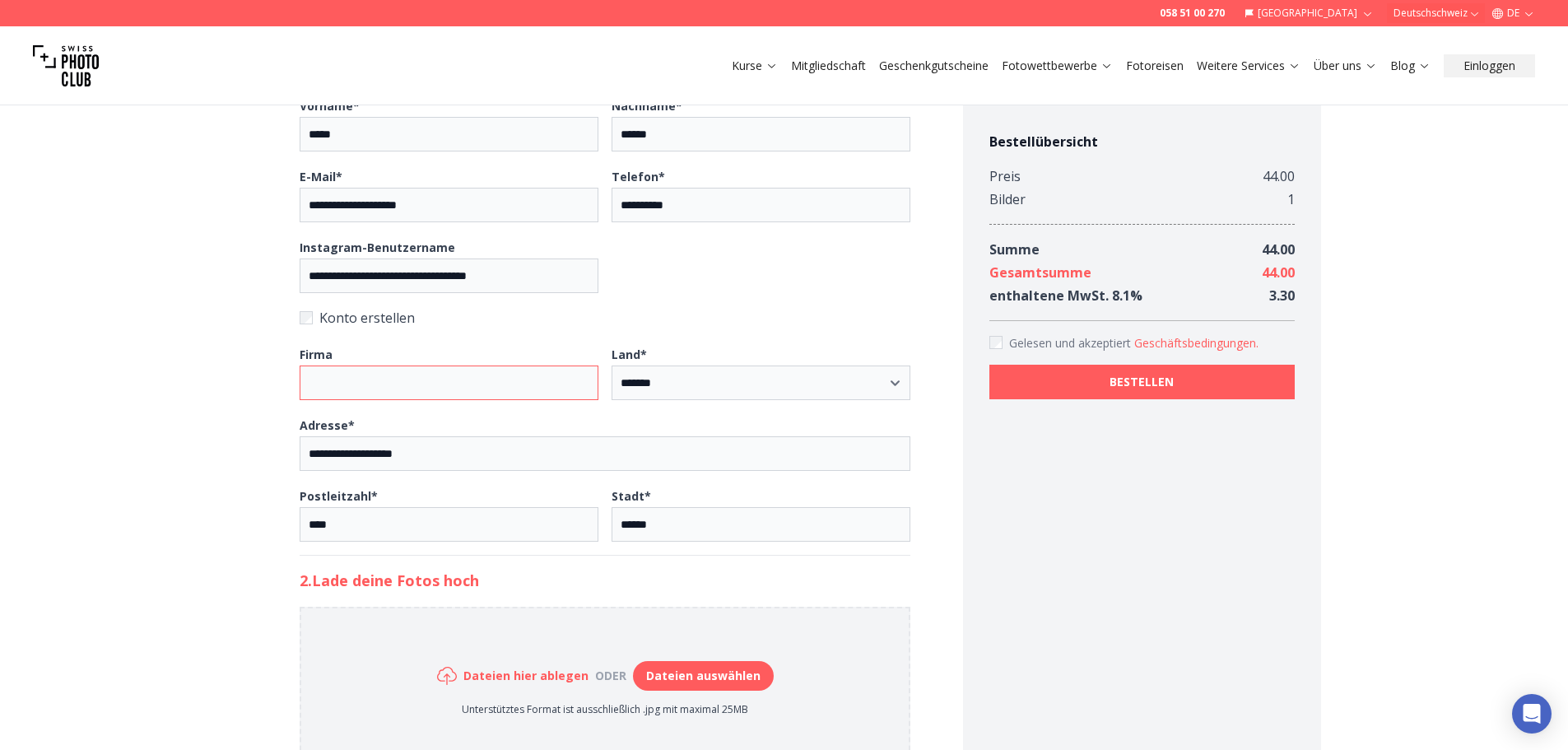 type 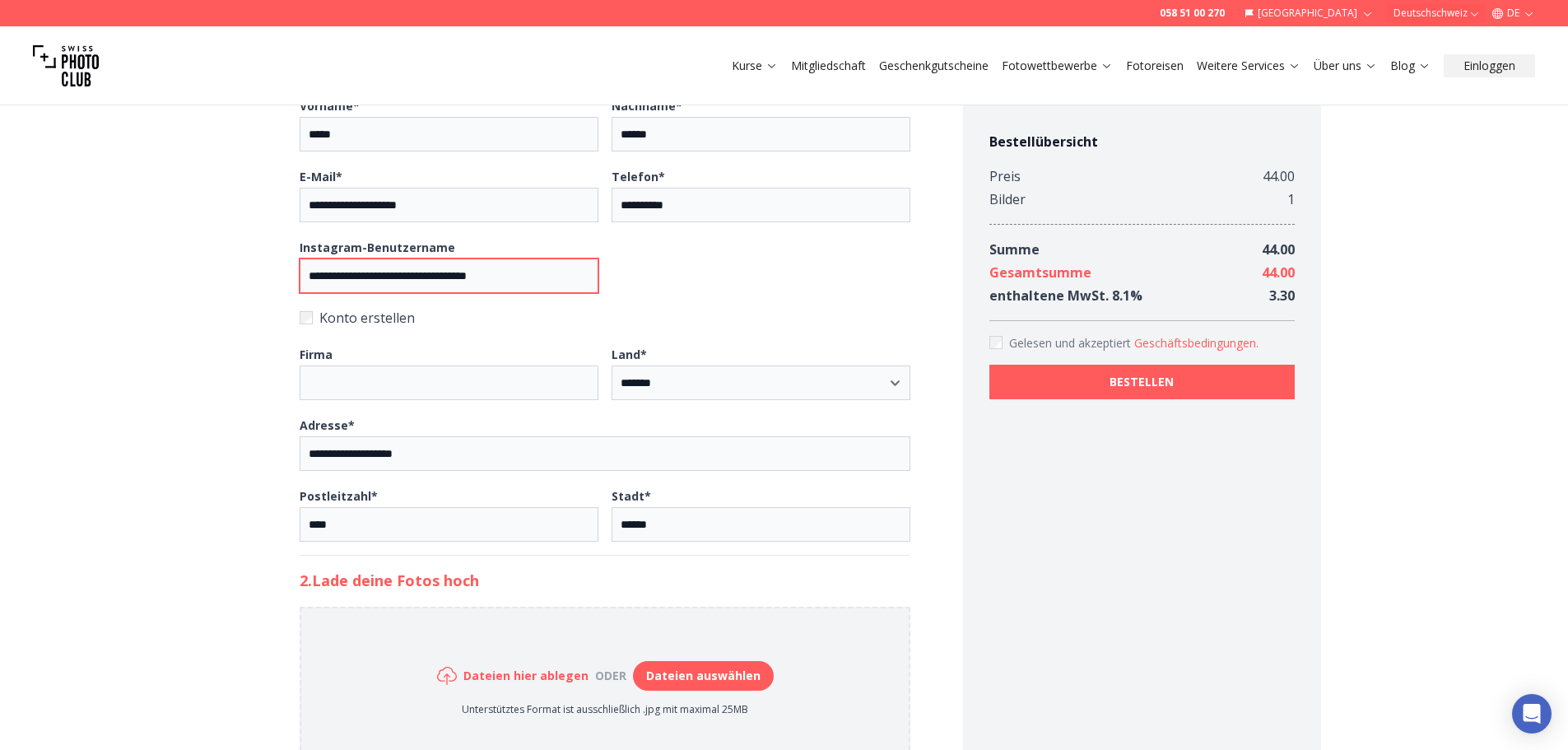 drag, startPoint x: 346, startPoint y: 271, endPoint x: 208, endPoint y: 272, distance: 138.00362 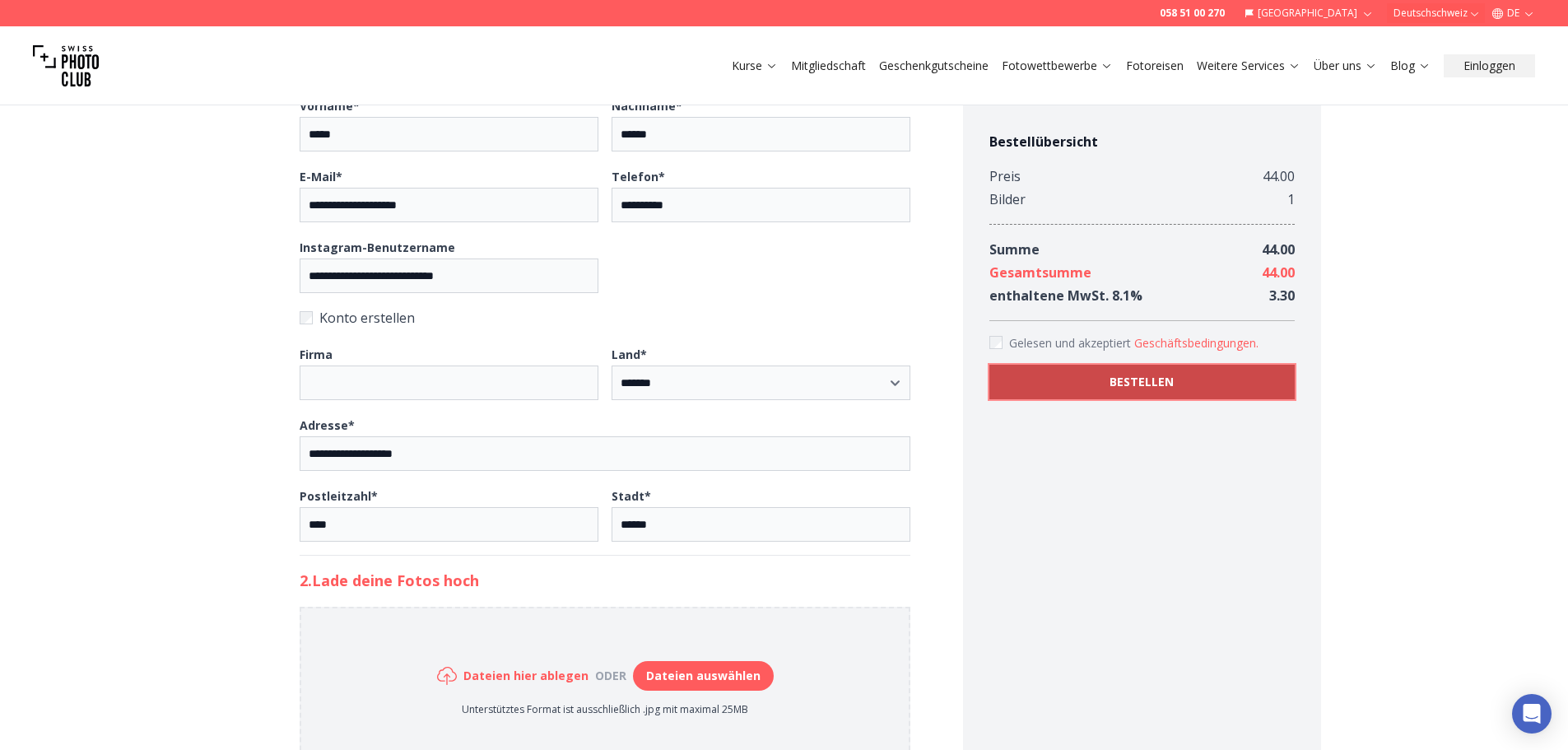 click on "BESTELLEN" at bounding box center (1142, 382) 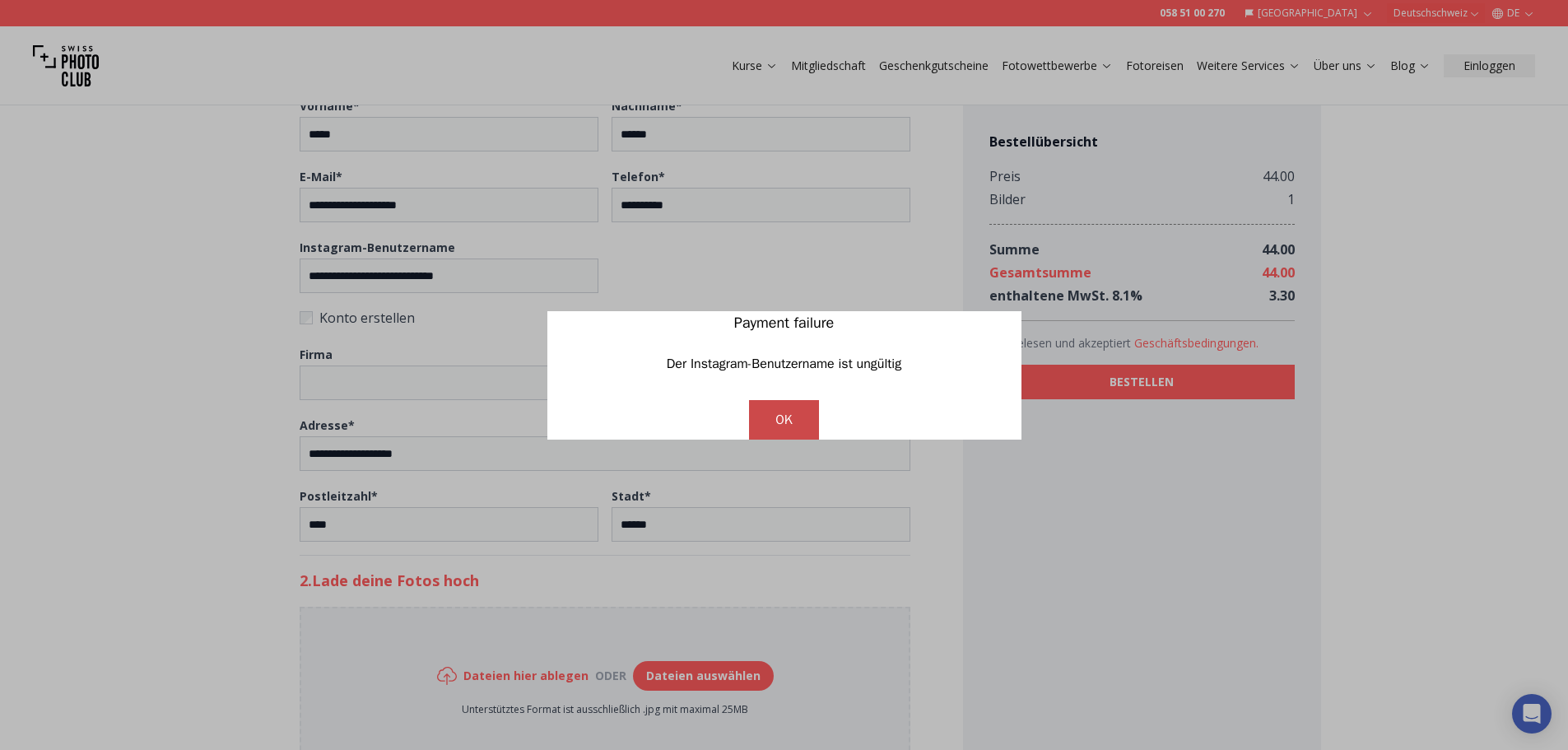 click on "OK" at bounding box center [784, 420] 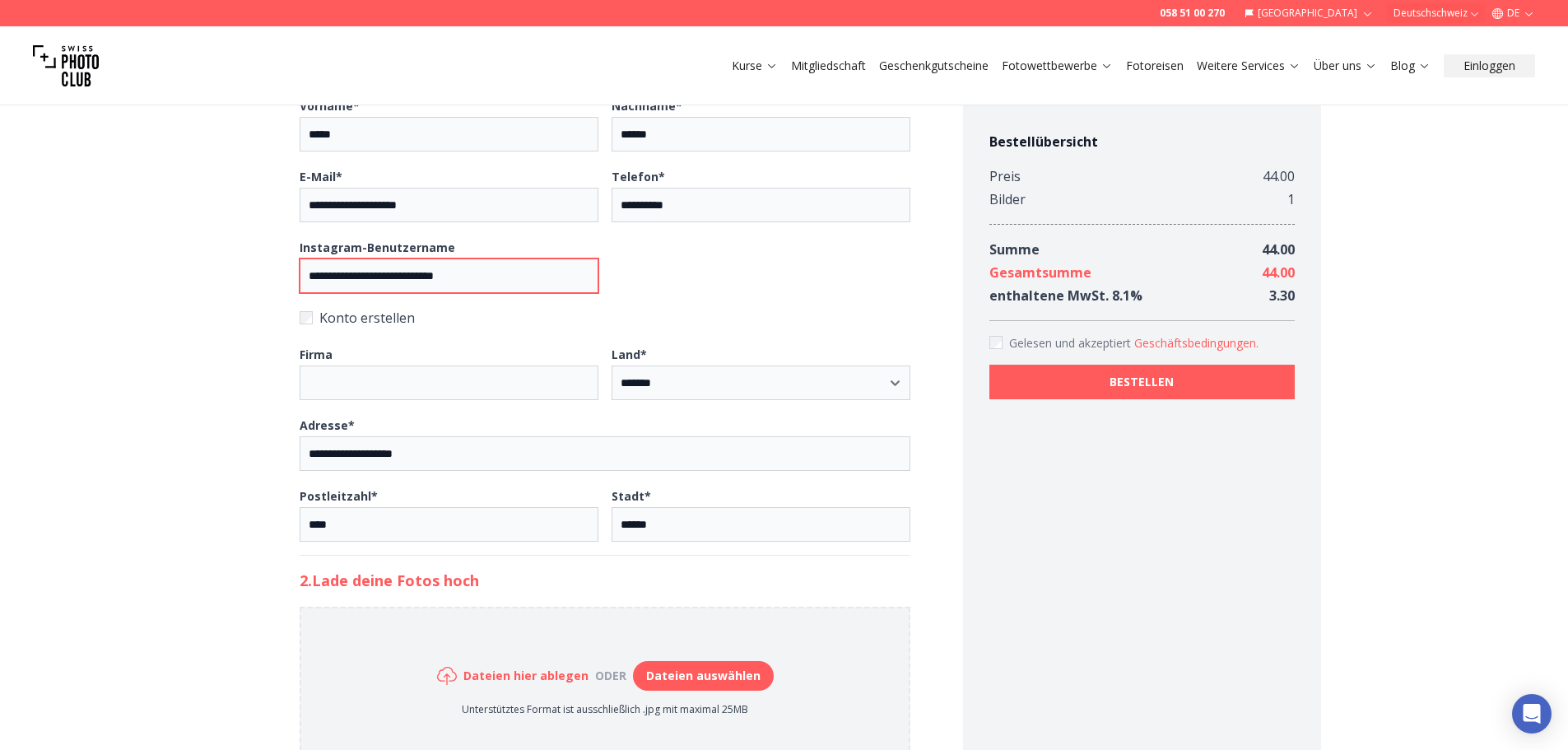 drag, startPoint x: 337, startPoint y: 274, endPoint x: 208, endPoint y: 273, distance: 129.0039 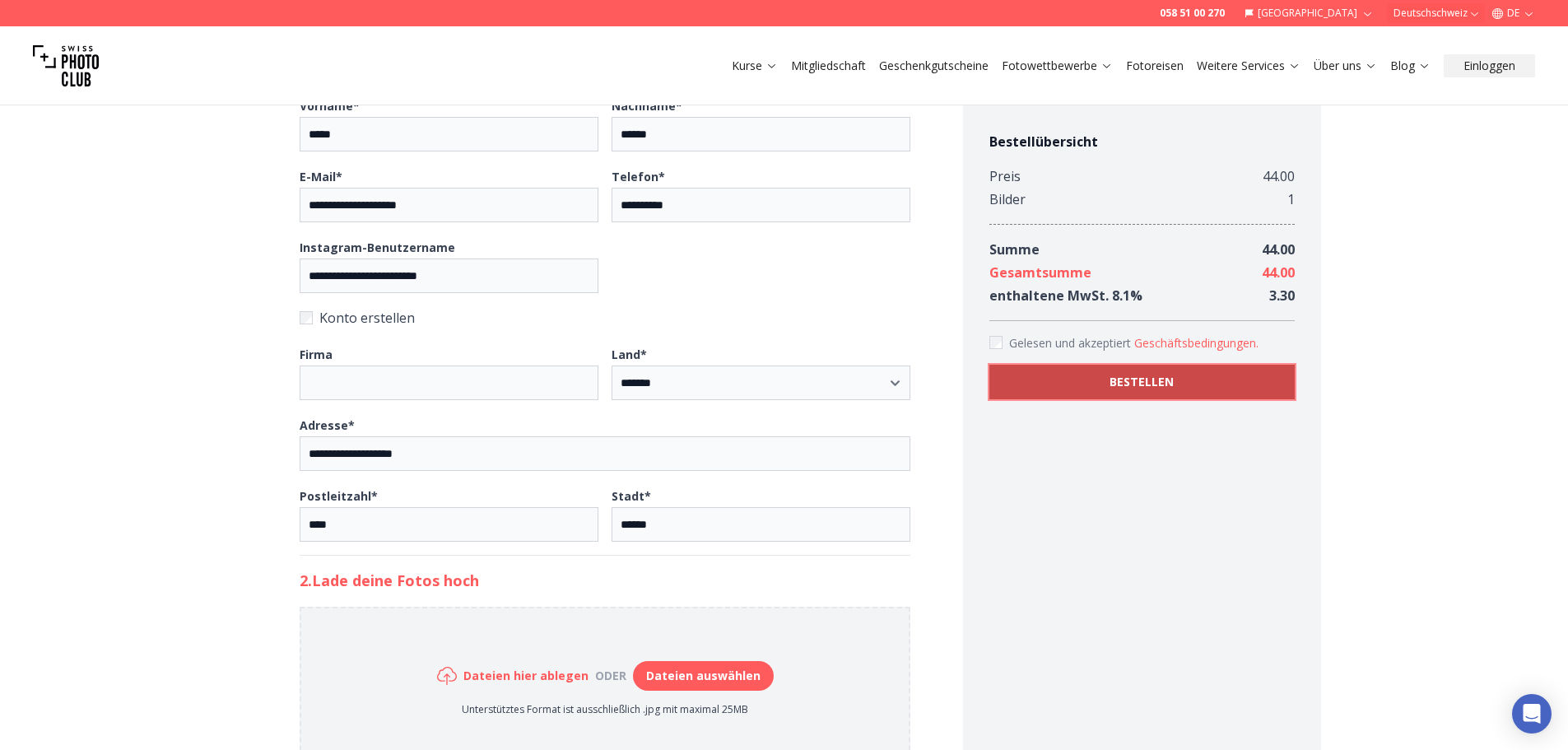 click on "BESTELLEN" at bounding box center (1142, 382) 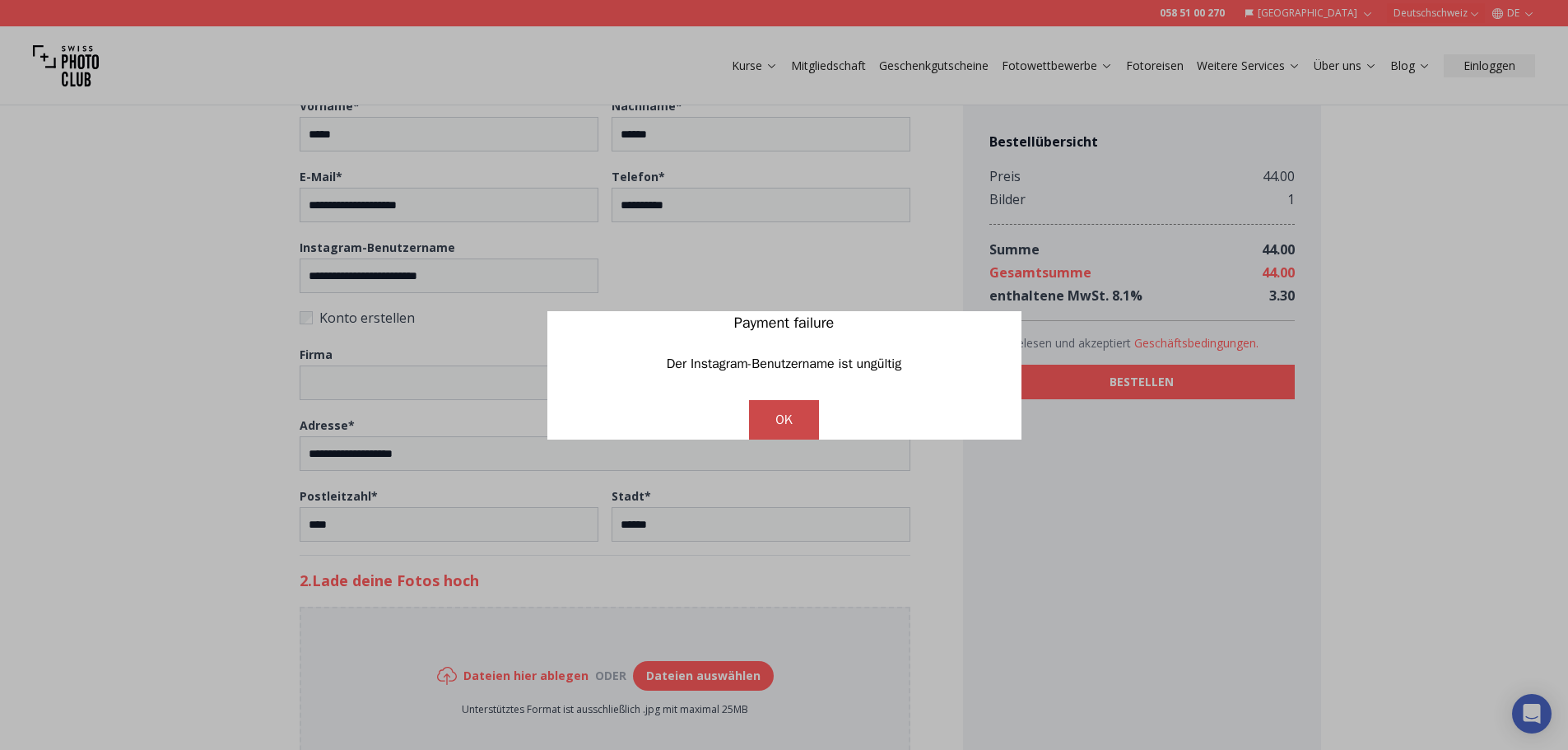 click on "OK" at bounding box center (784, 420) 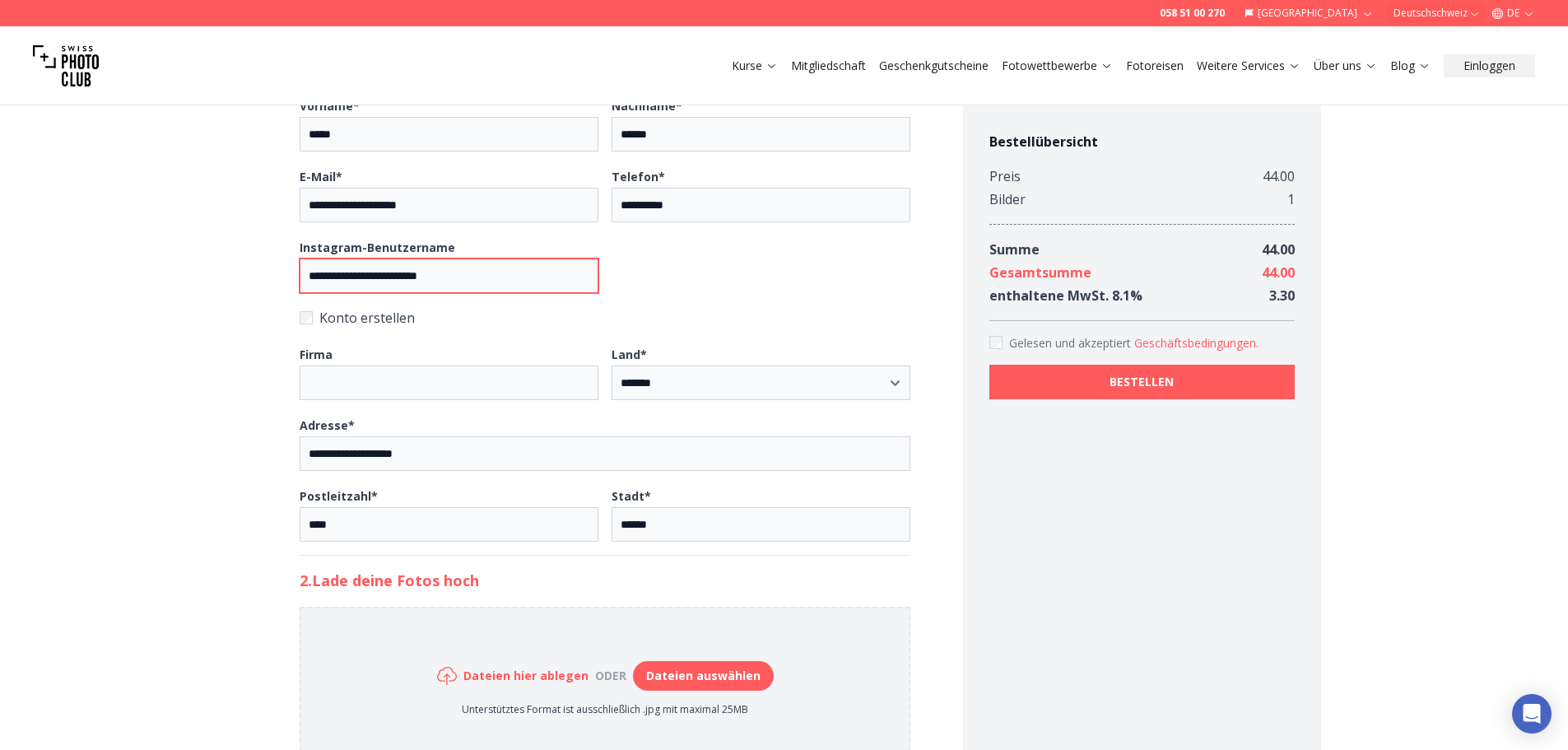 drag, startPoint x: 390, startPoint y: 270, endPoint x: 200, endPoint y: 275, distance: 190.06578 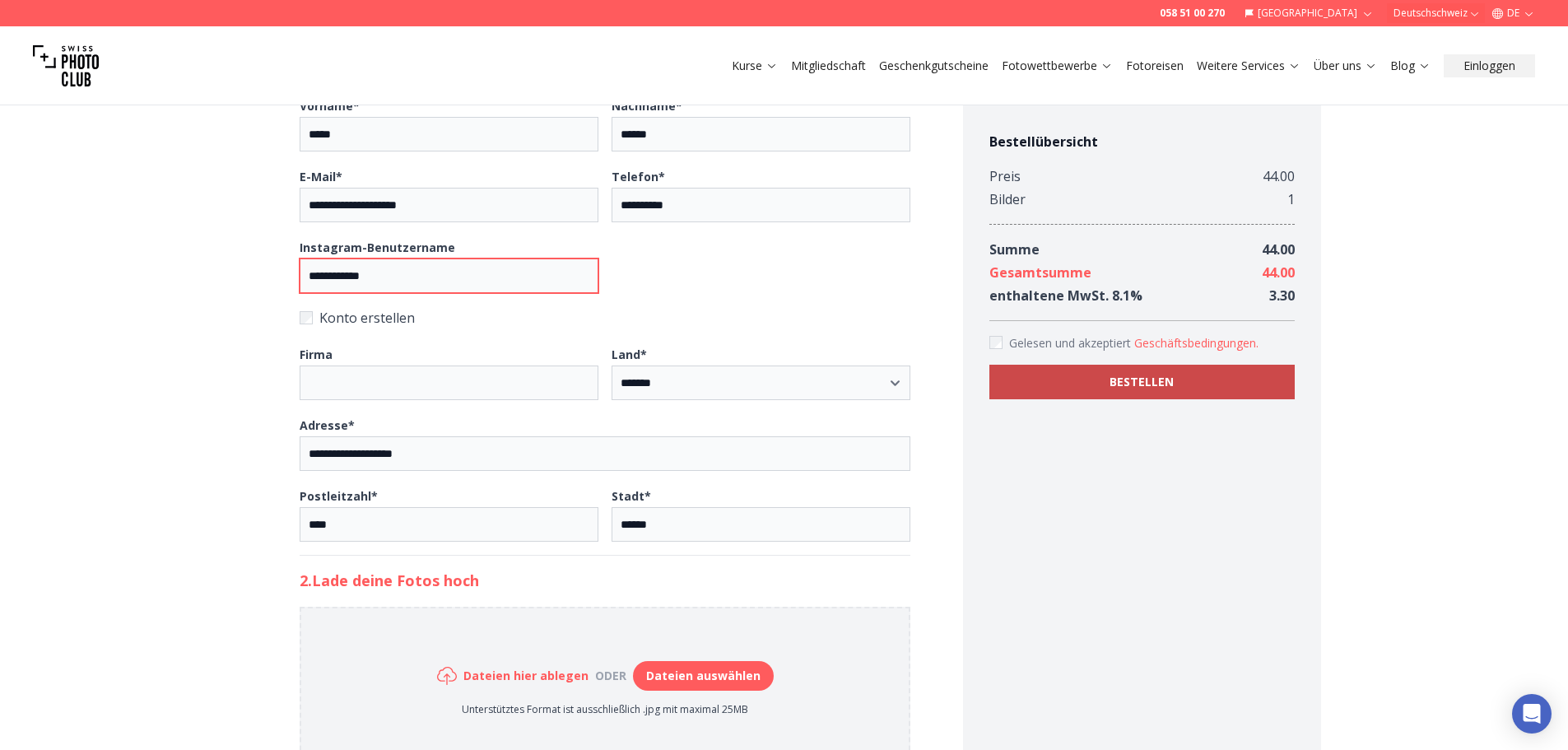 type on "**********" 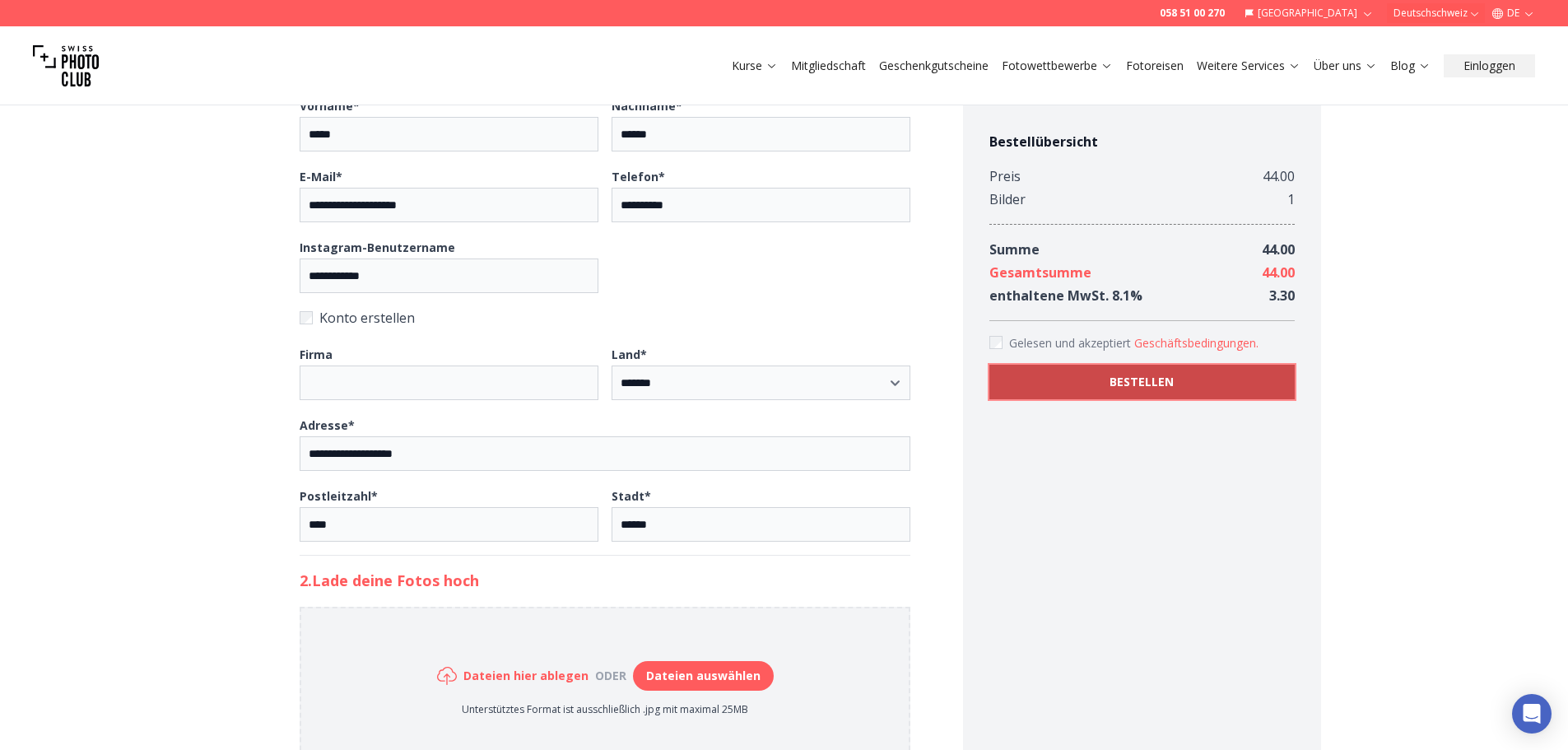 click on "BESTELLEN" at bounding box center [1142, 382] 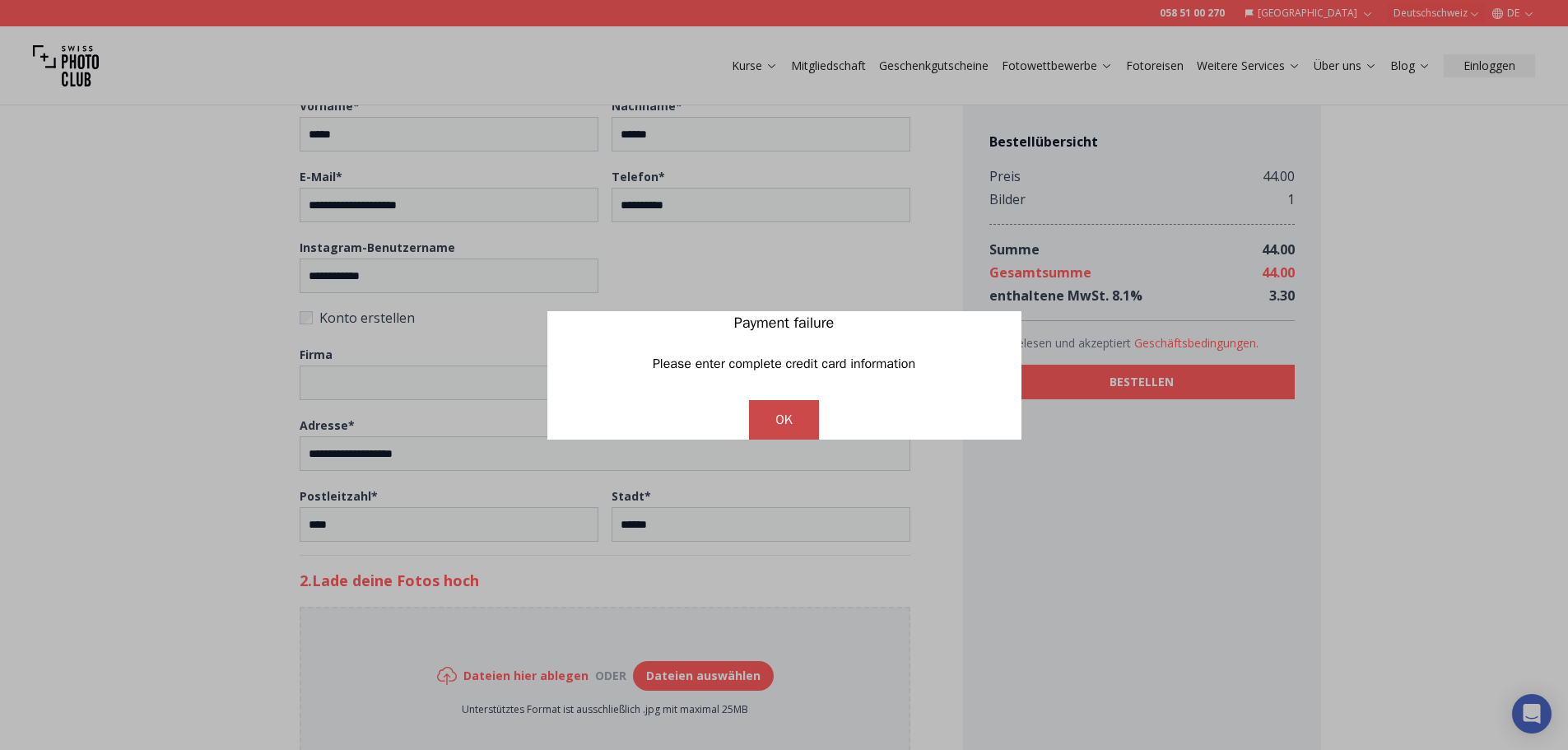 click on "OK" at bounding box center (784, 420) 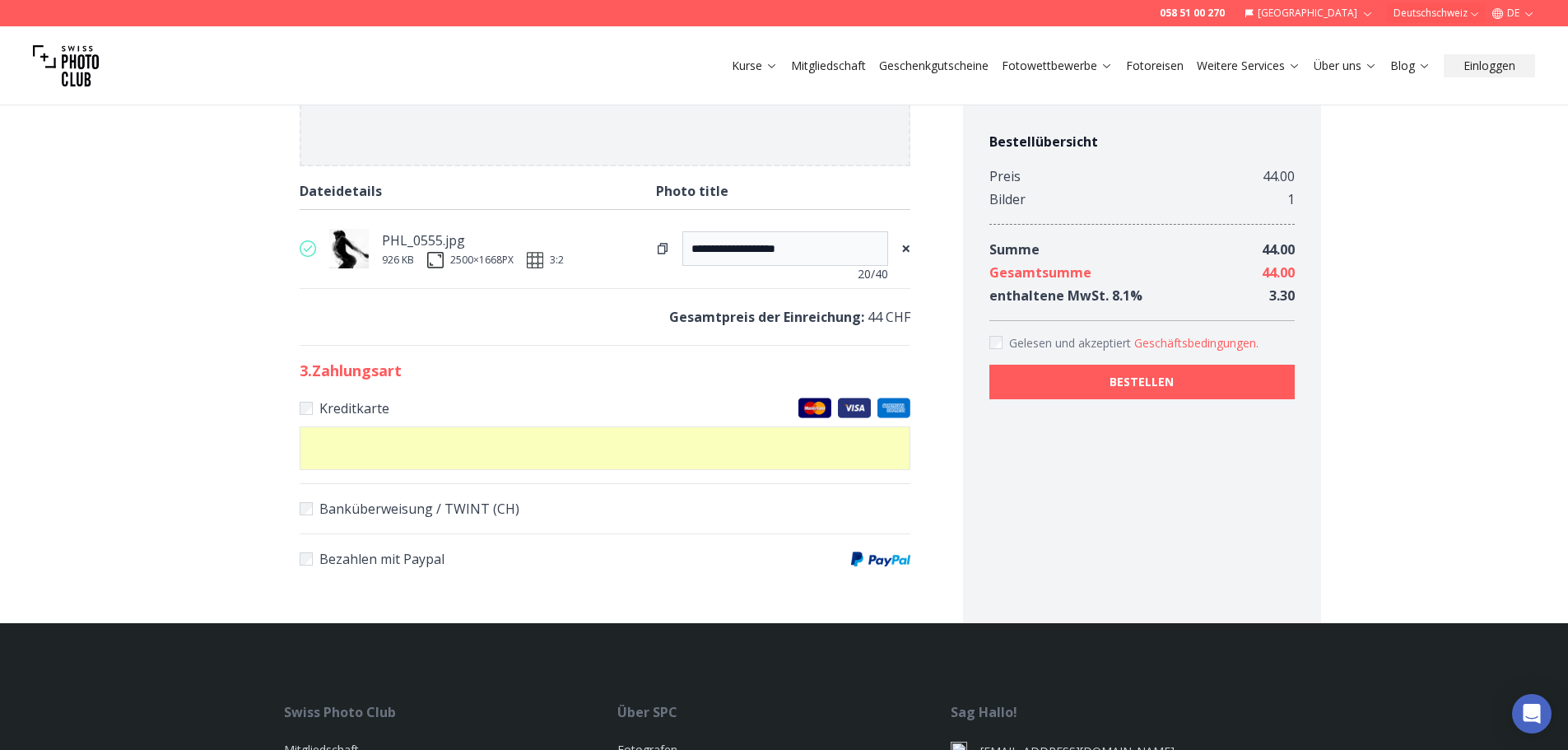 scroll, scrollTop: 878, scrollLeft: 0, axis: vertical 